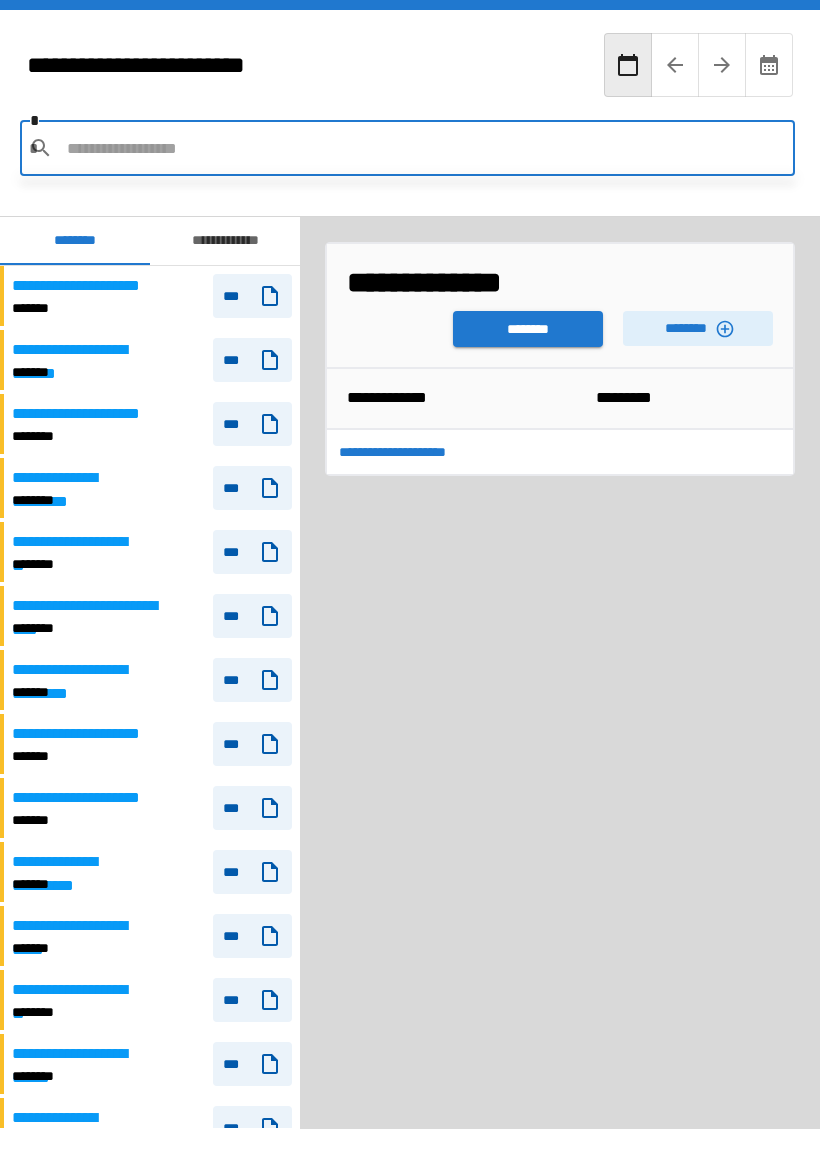 scroll, scrollTop: 0, scrollLeft: 0, axis: both 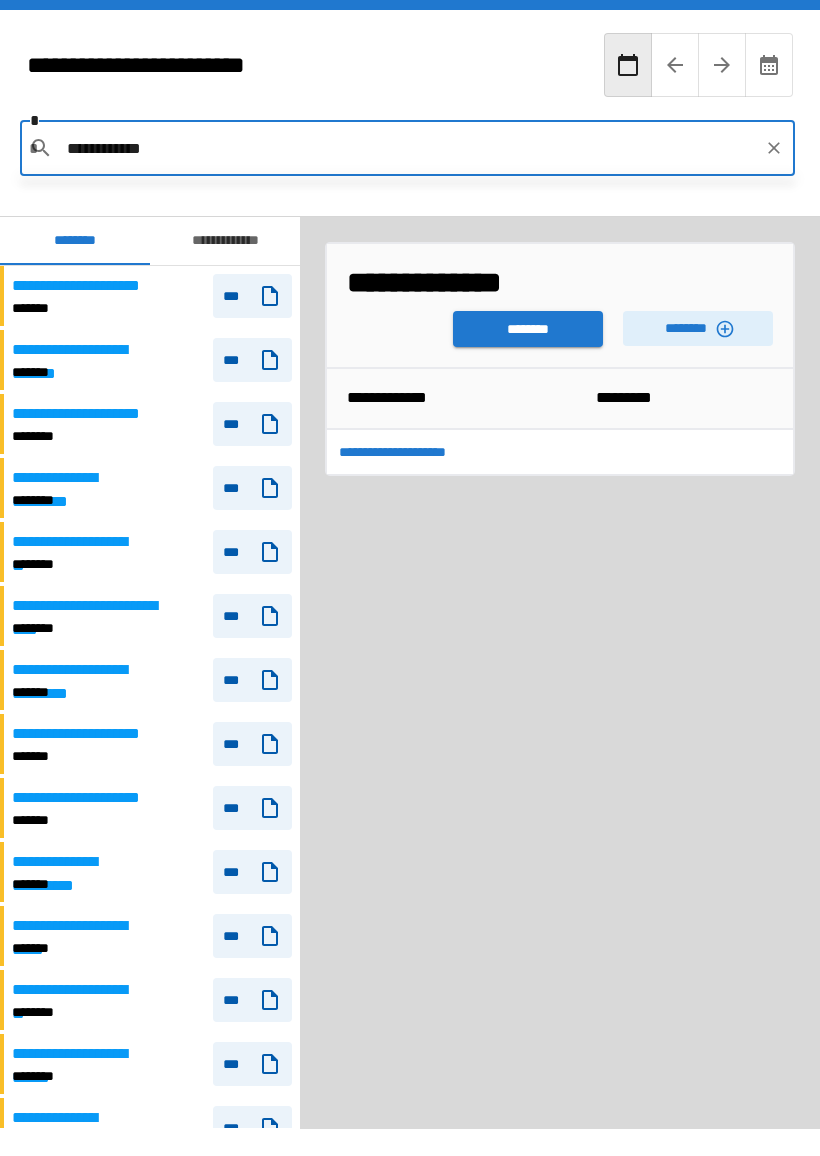 click on "**********" at bounding box center [408, 148] 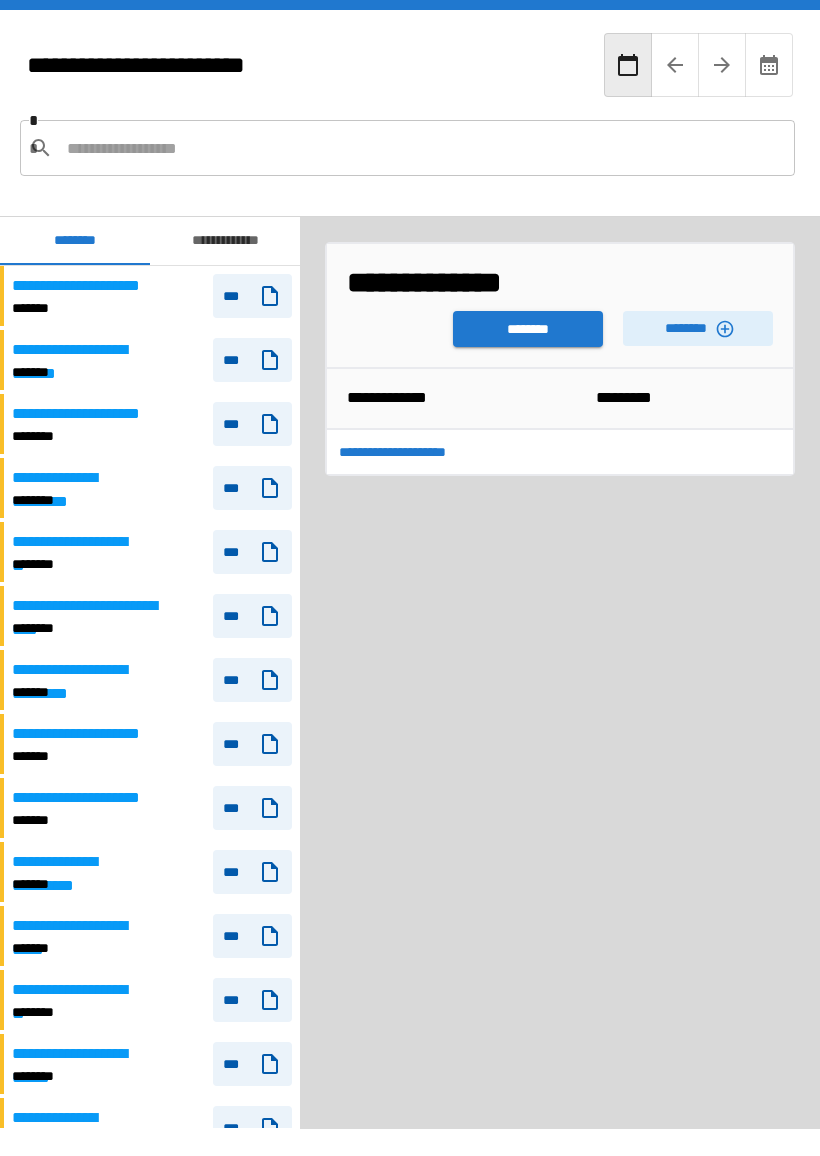click at bounding box center [423, 148] 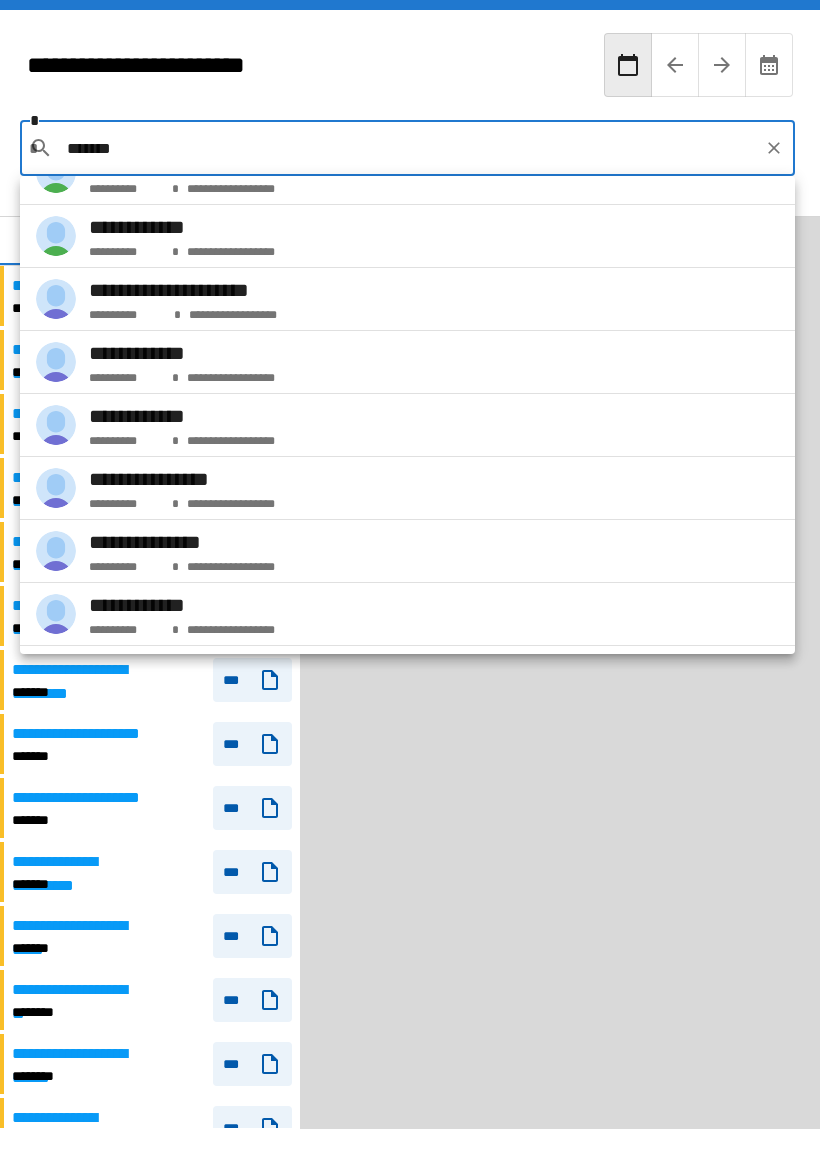 scroll, scrollTop: 0, scrollLeft: 0, axis: both 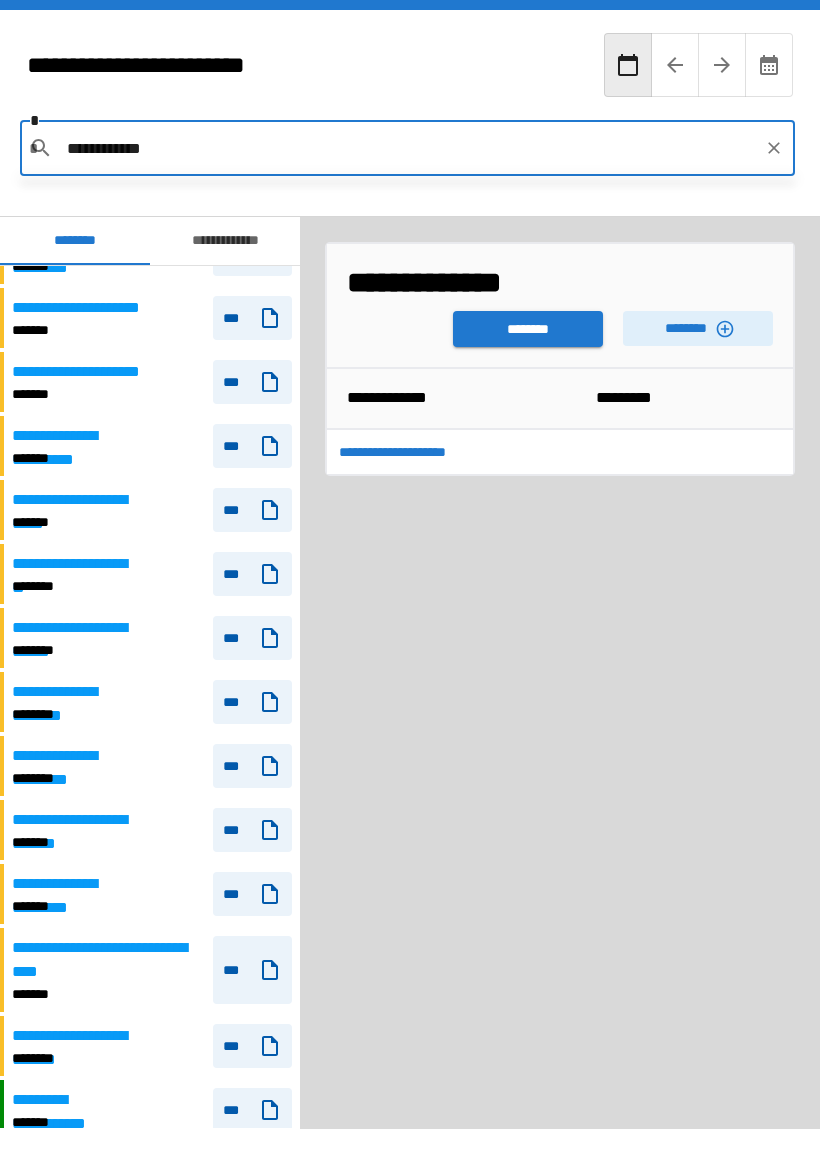 type on "**********" 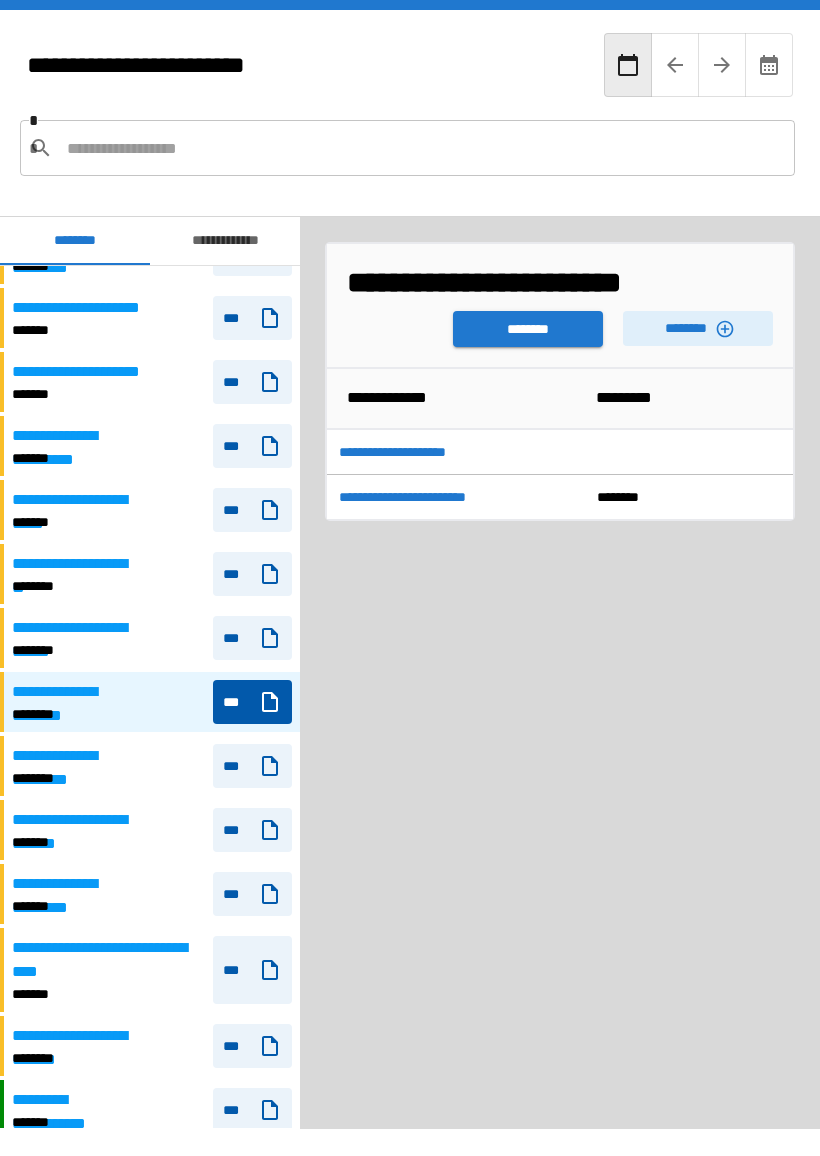 click on "********" at bounding box center (528, 329) 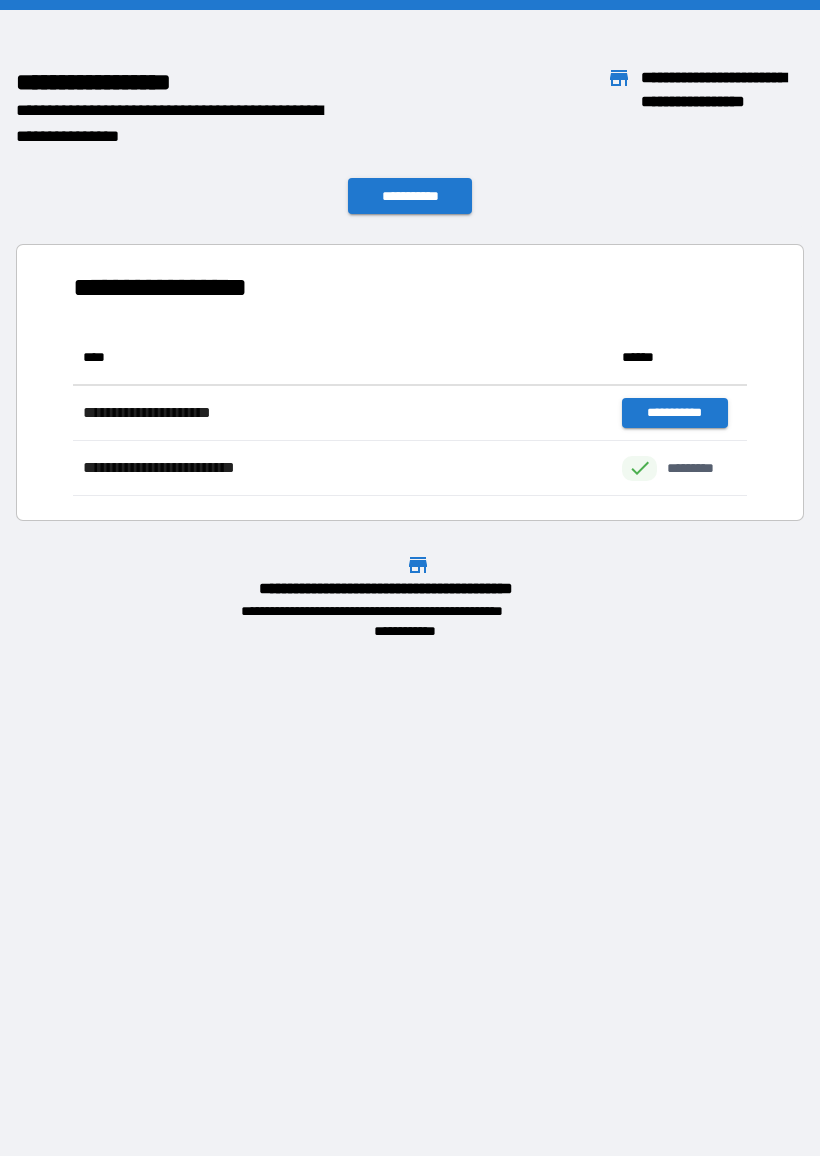 scroll, scrollTop: 166, scrollLeft: 674, axis: both 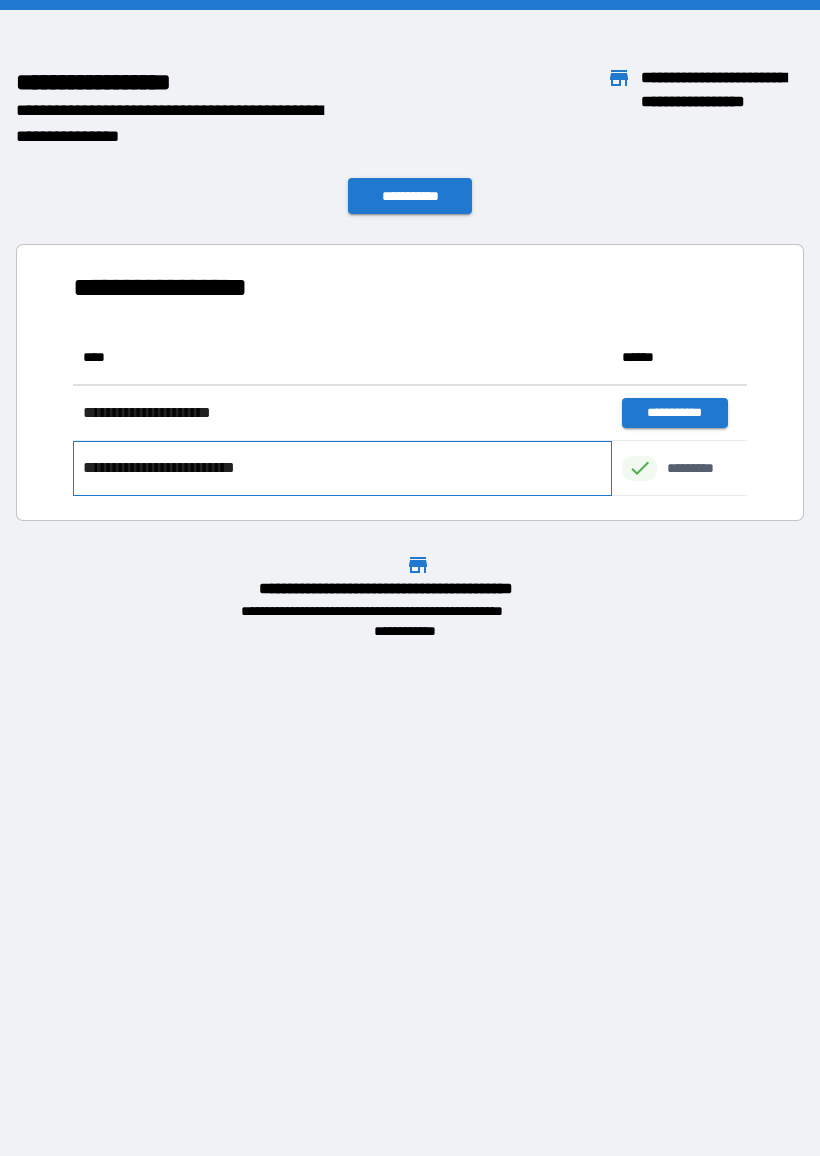 click on "**********" at bounding box center [342, 468] 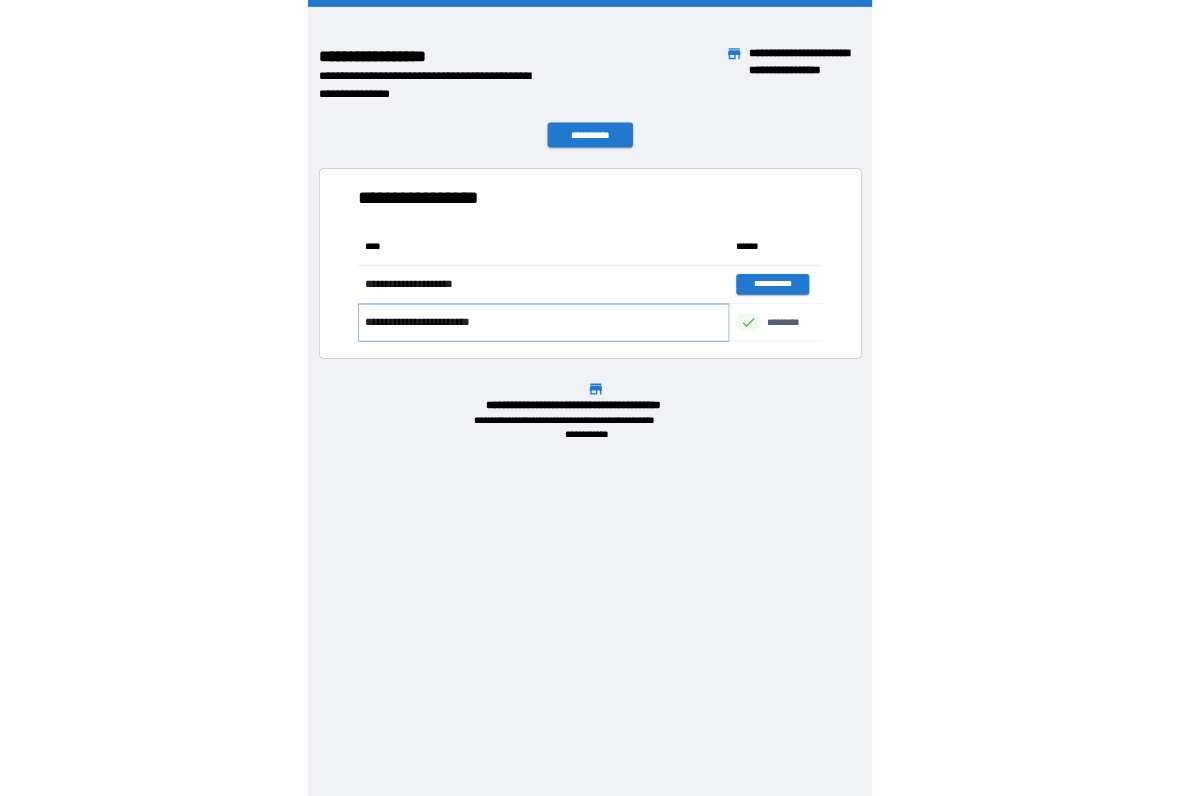 scroll, scrollTop: 1, scrollLeft: 1, axis: both 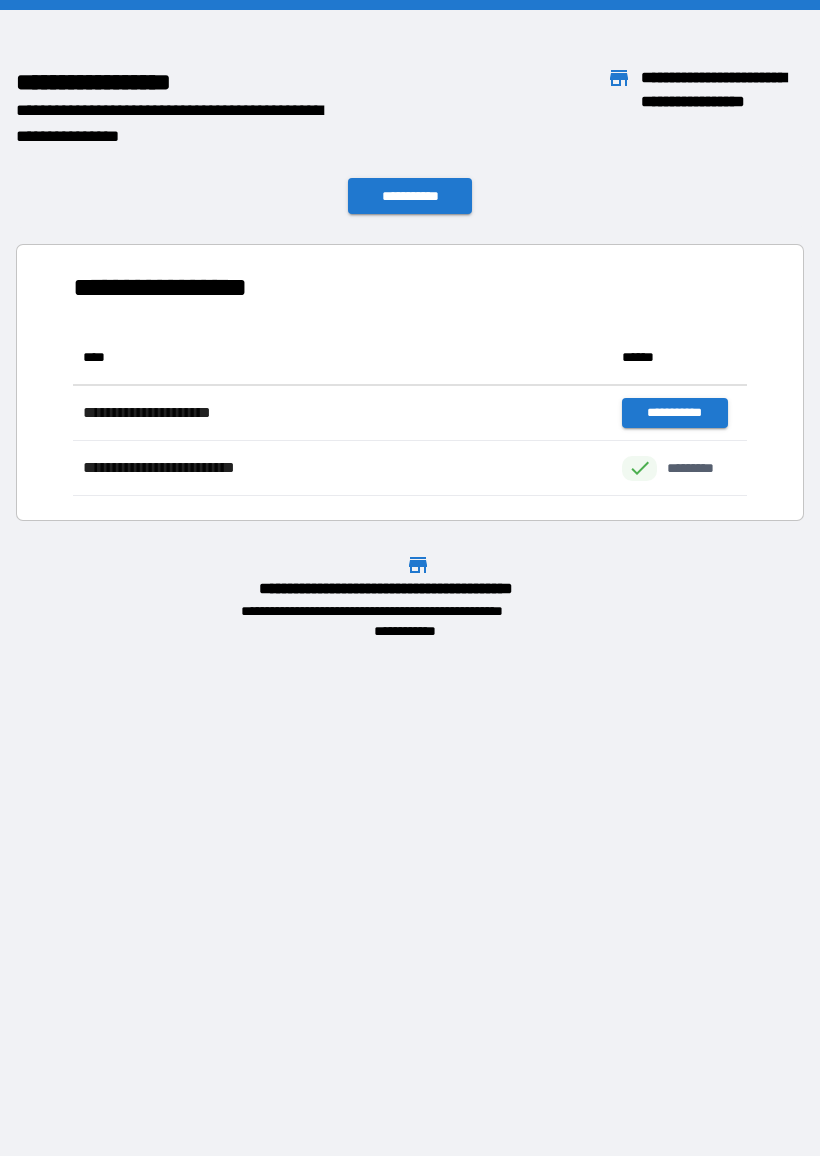 click on "**********" at bounding box center [410, 196] 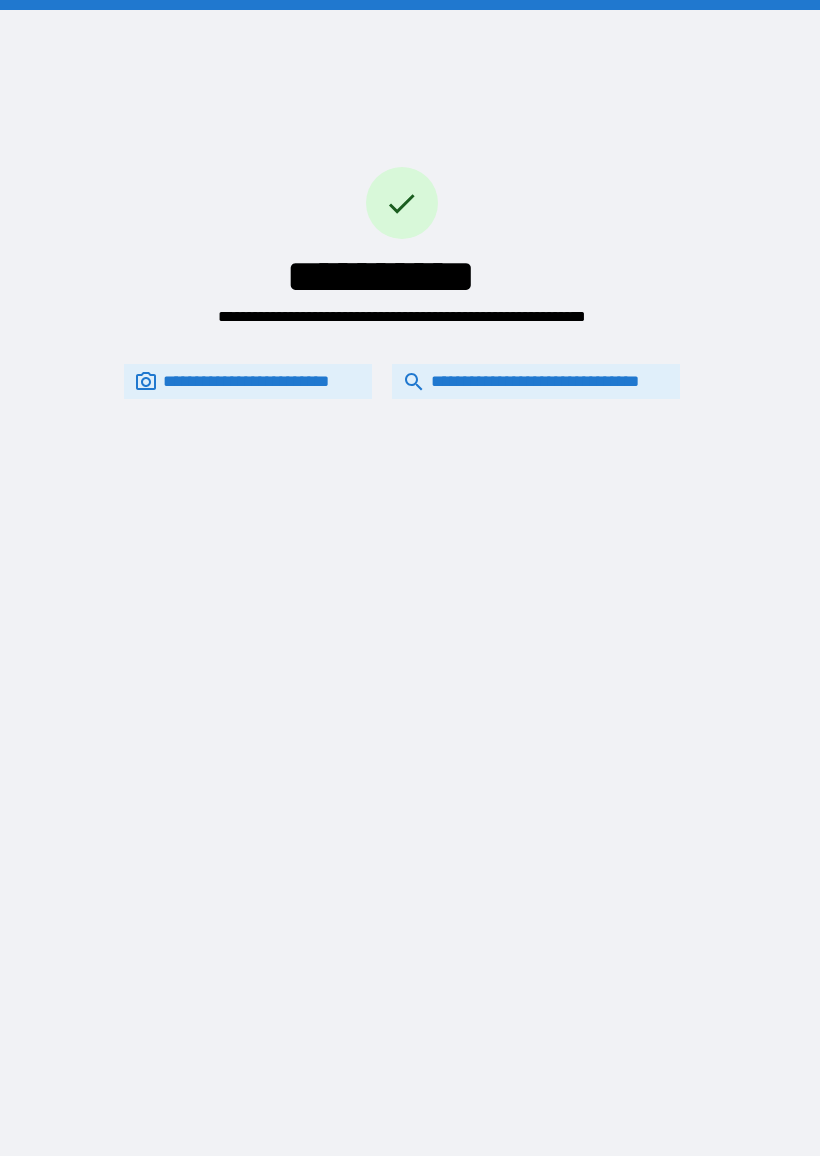 click on "**********" at bounding box center (536, 381) 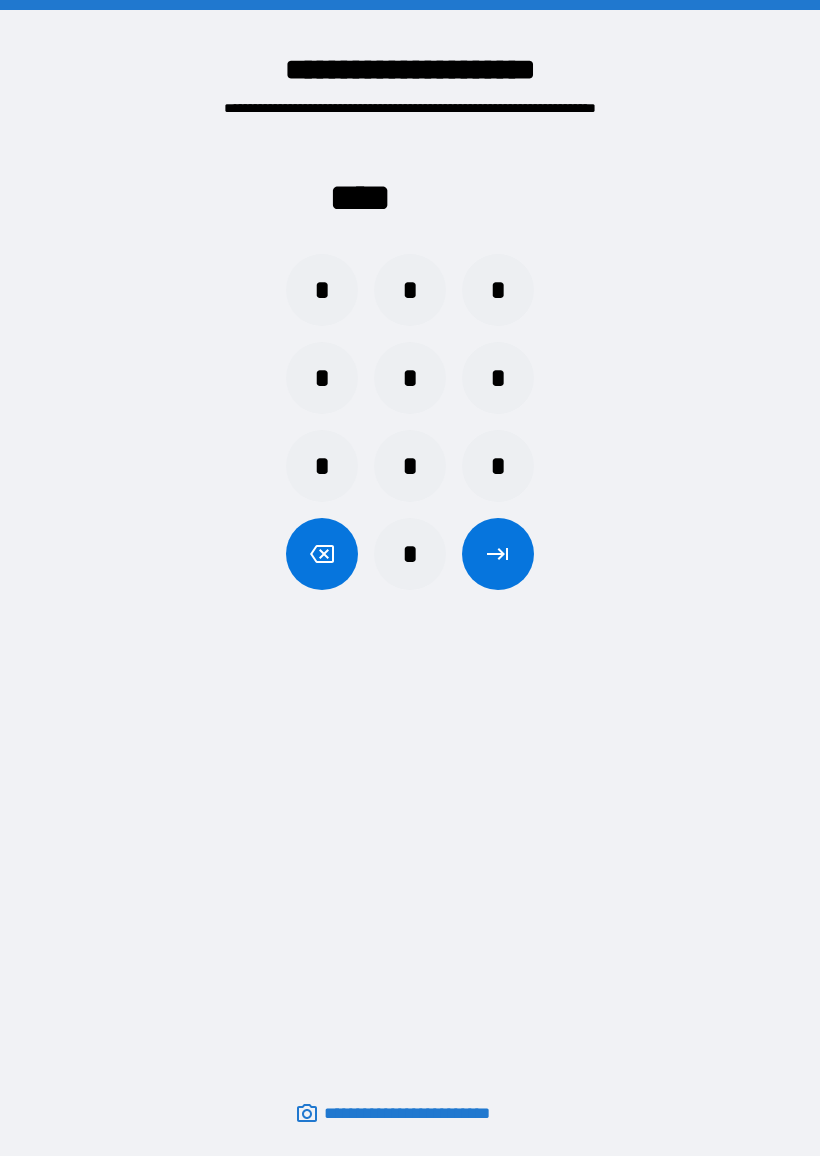 click on "*" at bounding box center (410, 378) 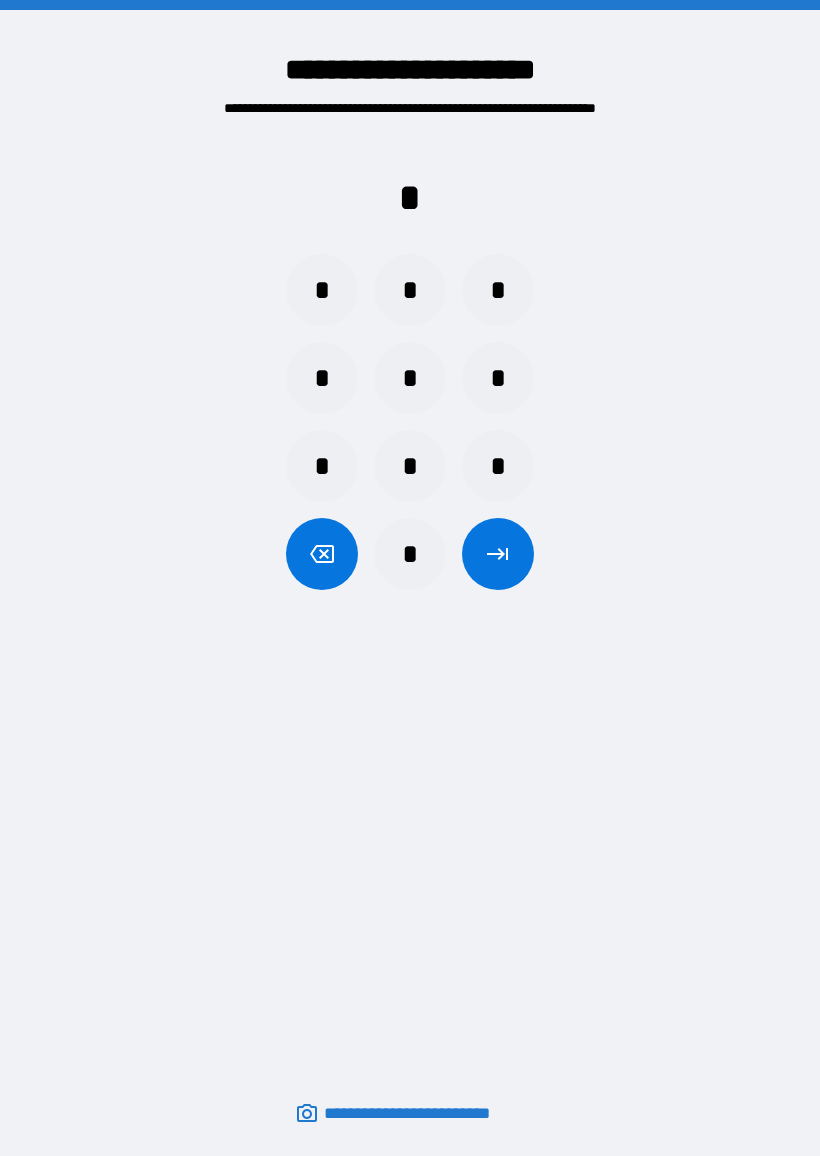 click on "*" at bounding box center (410, 466) 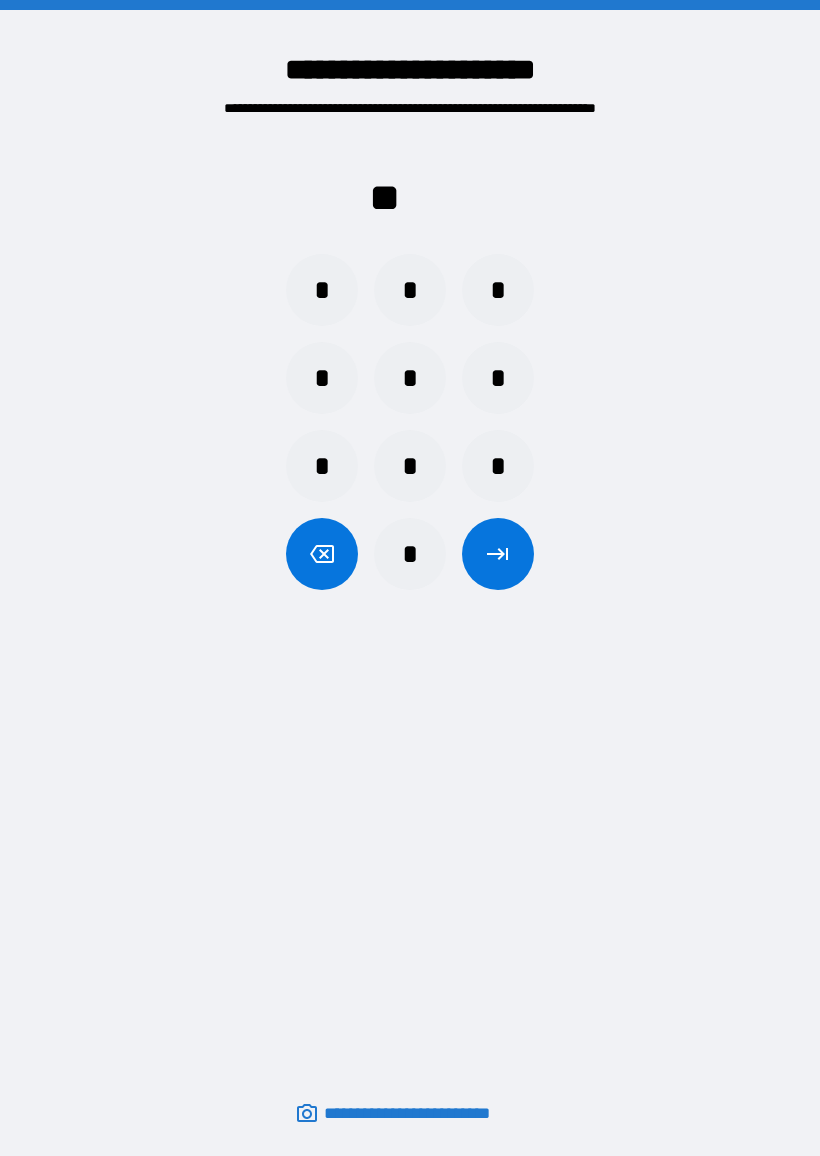 click on "*" at bounding box center (322, 290) 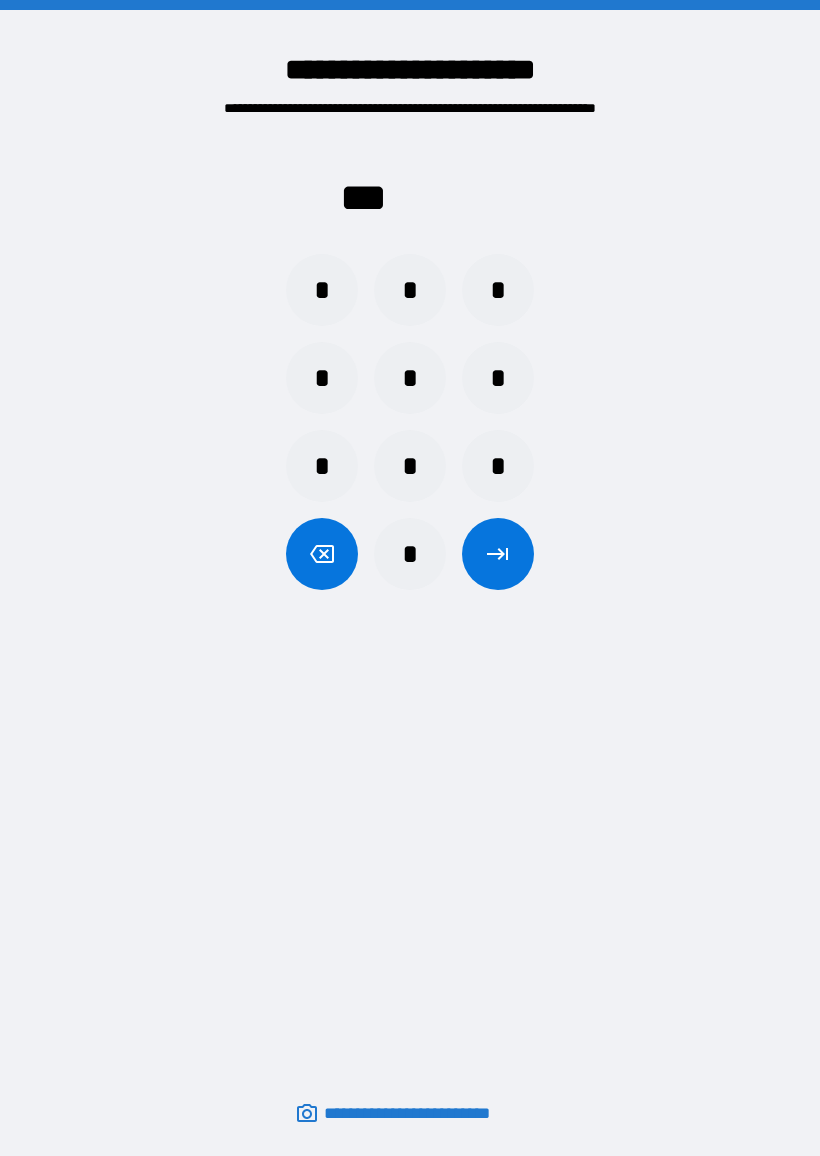 click 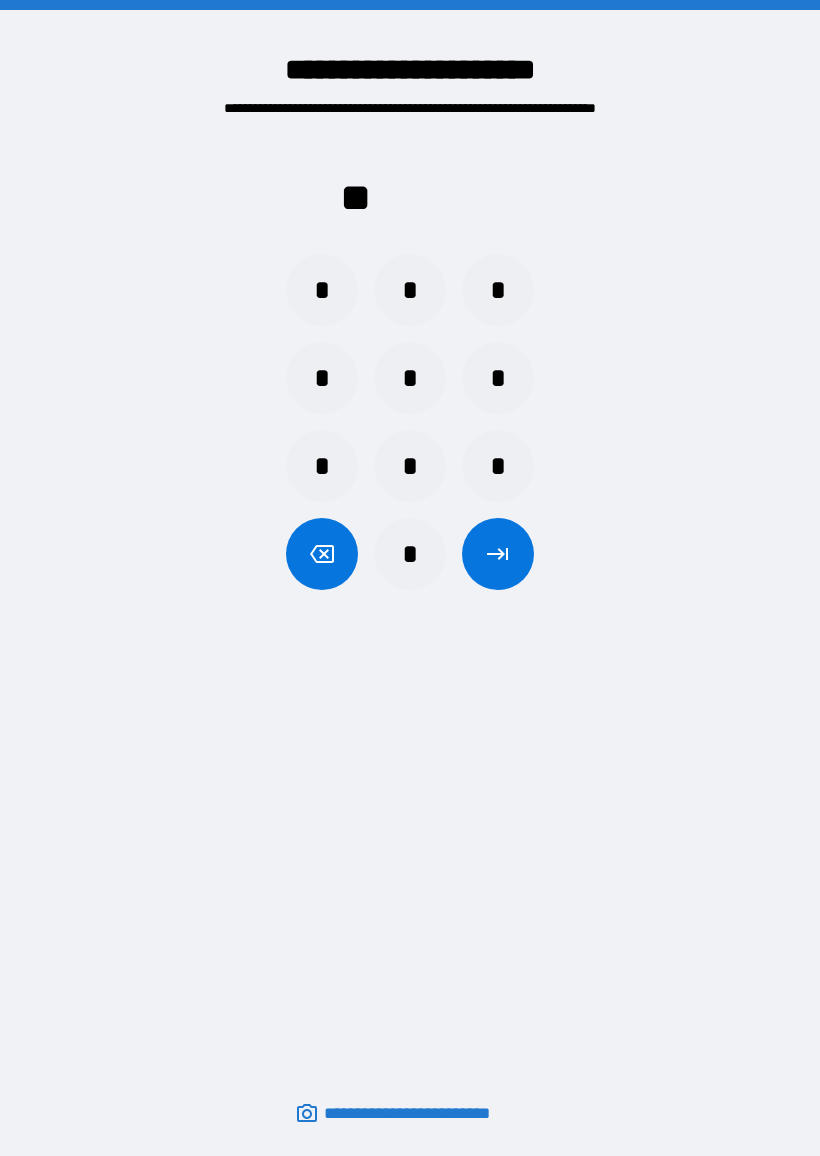click 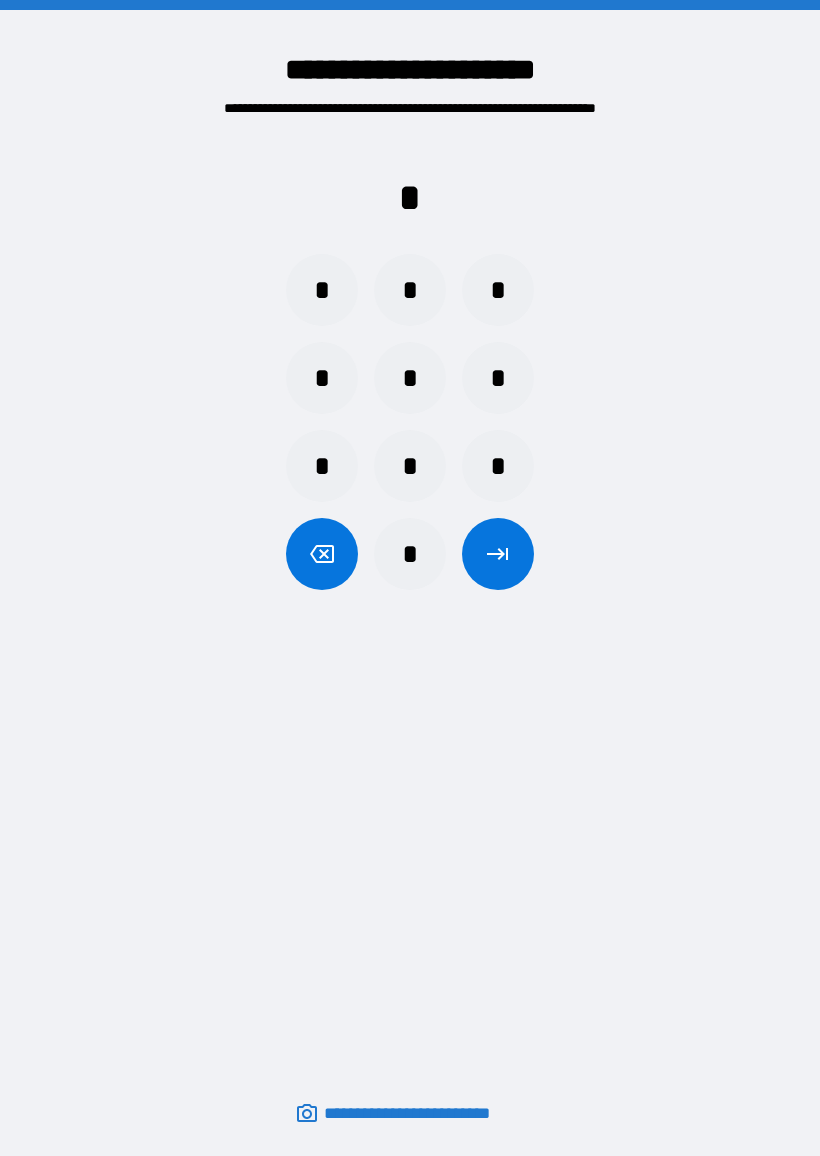 click 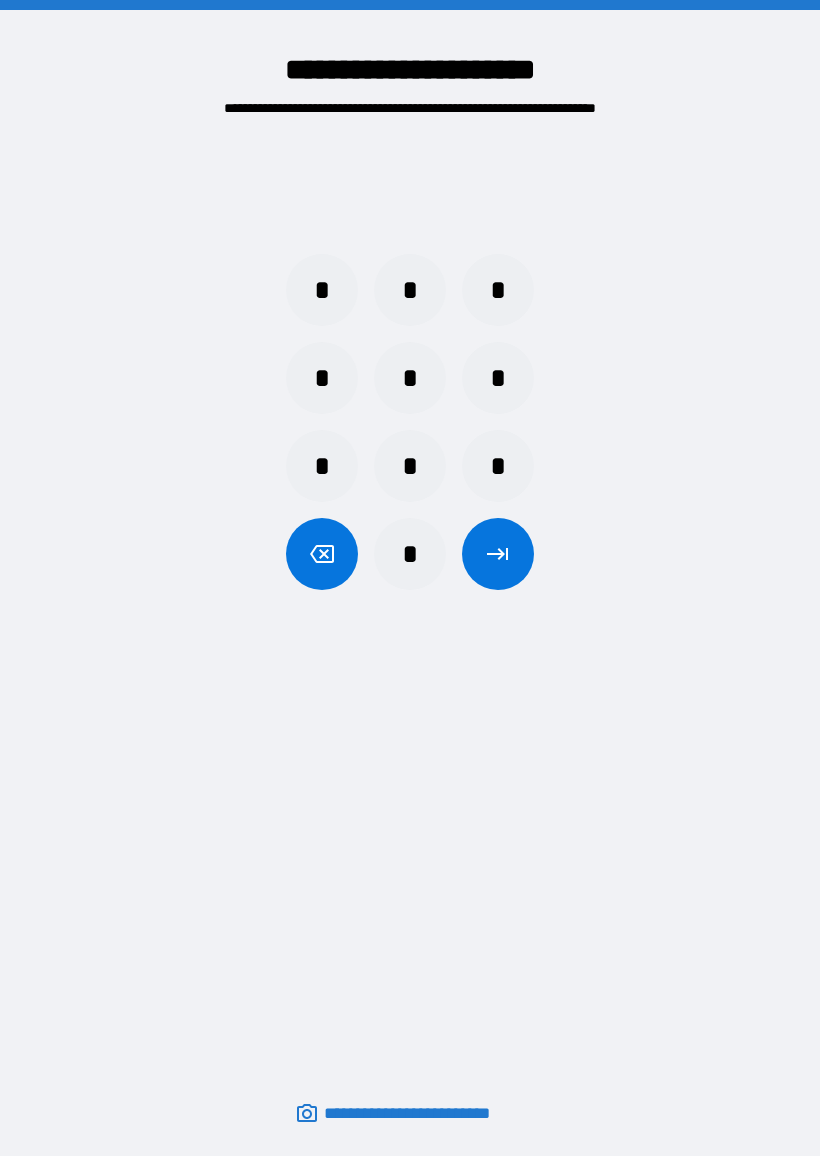 click 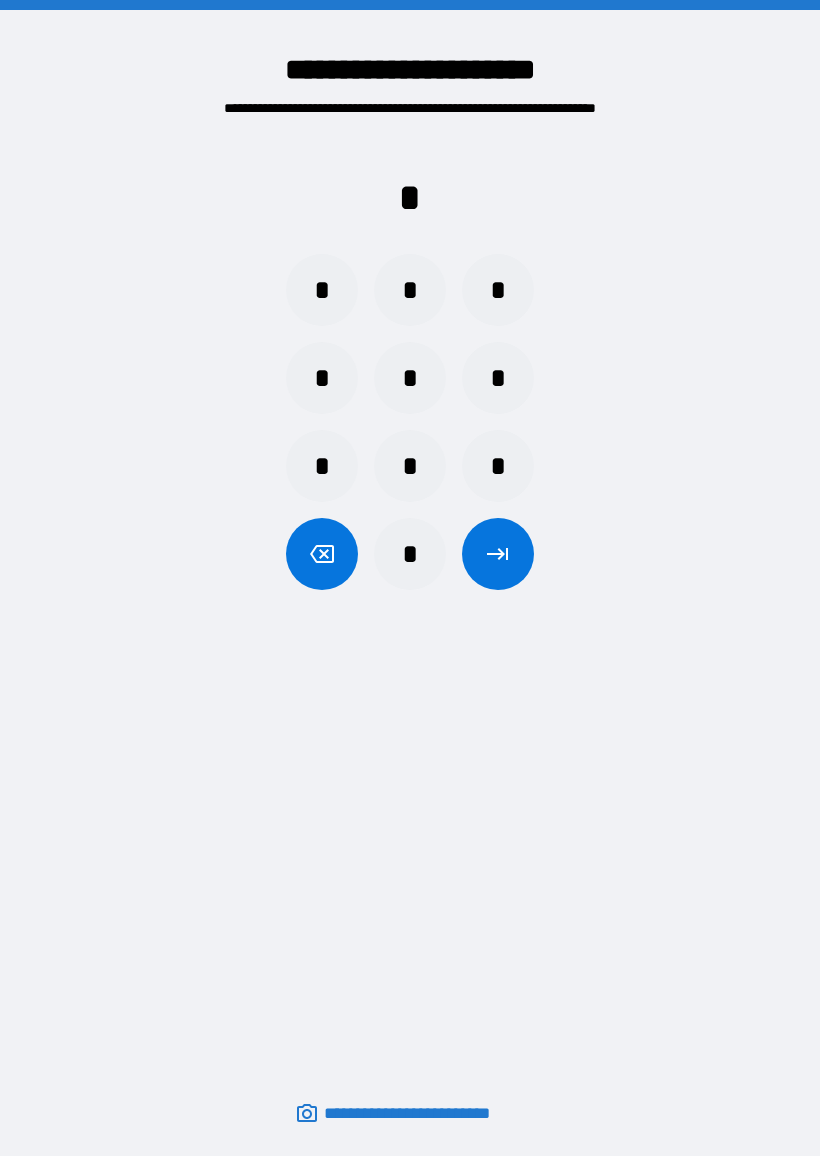 click on "*" at bounding box center (410, 378) 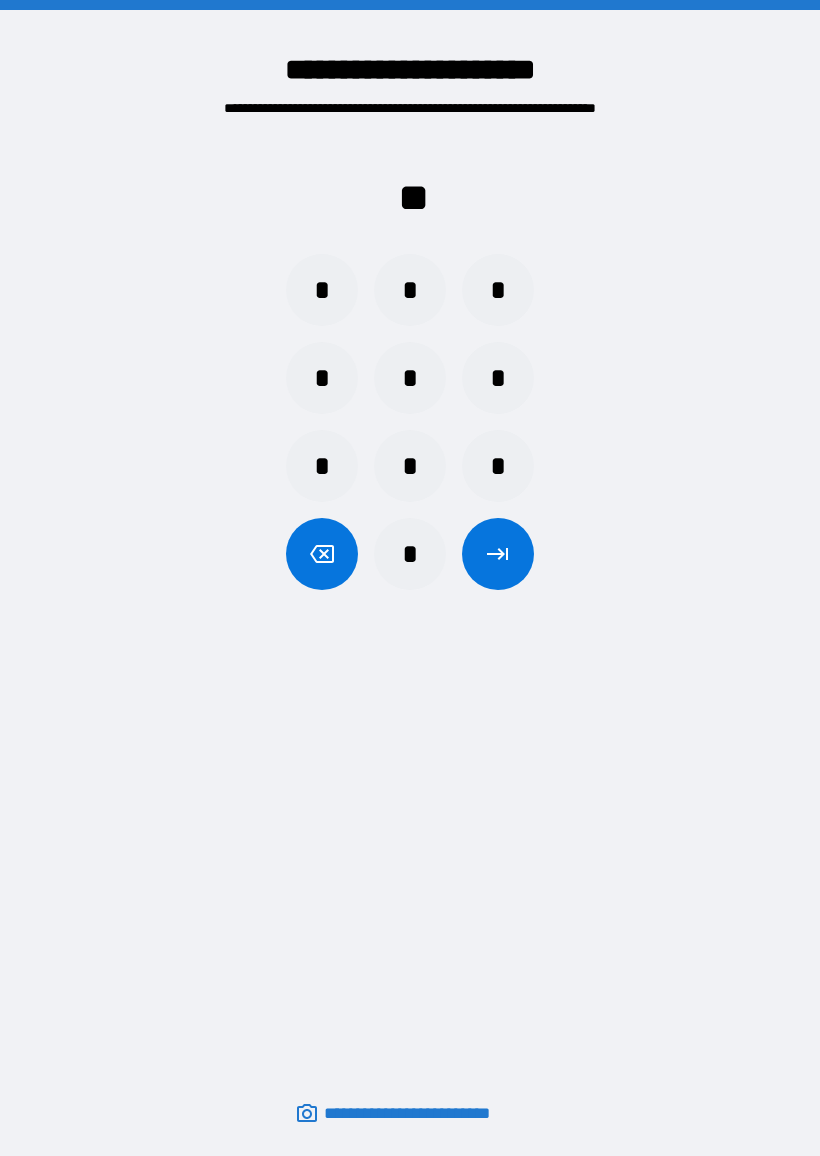 click on "*" at bounding box center [410, 466] 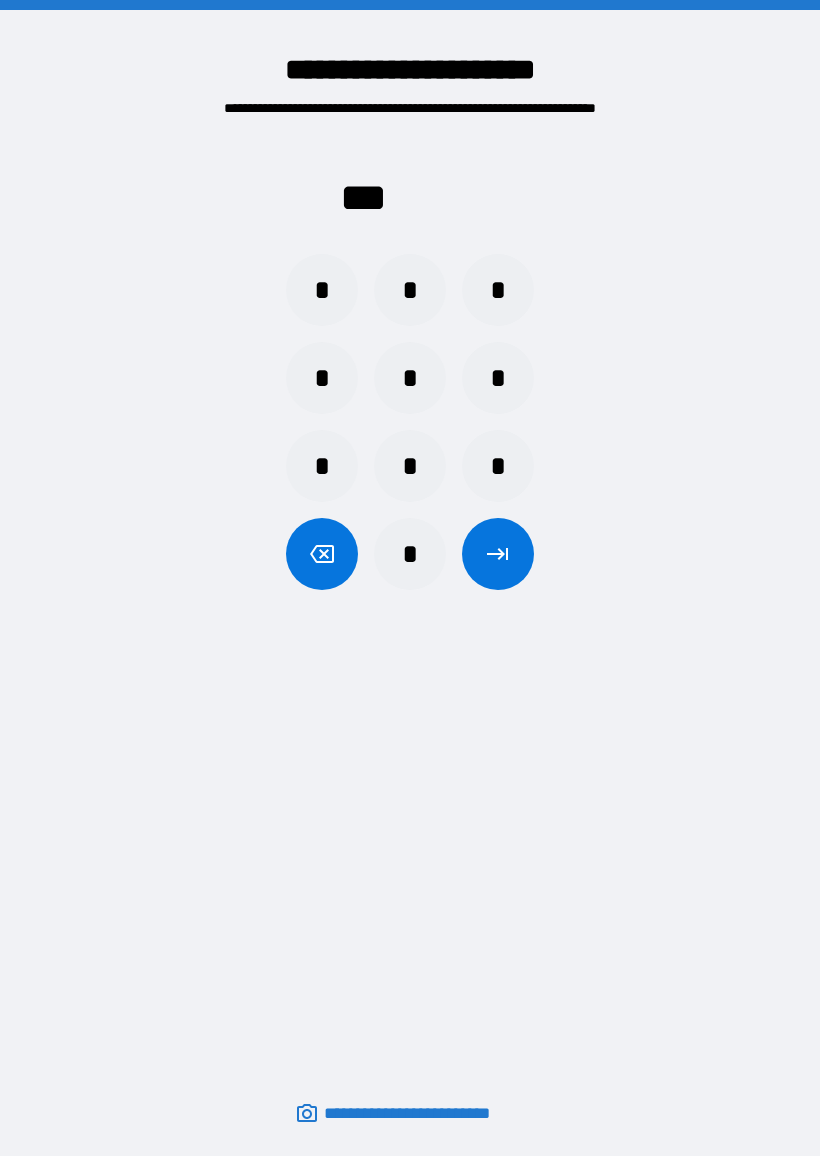 click on "*" at bounding box center (322, 290) 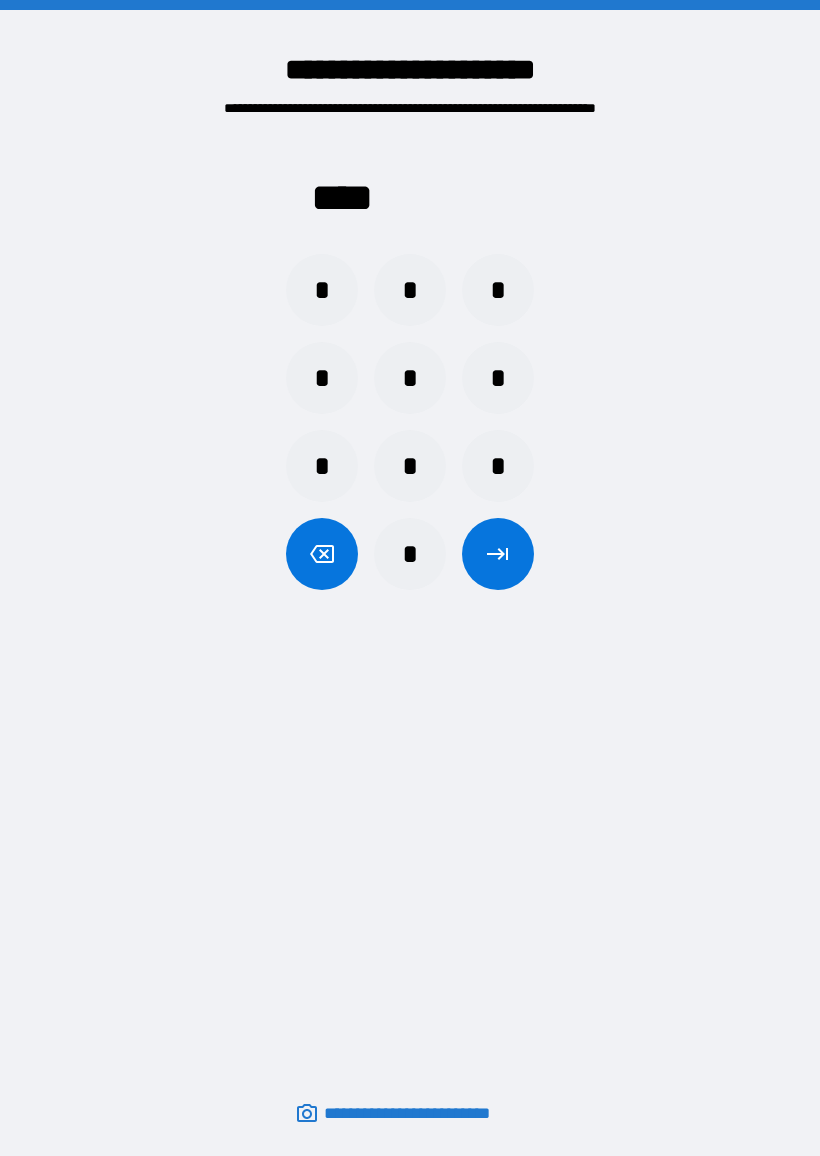 click 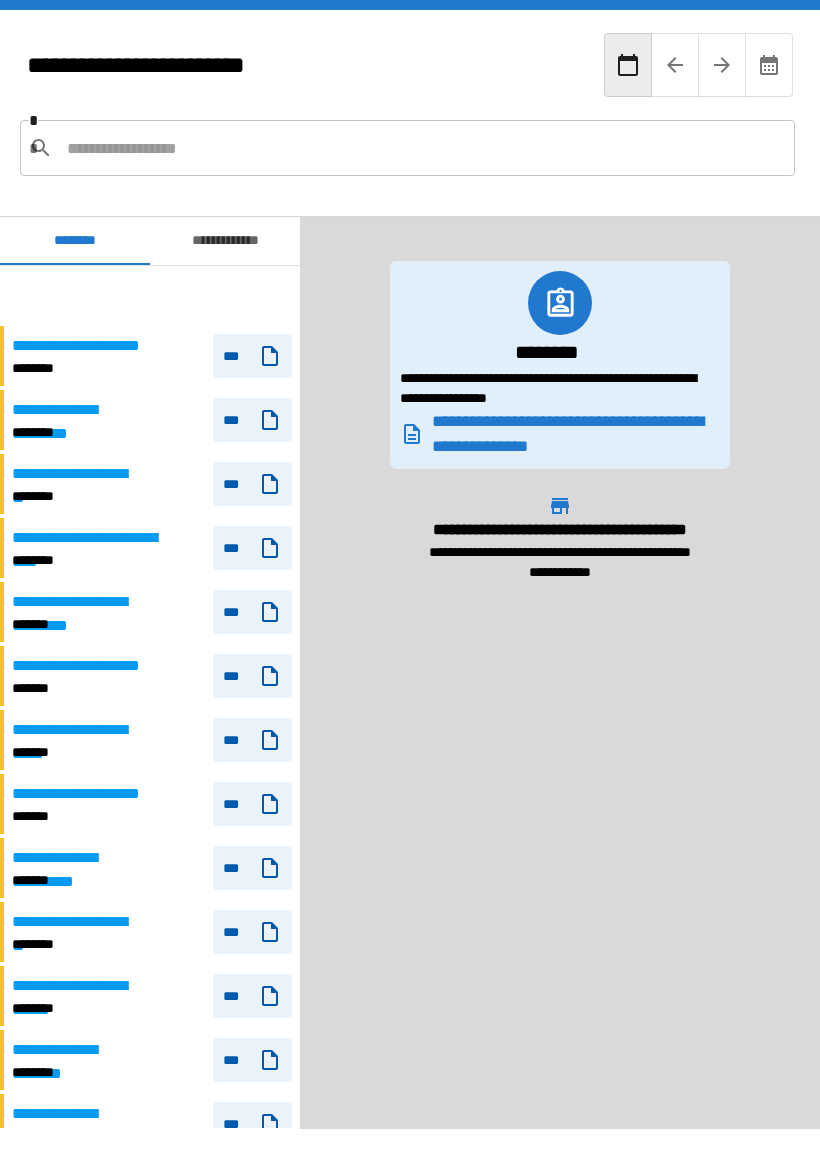 scroll, scrollTop: 60, scrollLeft: 0, axis: vertical 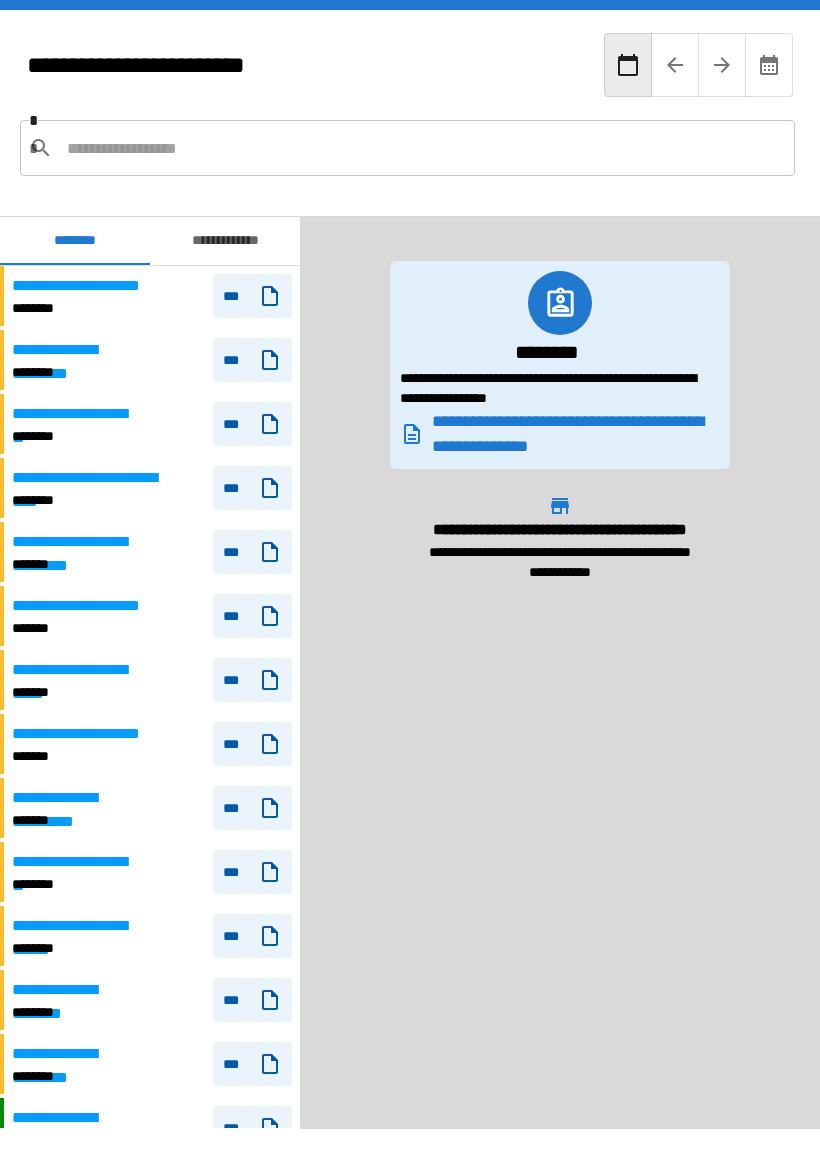 click at bounding box center [423, 148] 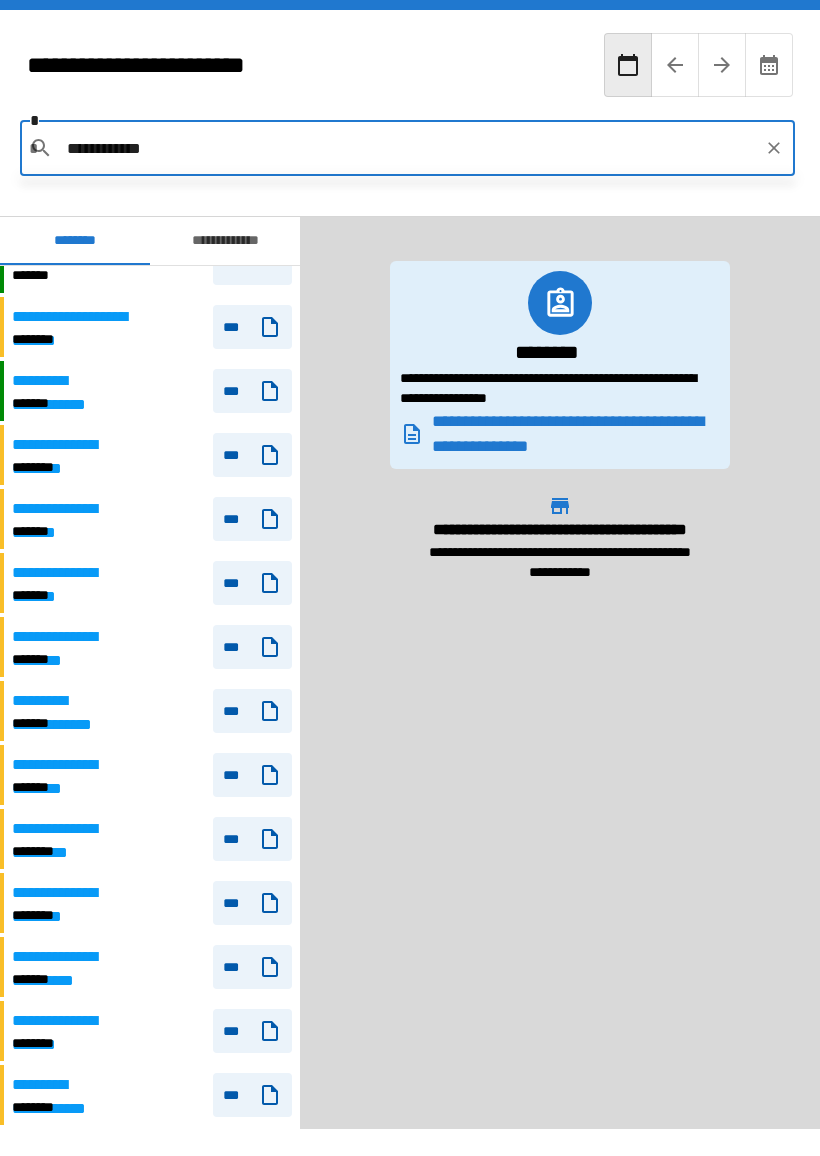 scroll, scrollTop: 995, scrollLeft: 0, axis: vertical 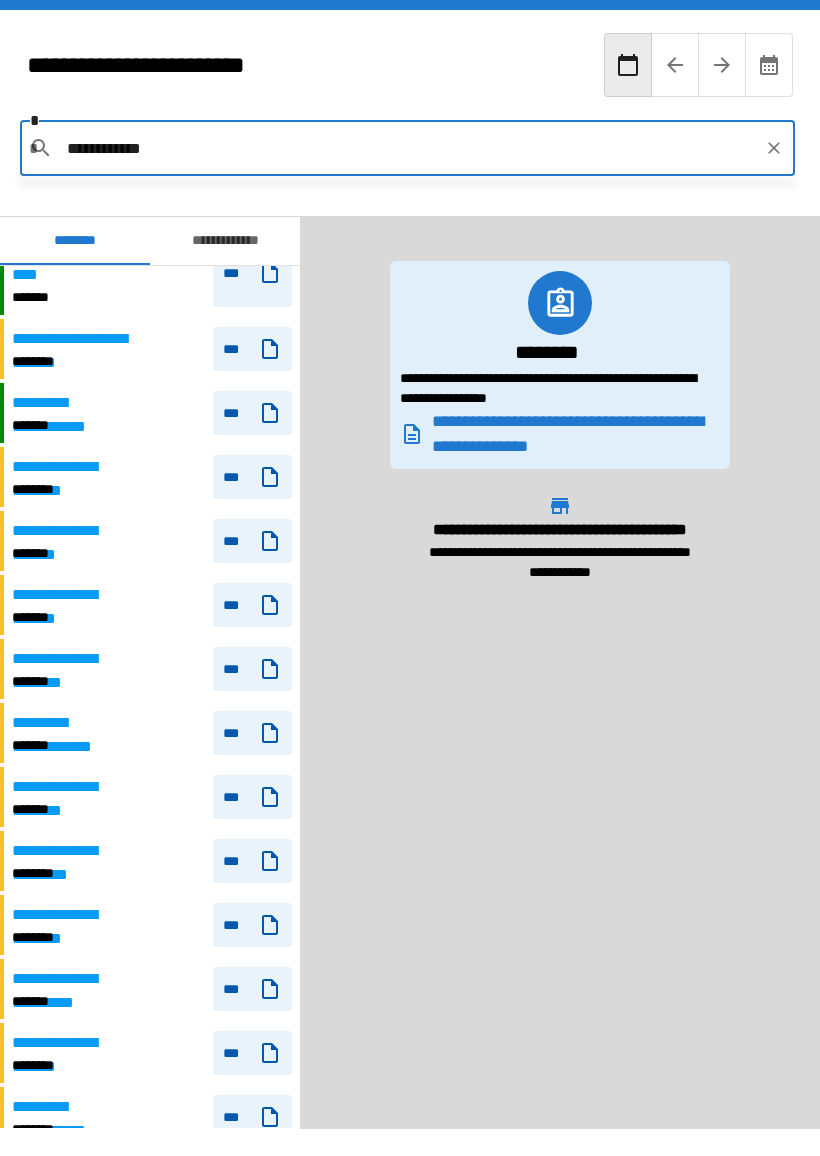 click on "**********" at bounding box center [408, 148] 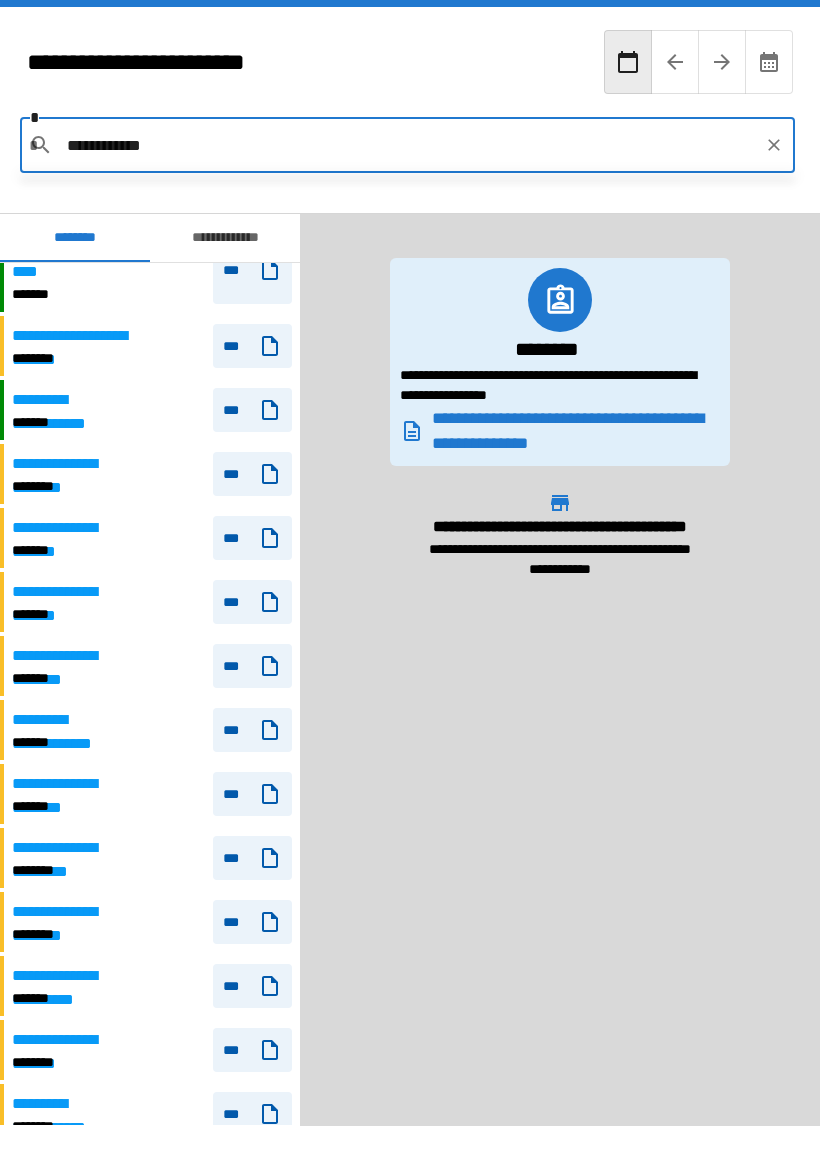 click on "**********" at bounding box center [408, 148] 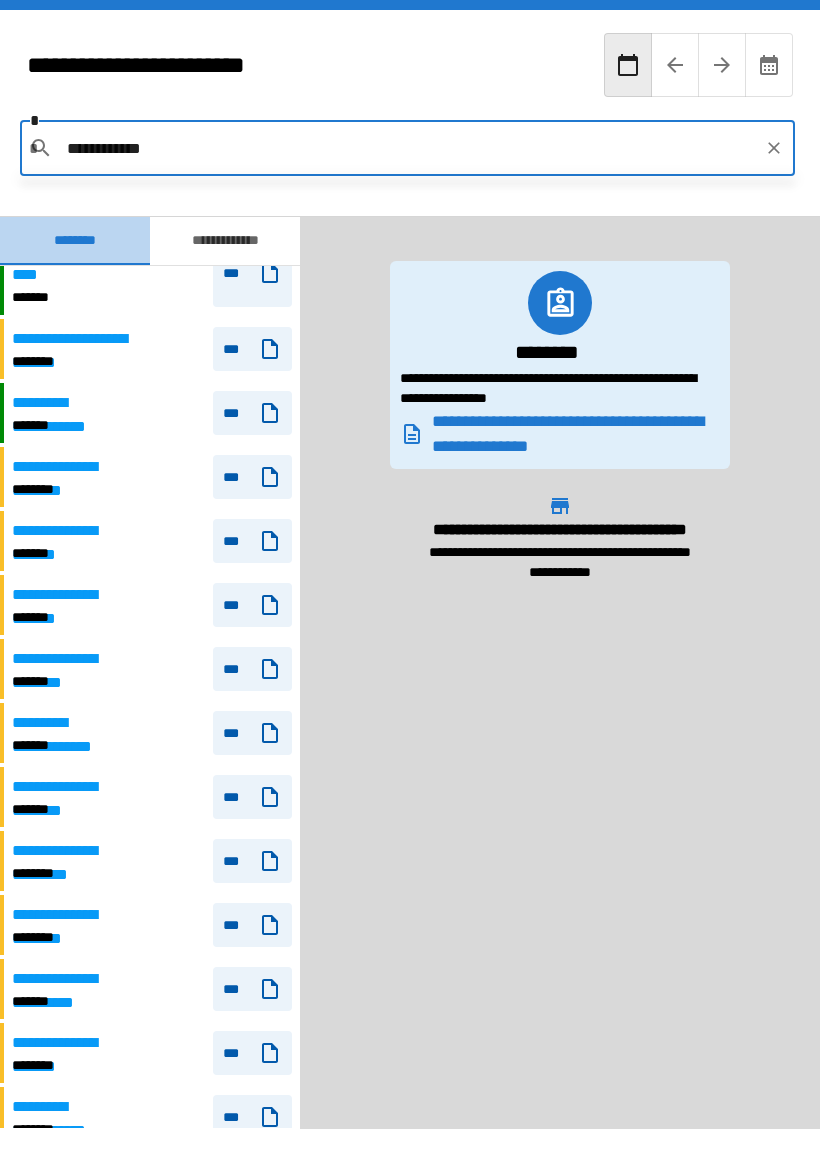 type on "**********" 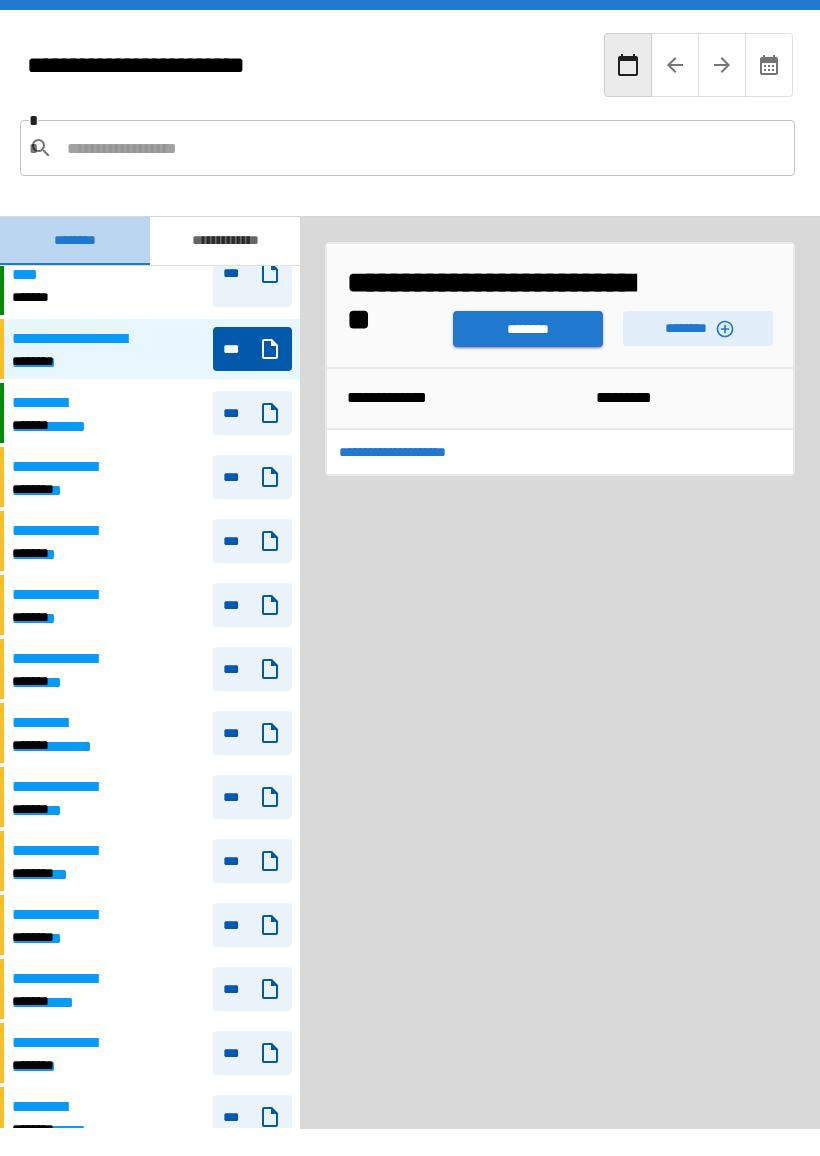 click on "********" at bounding box center (528, 329) 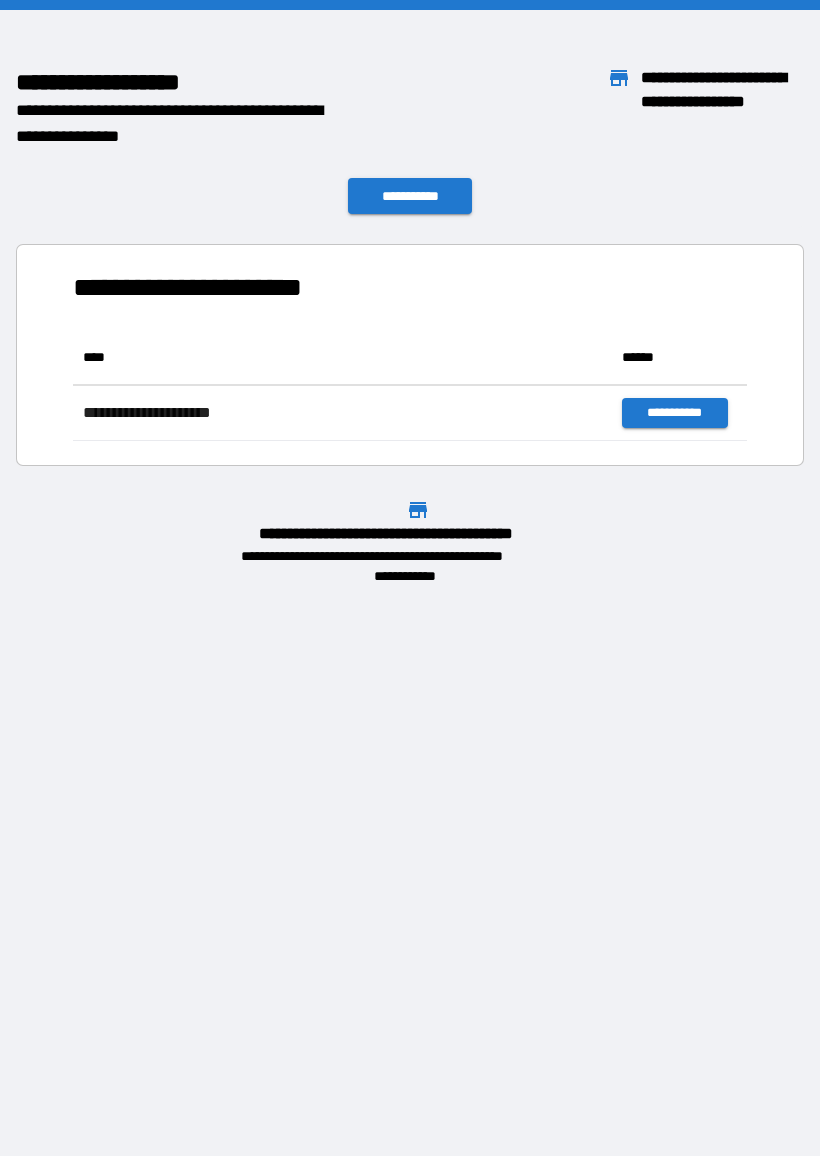 scroll, scrollTop: 1, scrollLeft: 1, axis: both 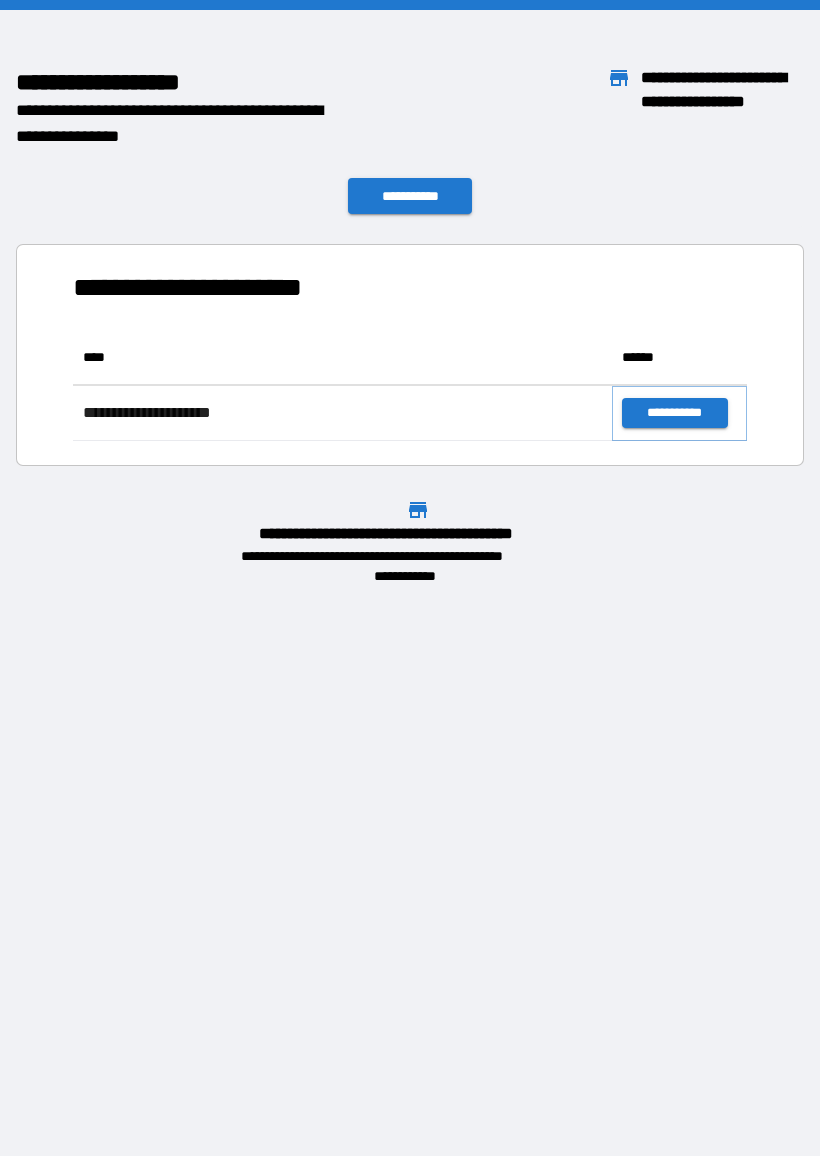 click on "**********" at bounding box center (674, 413) 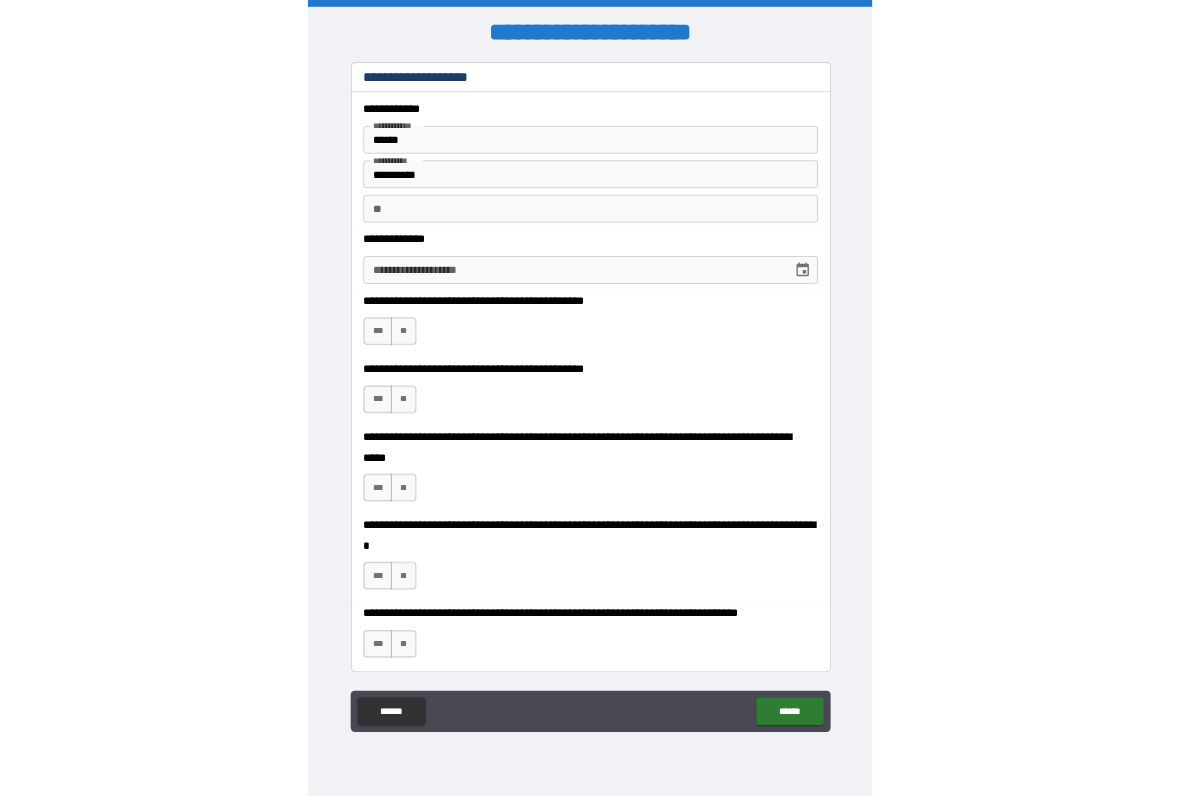 scroll, scrollTop: 0, scrollLeft: 0, axis: both 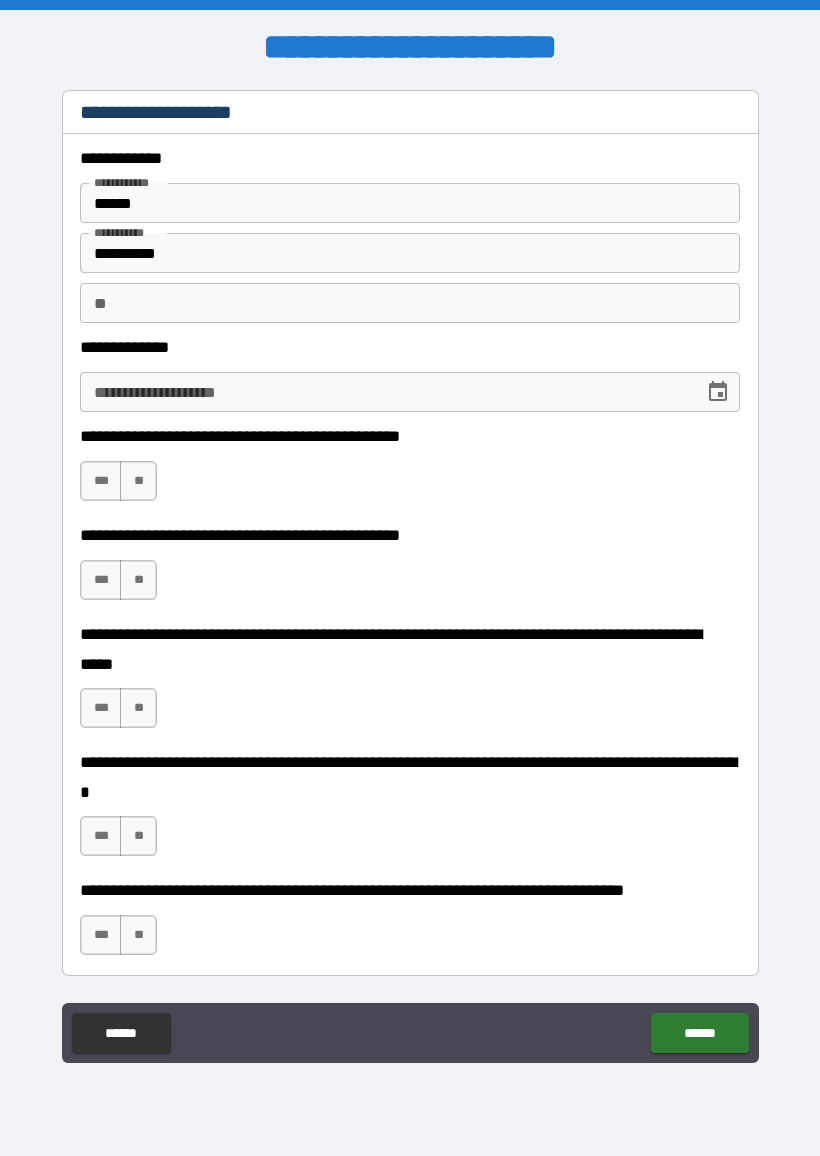 click 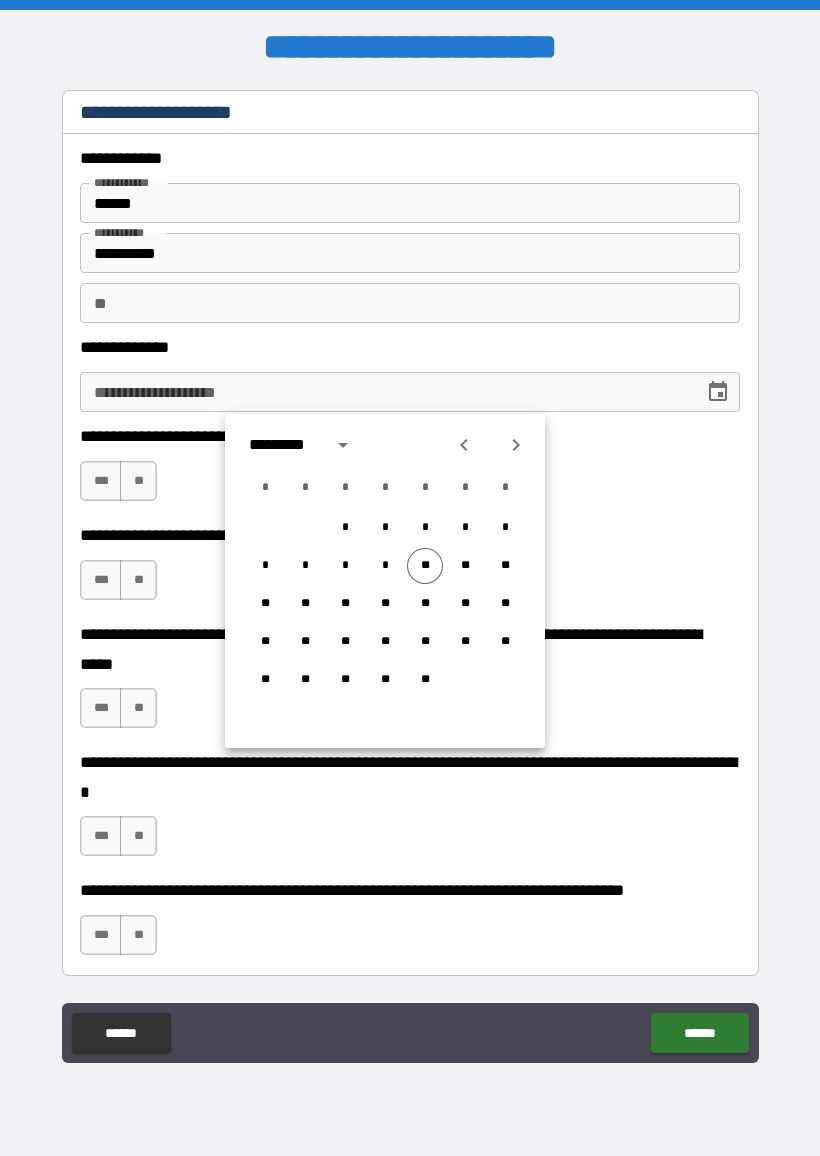 click 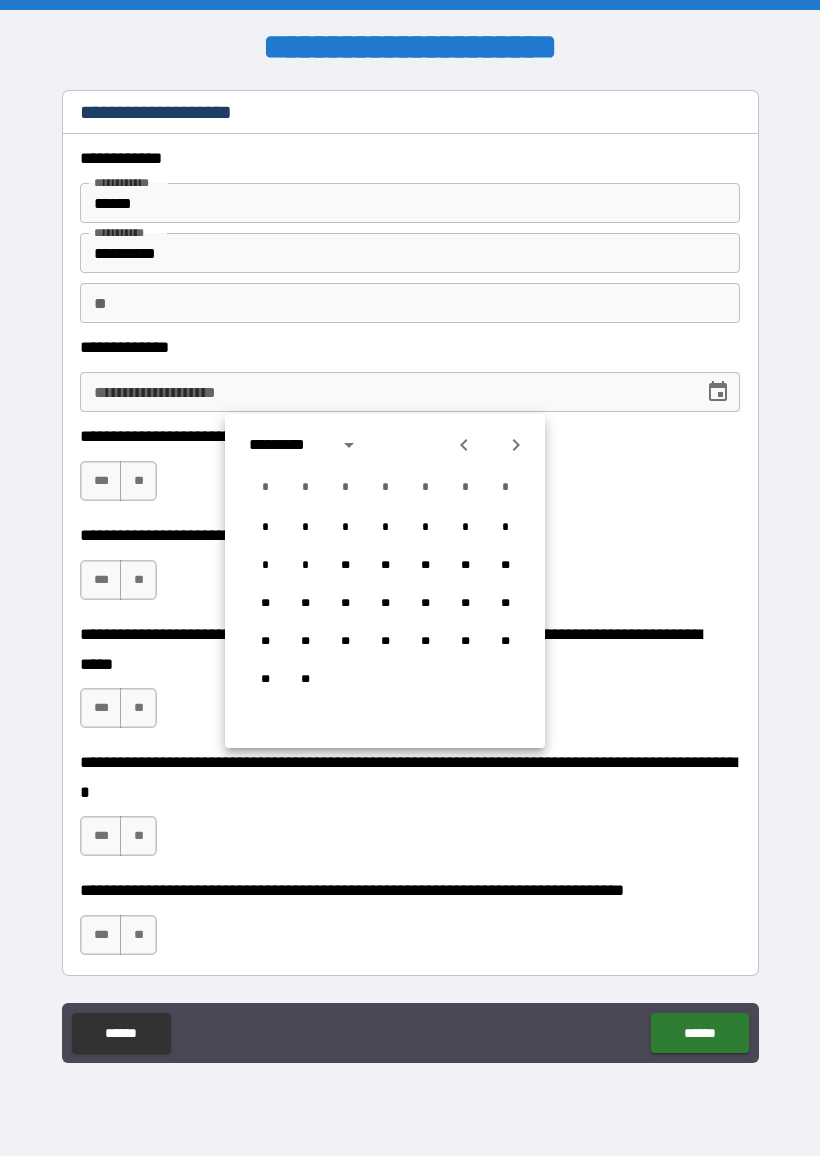 click 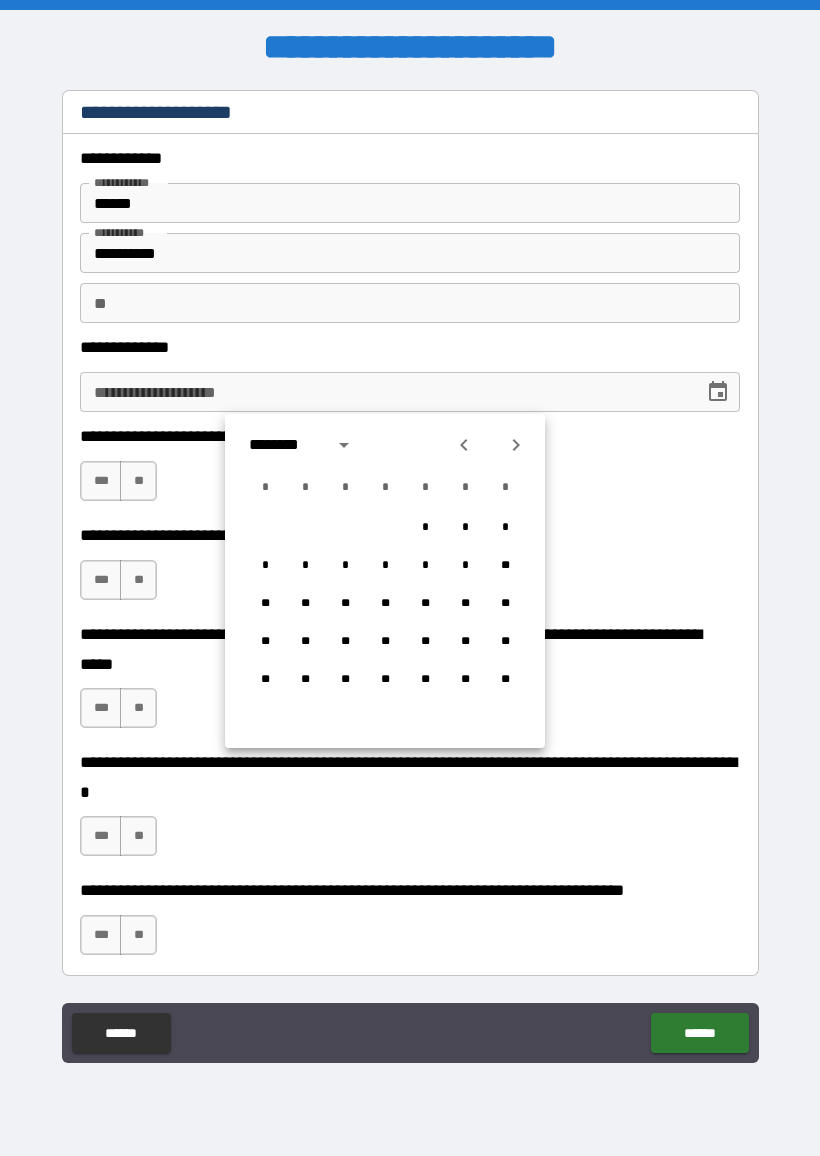 click 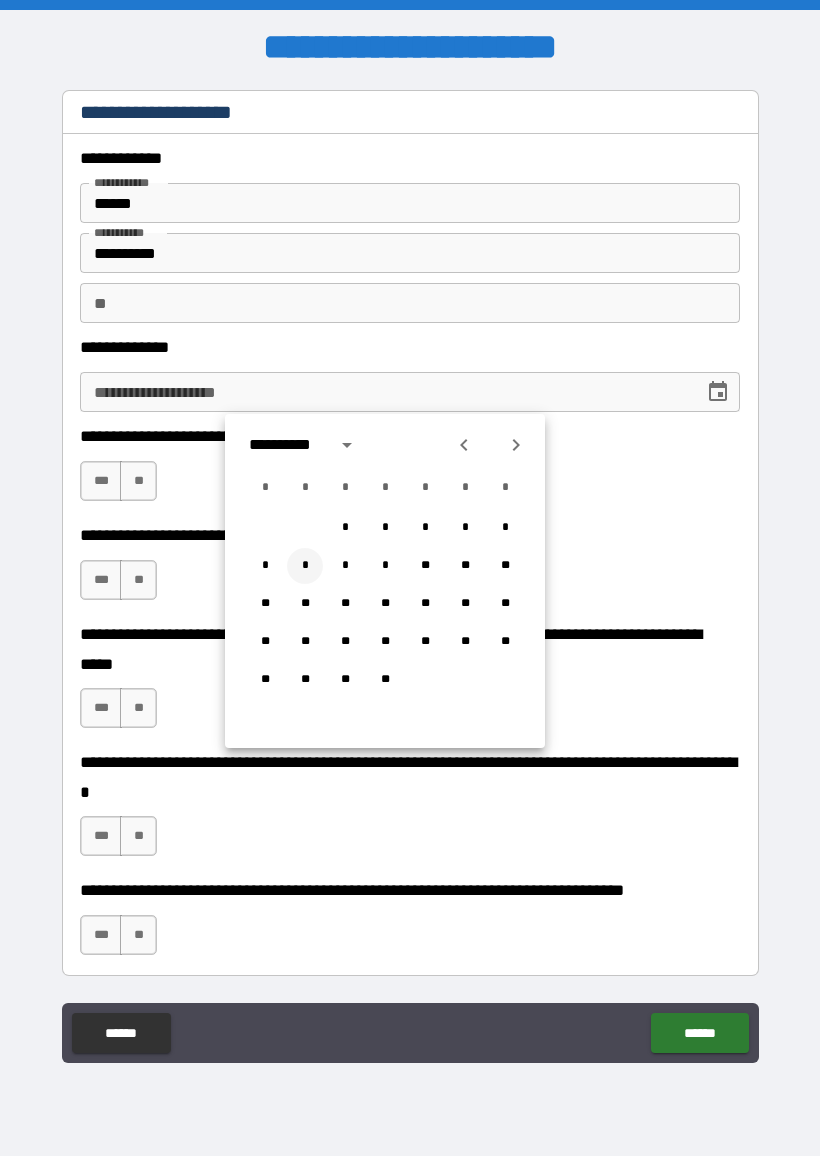 click on "*" at bounding box center (305, 566) 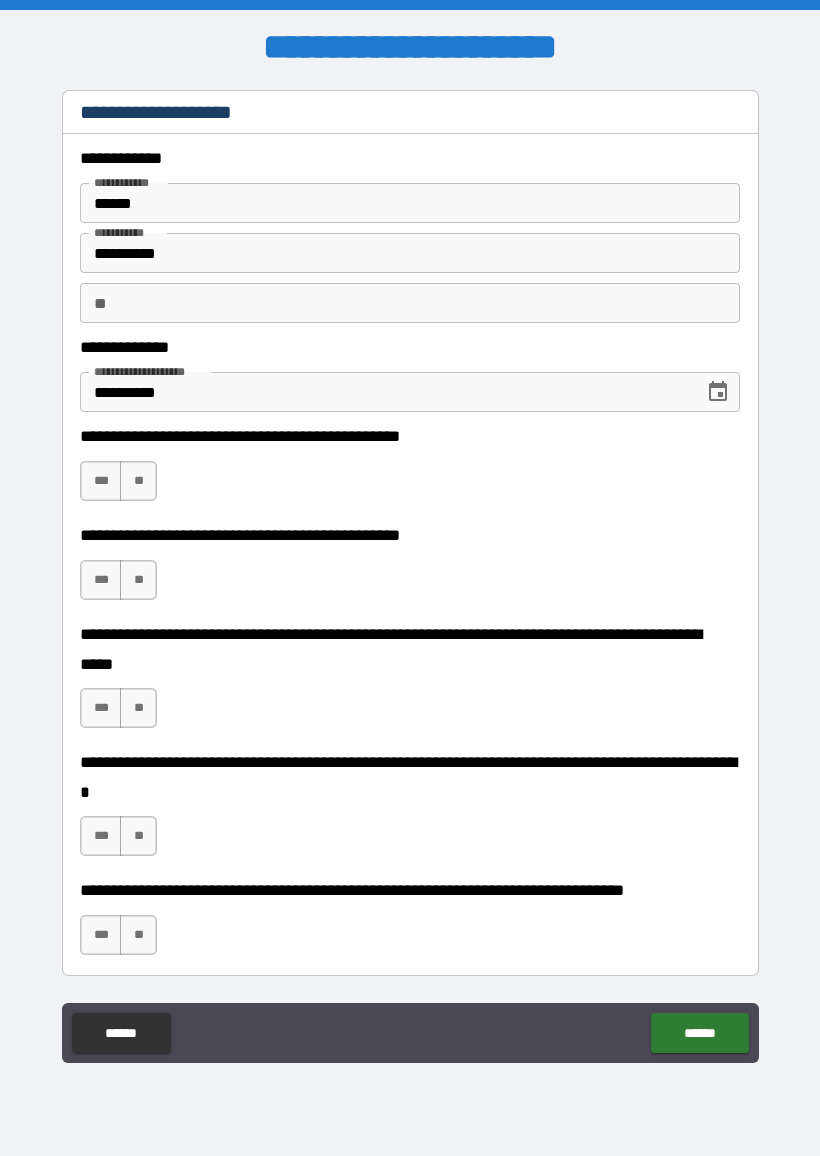 click on "**********" at bounding box center (385, 392) 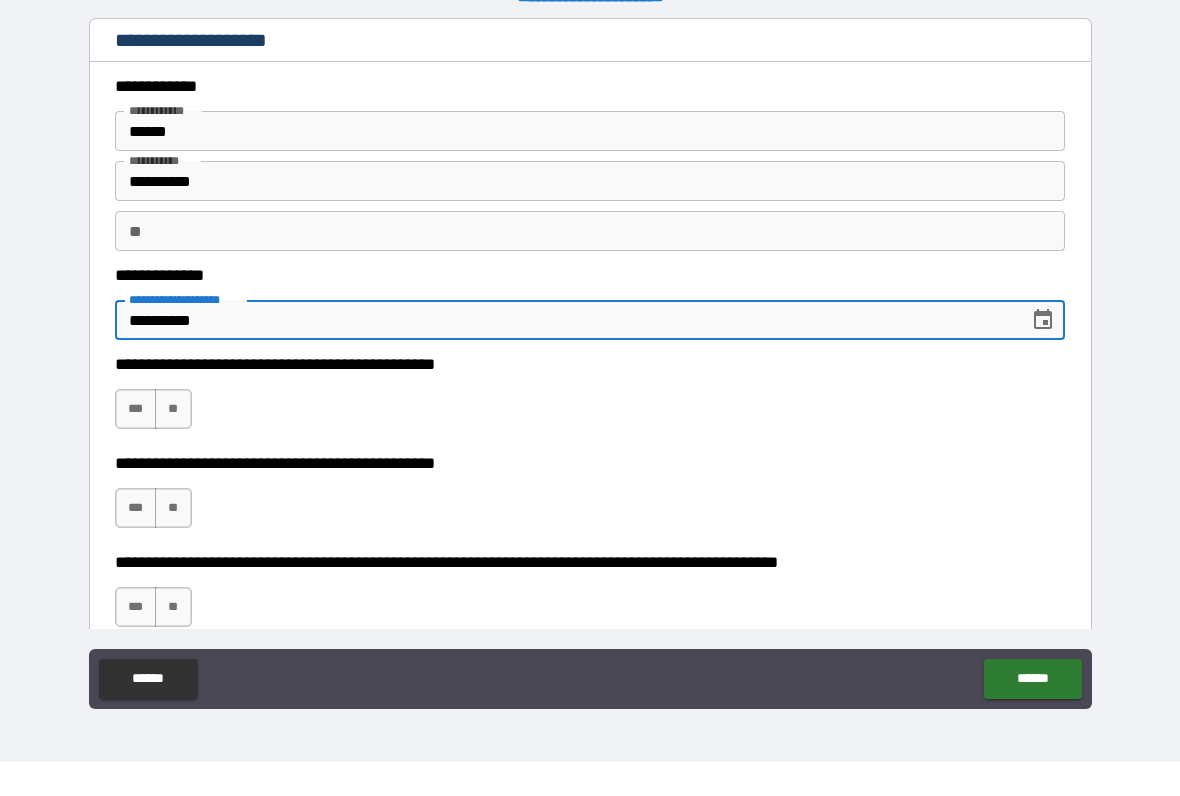 click 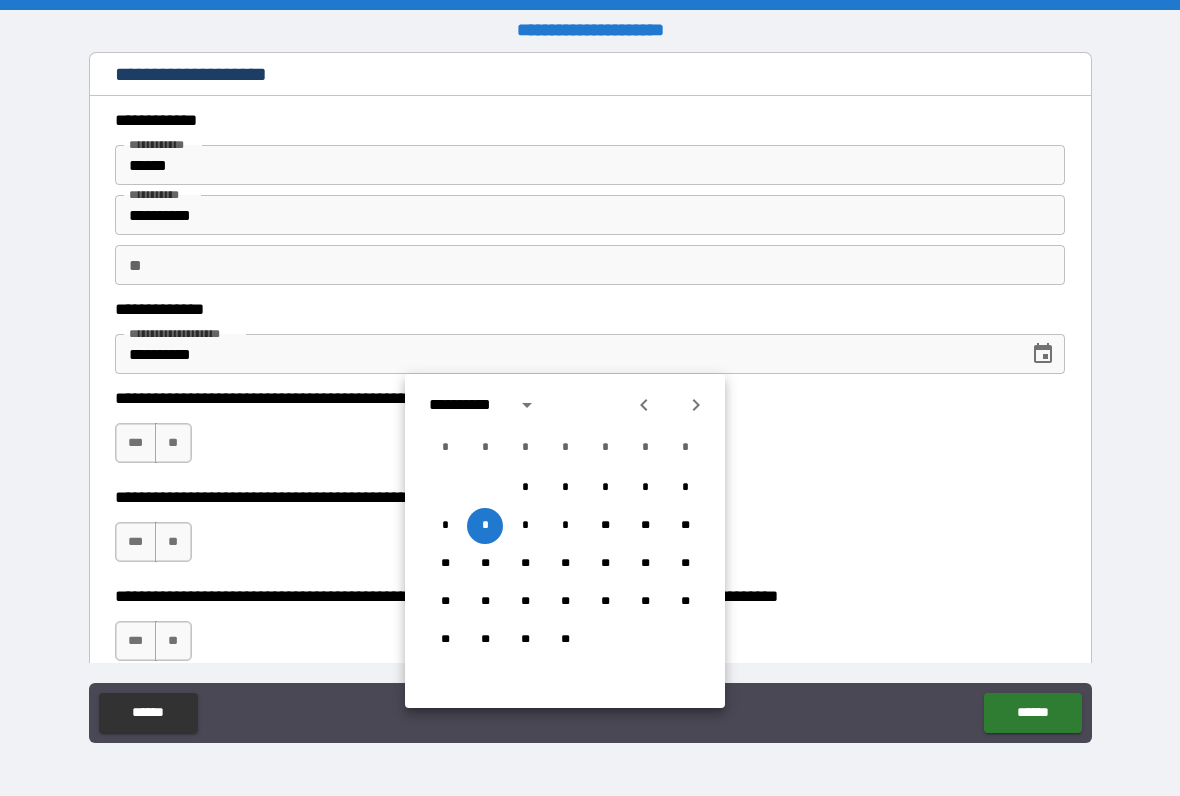 click at bounding box center [527, 405] 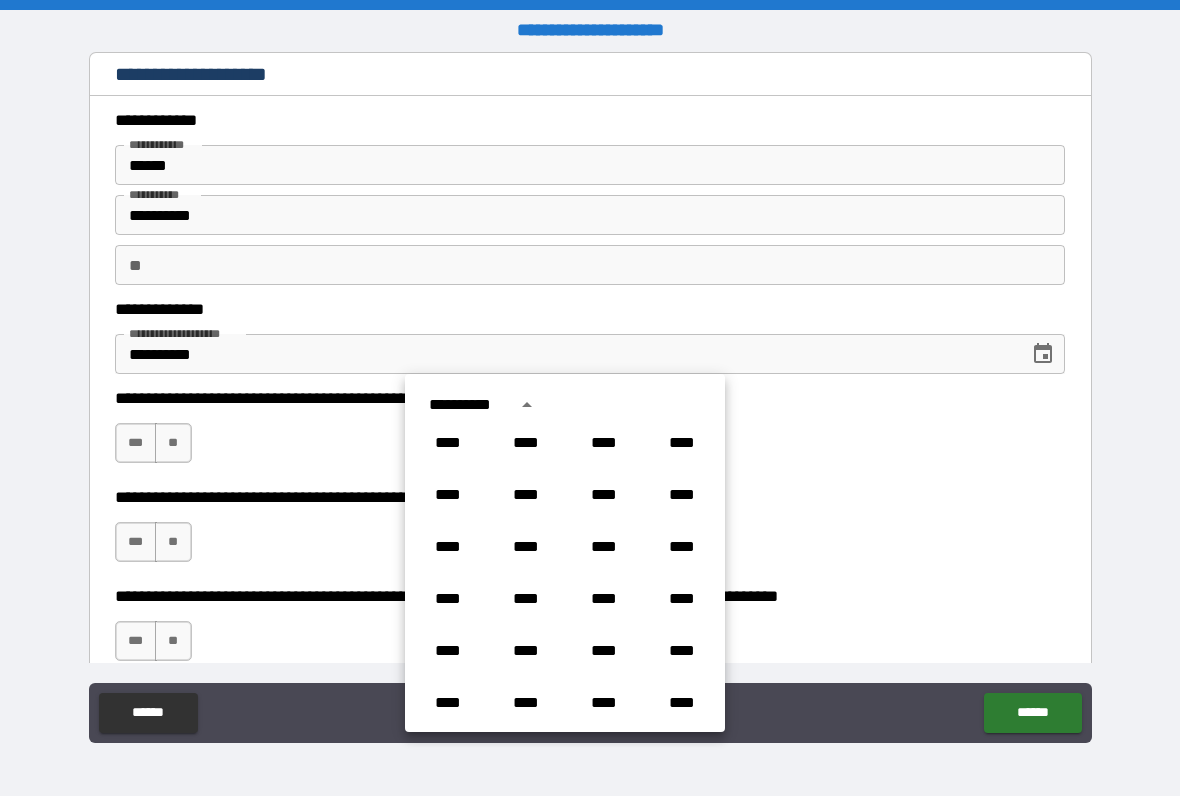 scroll, scrollTop: 738, scrollLeft: 0, axis: vertical 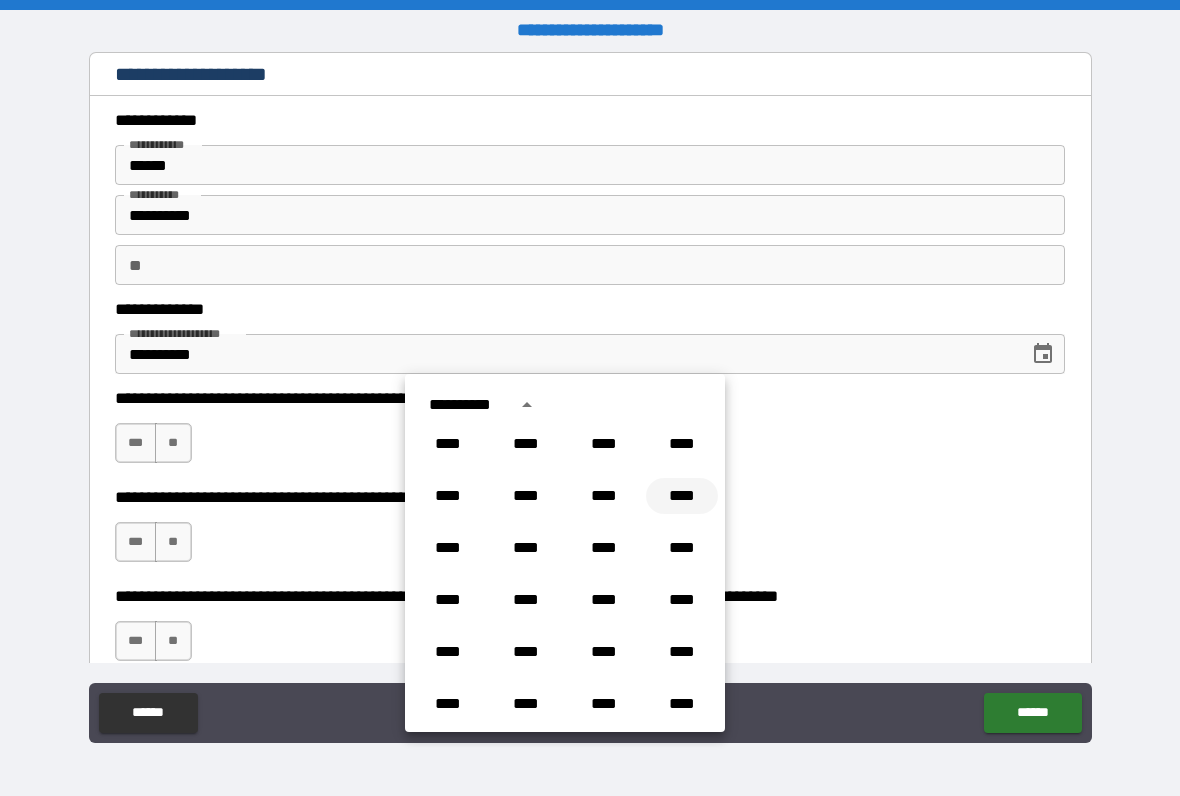 click on "****" at bounding box center (682, 496) 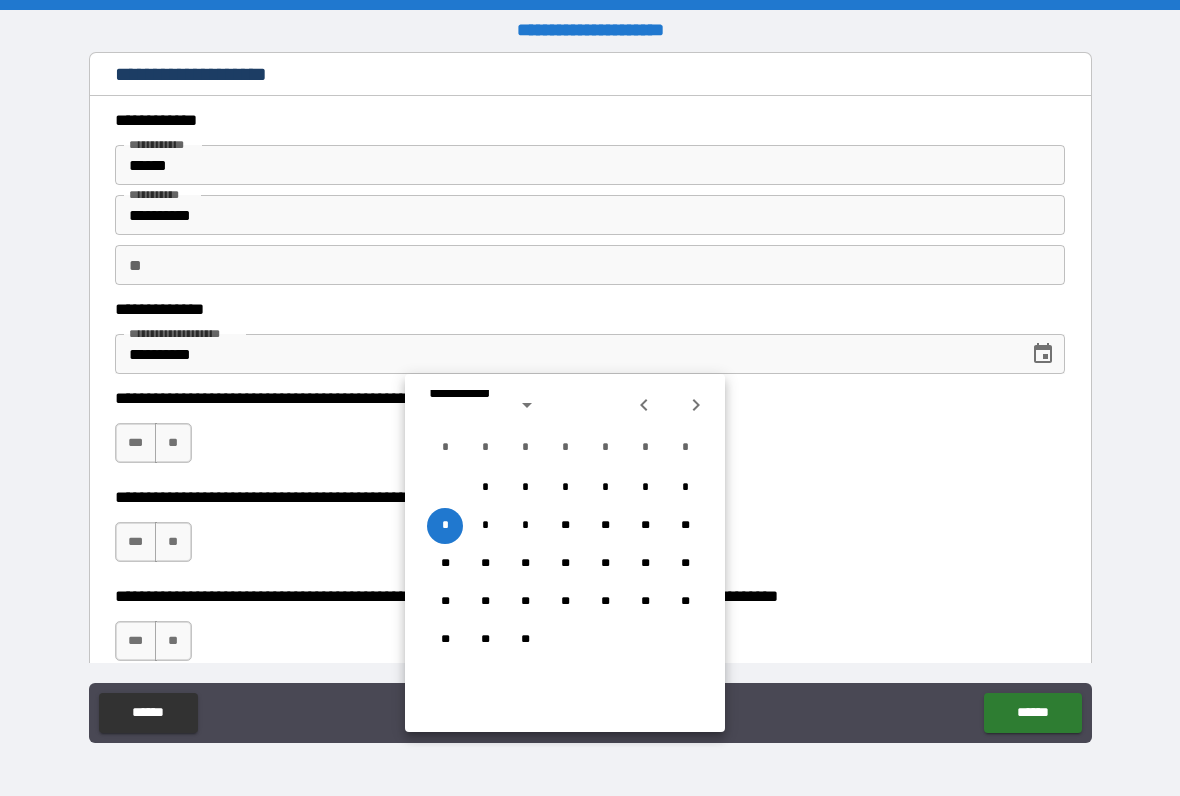 type on "**********" 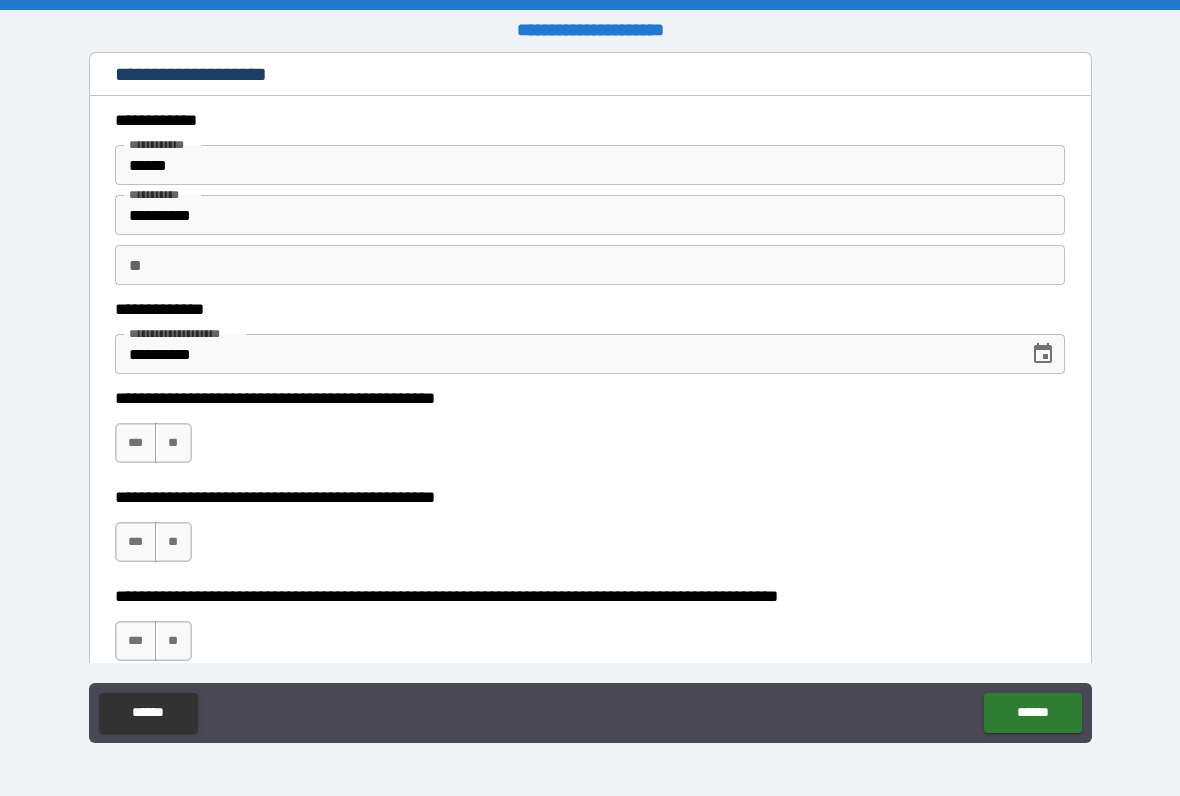 click on "**********" at bounding box center [590, 433] 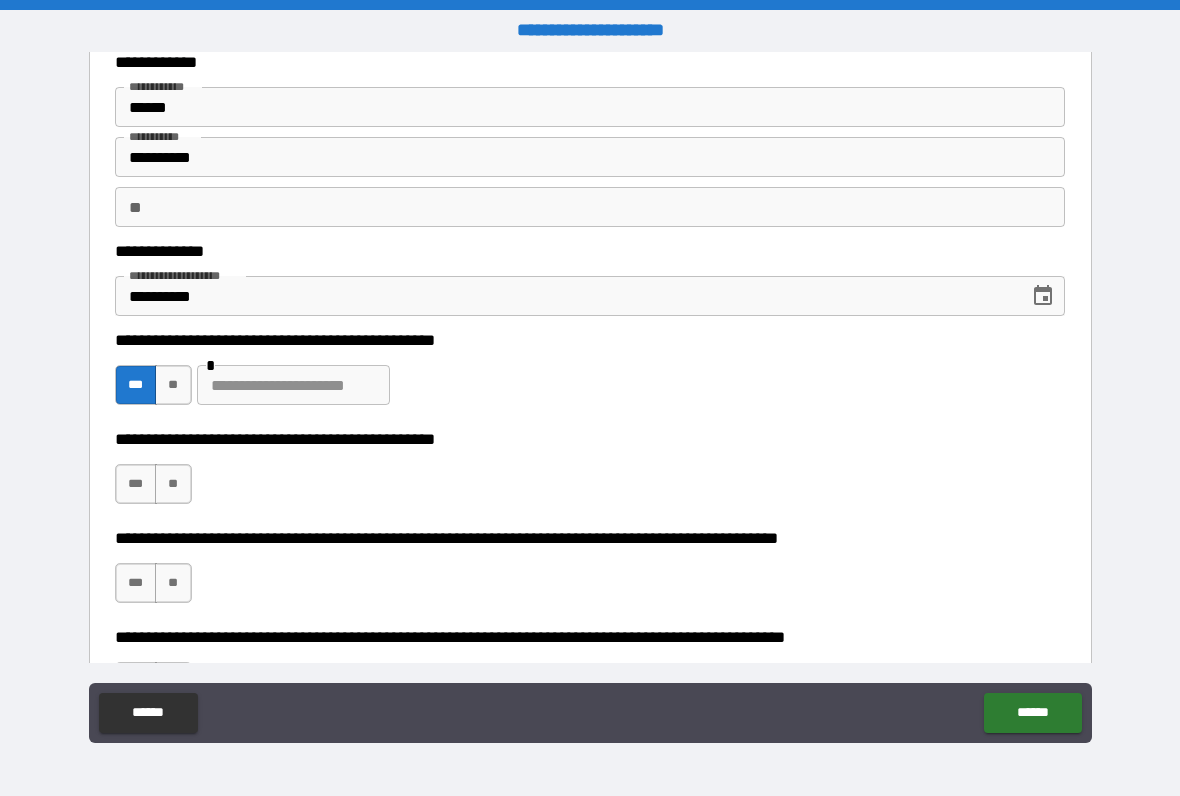 scroll, scrollTop: 59, scrollLeft: 0, axis: vertical 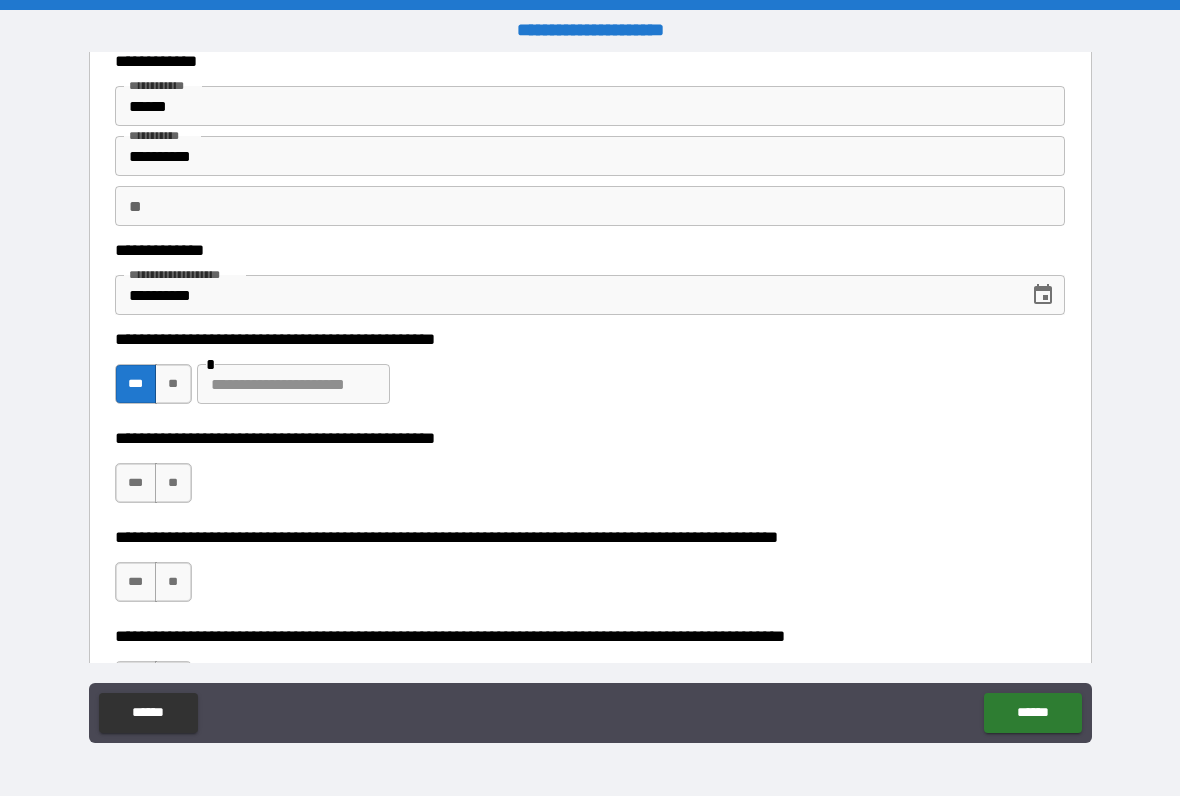 click at bounding box center [293, 384] 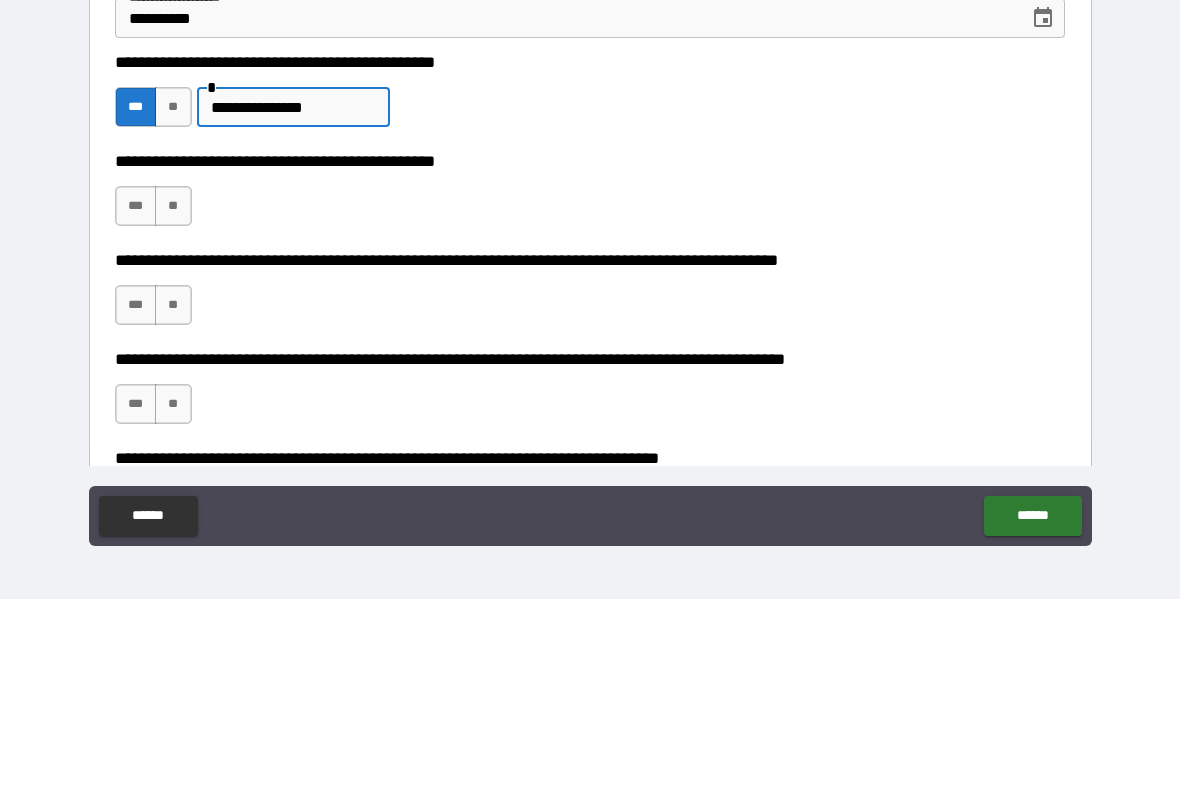 scroll, scrollTop: 143, scrollLeft: 0, axis: vertical 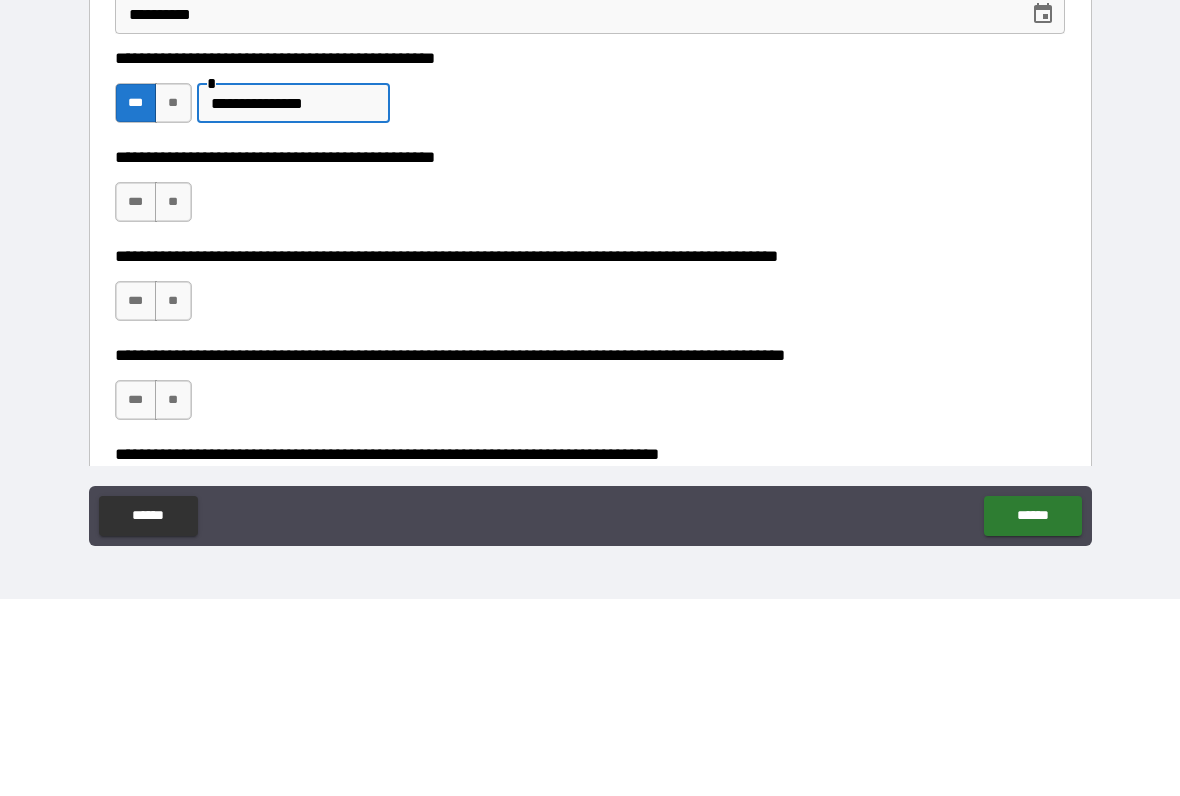 type on "**********" 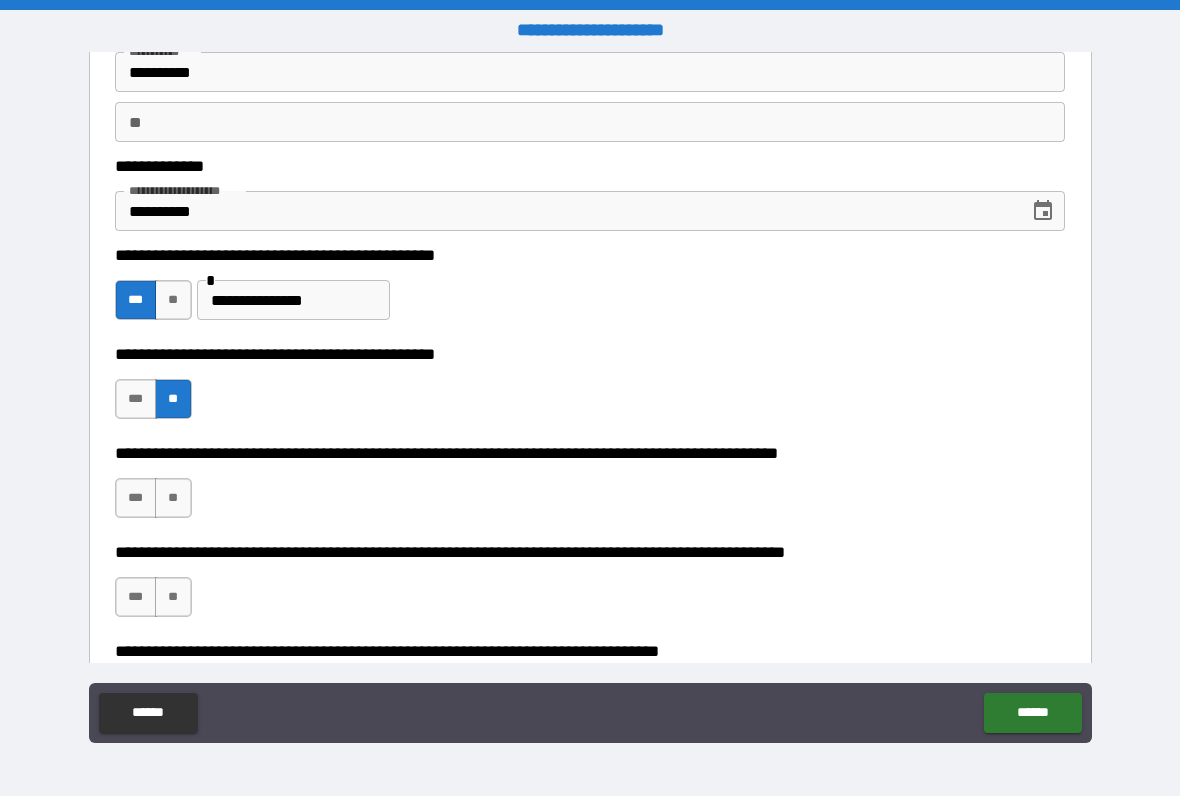 click on "**" at bounding box center [173, 498] 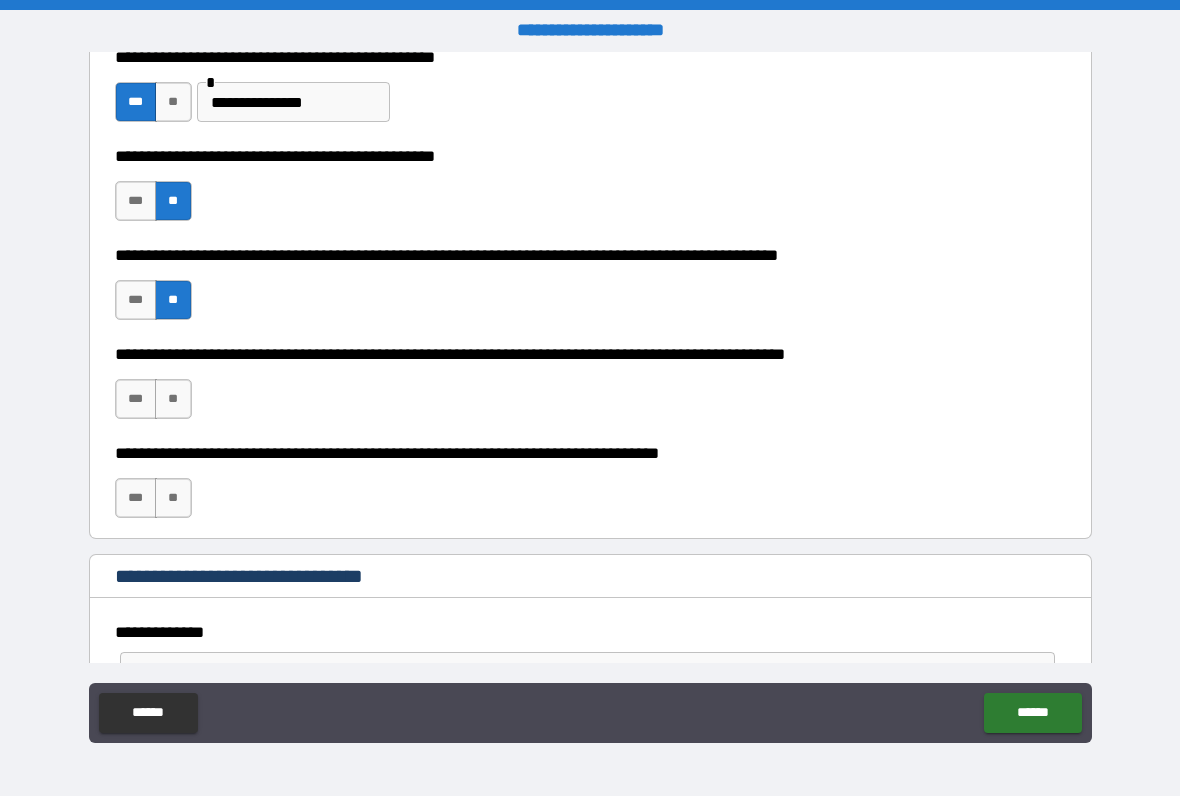 scroll, scrollTop: 360, scrollLeft: 0, axis: vertical 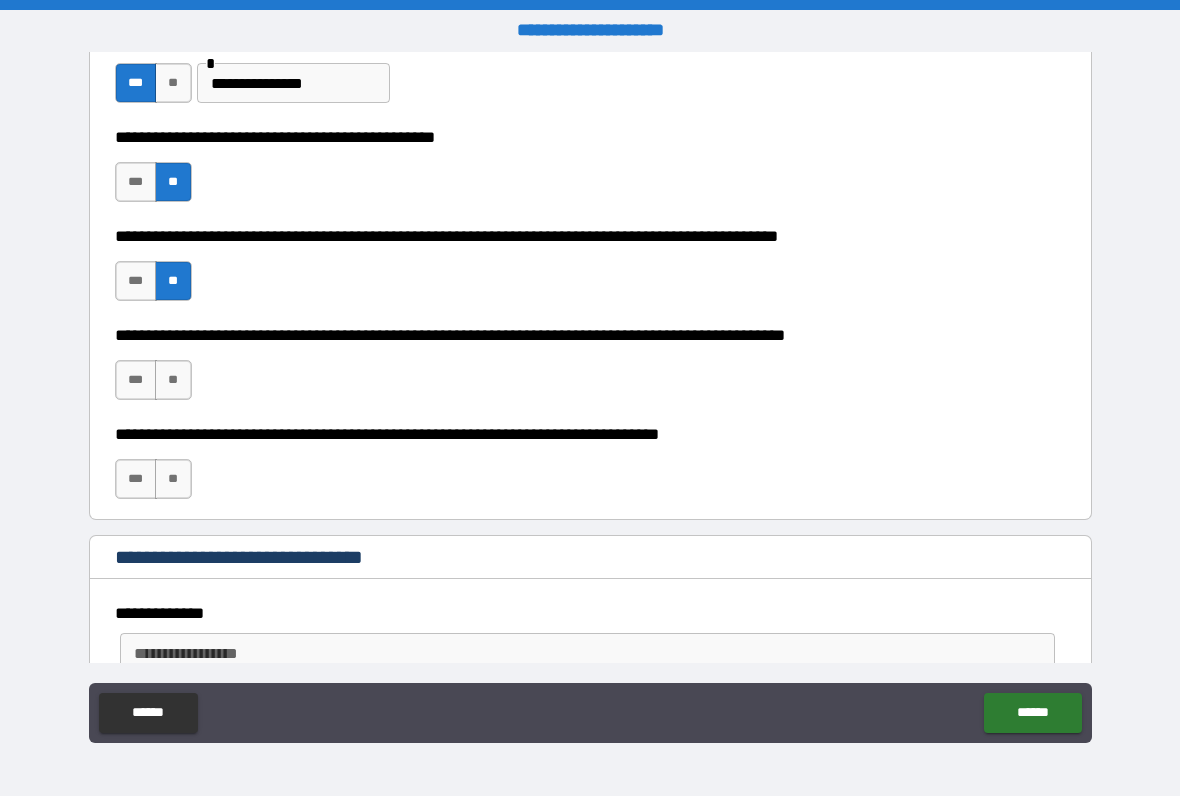 click on "**" at bounding box center [173, 380] 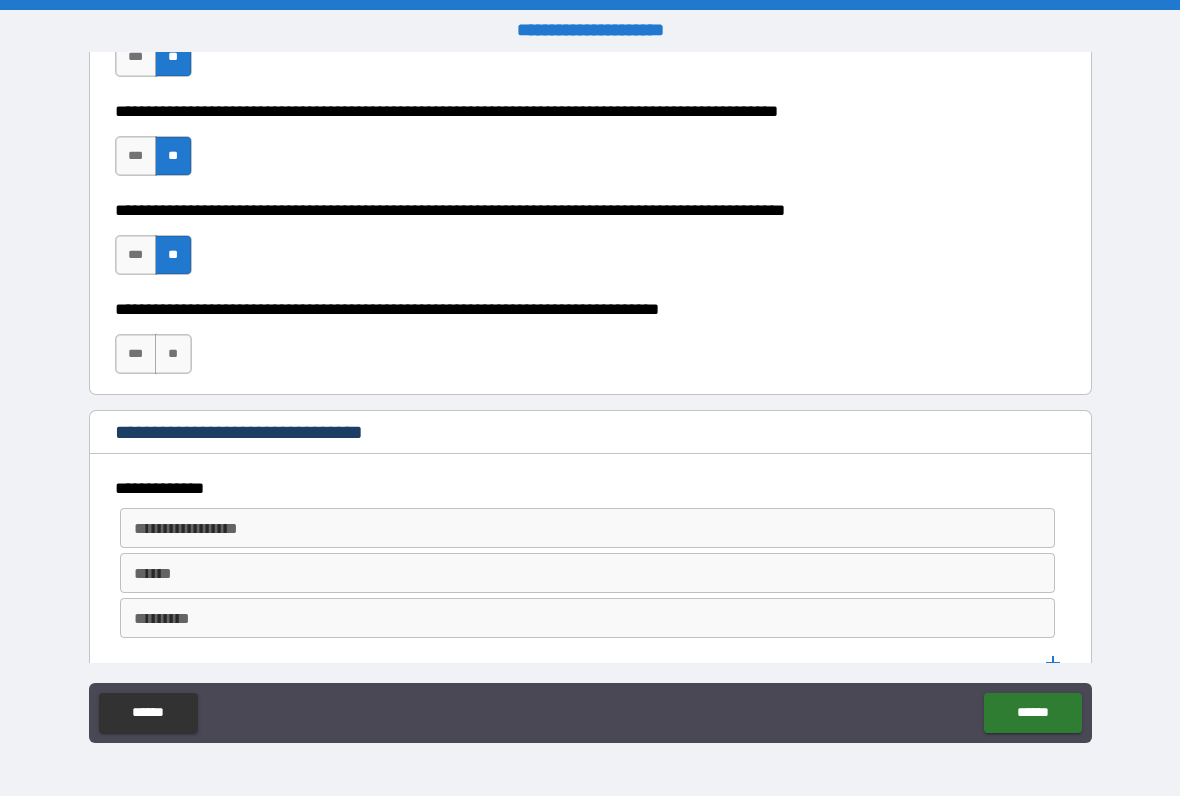 scroll, scrollTop: 489, scrollLeft: 0, axis: vertical 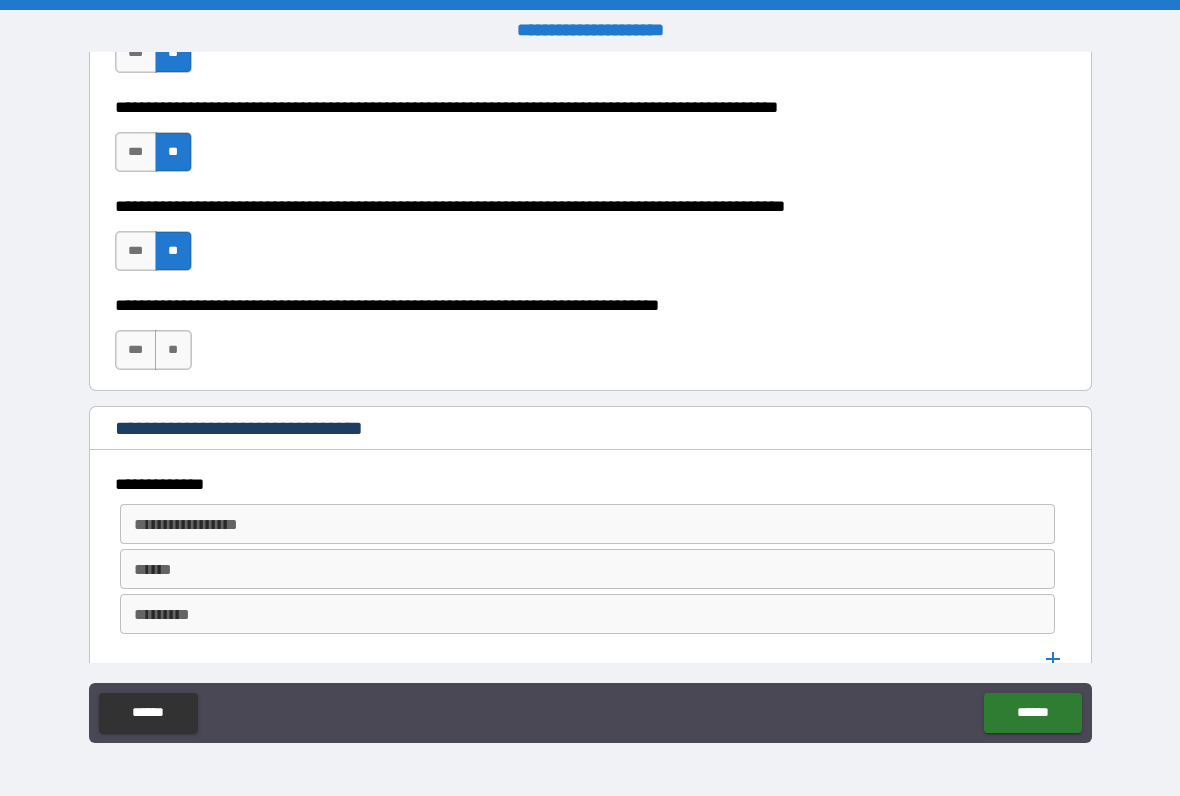 click on "**" at bounding box center [173, 350] 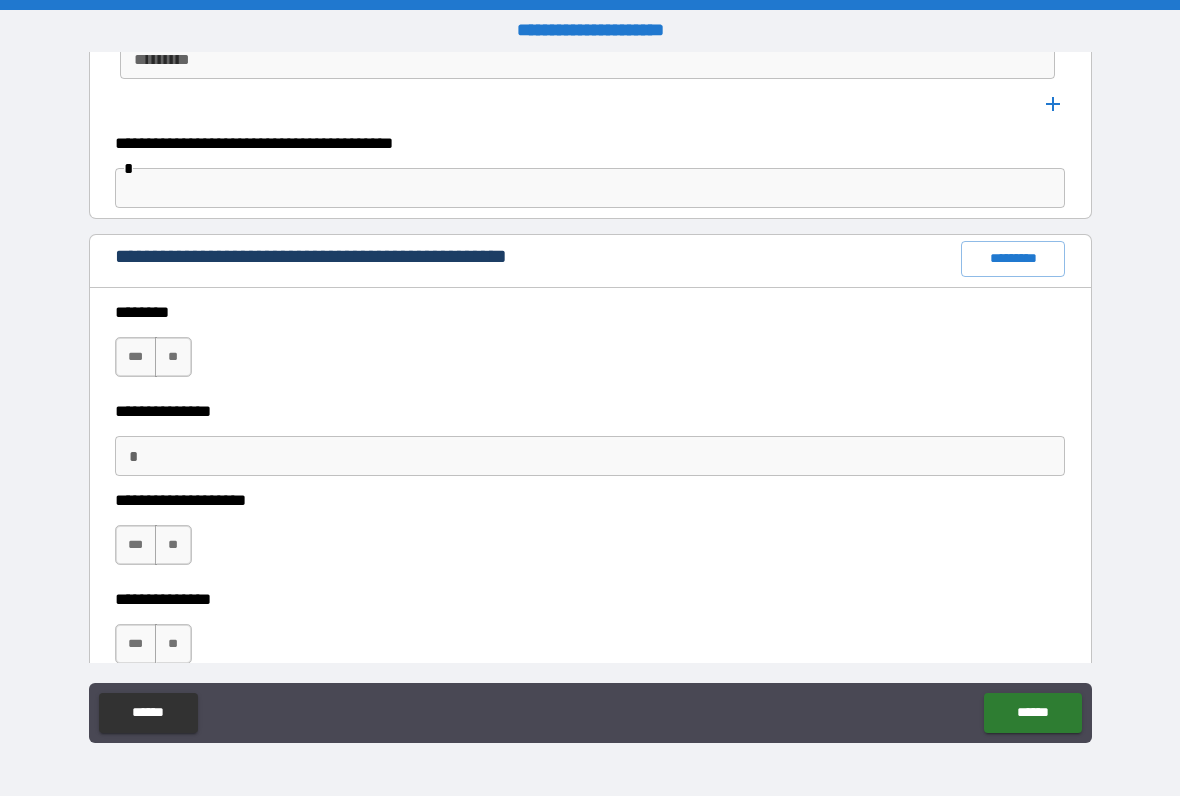 scroll, scrollTop: 1045, scrollLeft: 0, axis: vertical 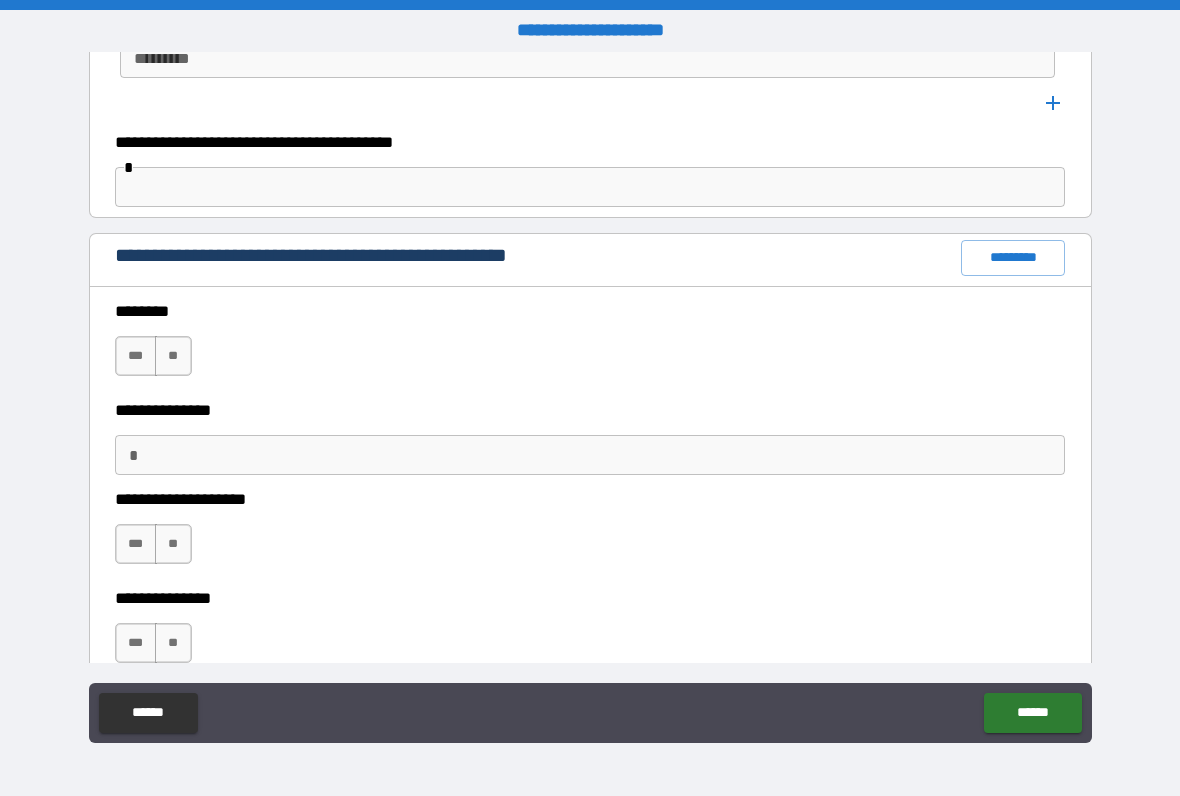 click on "**" at bounding box center (173, 356) 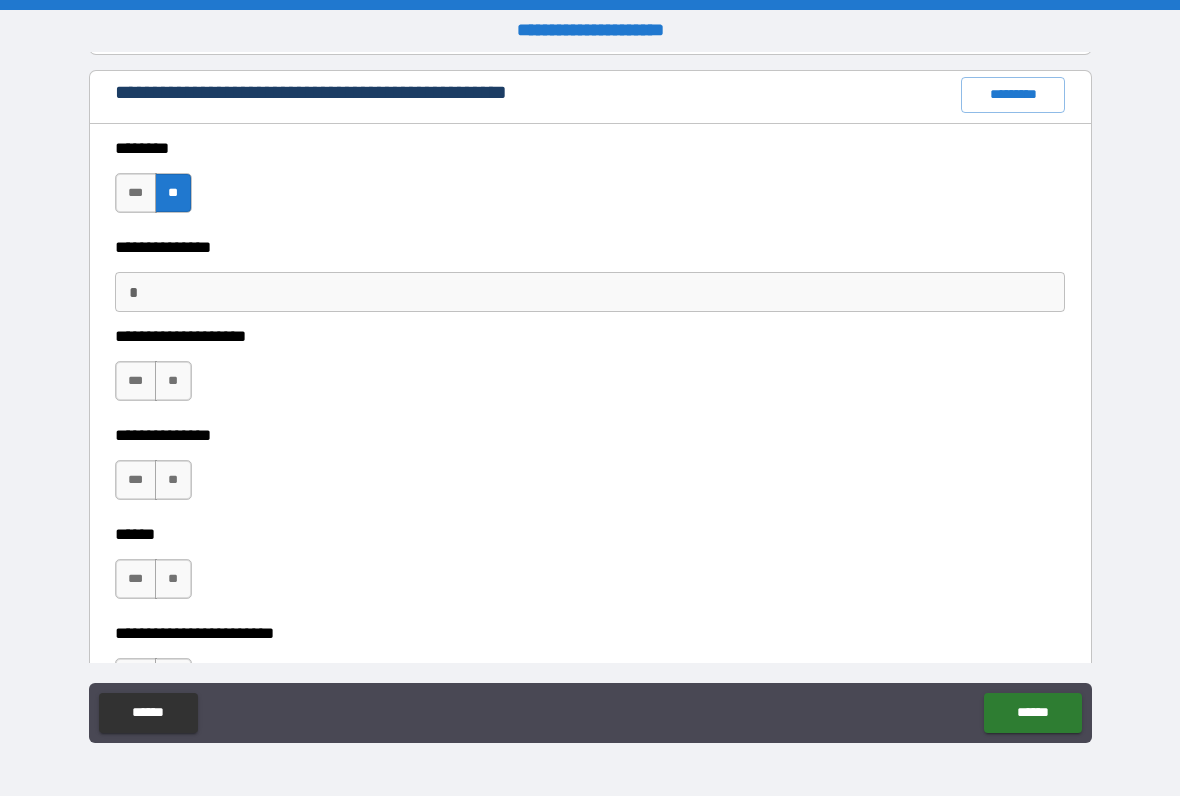 scroll, scrollTop: 1213, scrollLeft: 0, axis: vertical 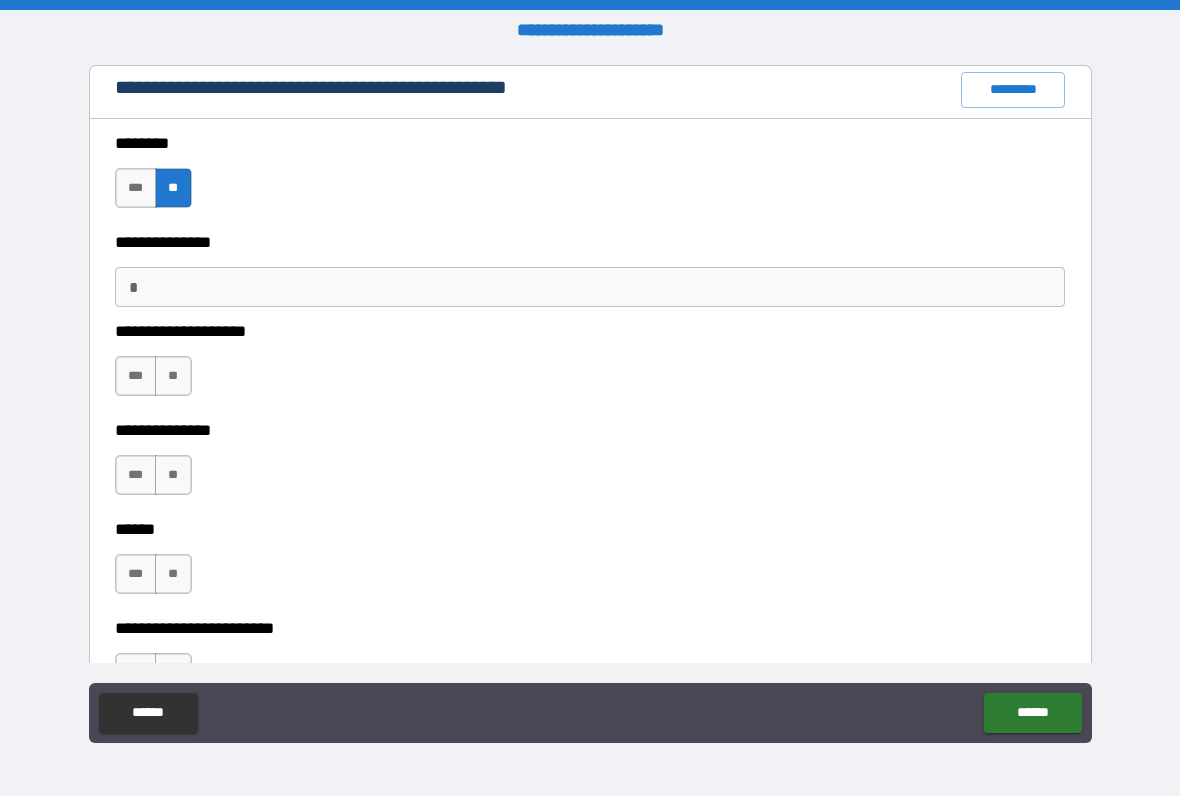 click on "**" at bounding box center (173, 376) 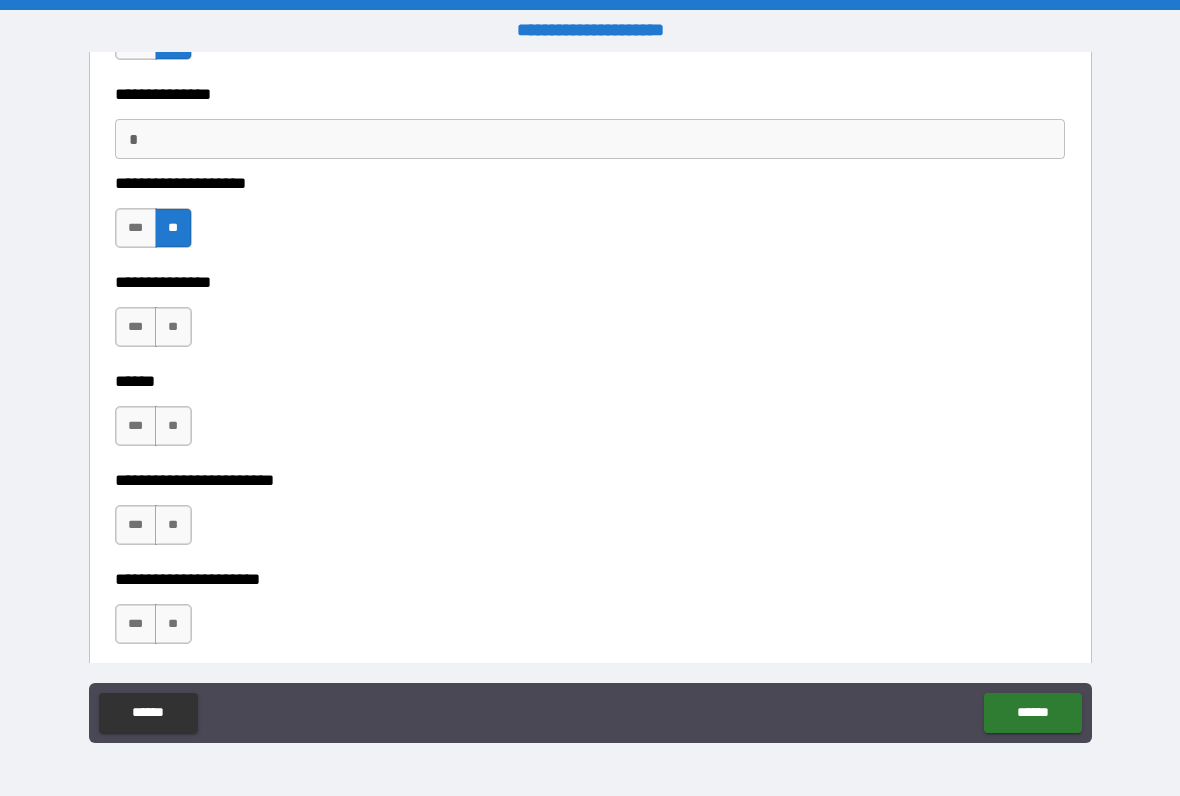 scroll, scrollTop: 1386, scrollLeft: 0, axis: vertical 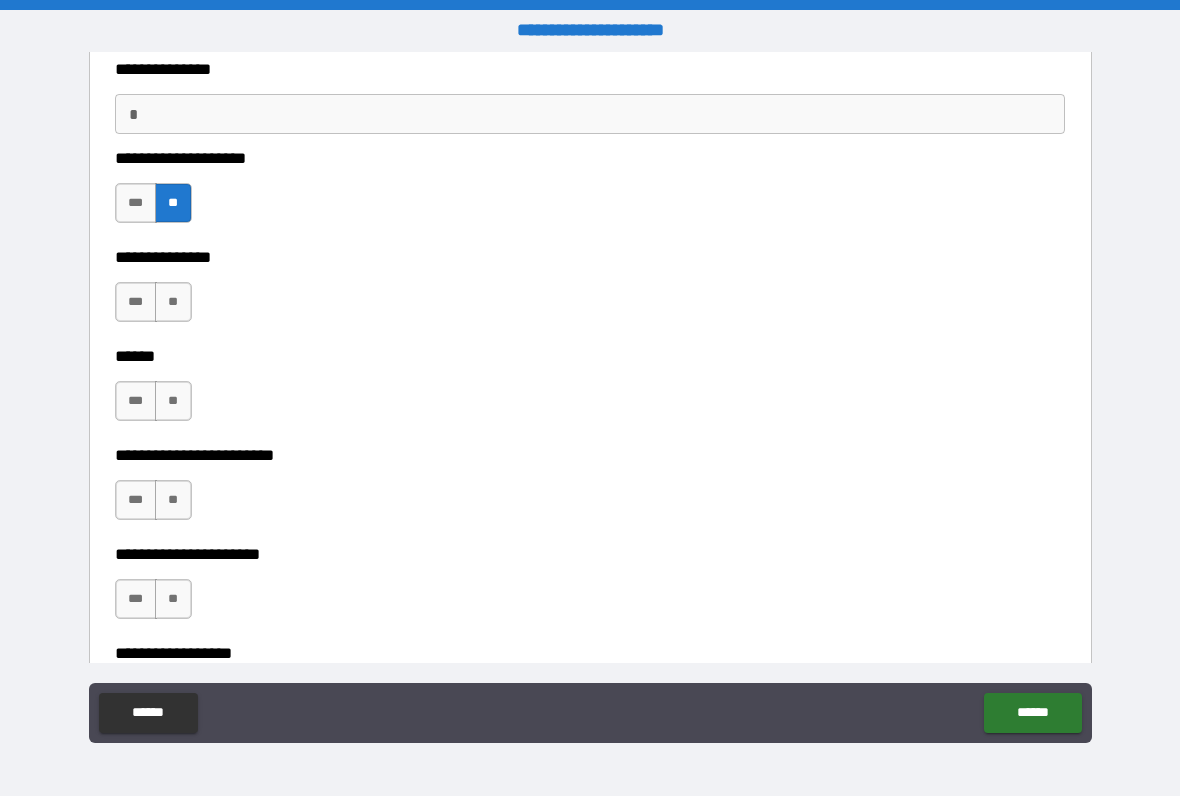 click on "**" at bounding box center (173, 401) 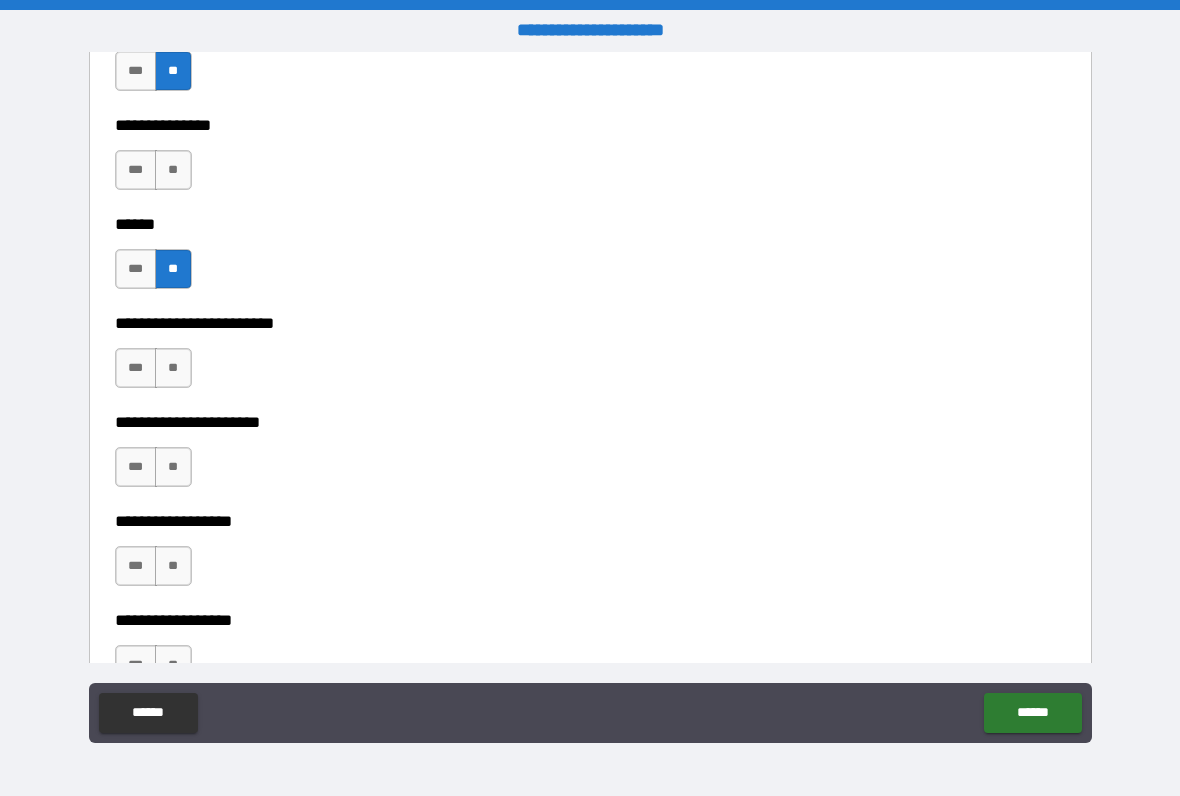 scroll, scrollTop: 1522, scrollLeft: 0, axis: vertical 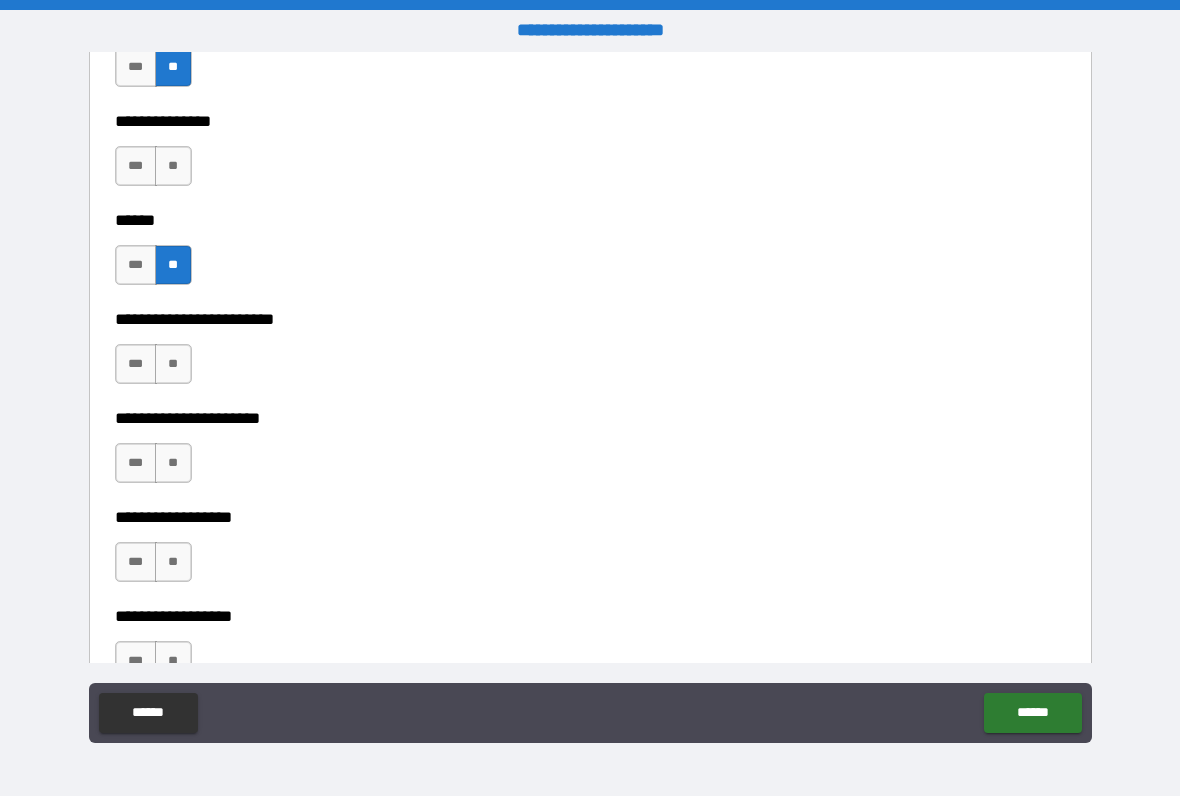 click on "**" at bounding box center [173, 364] 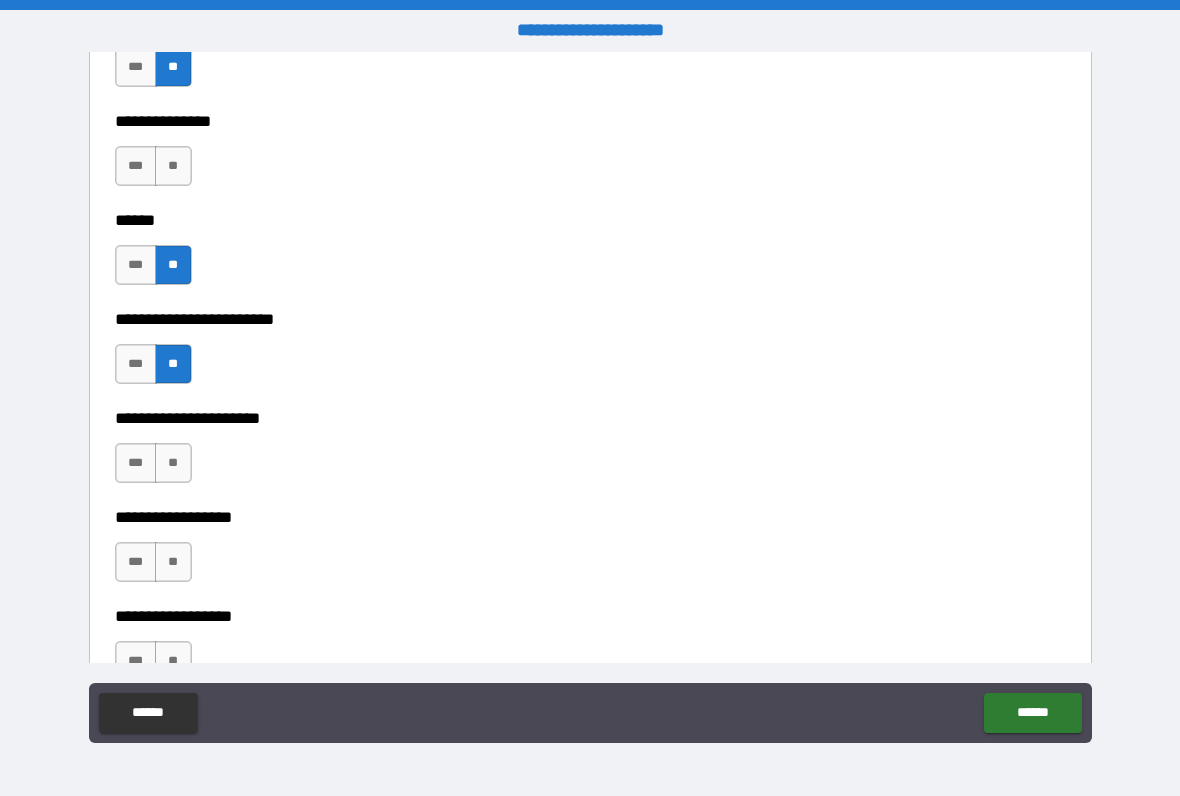 click on "**" at bounding box center [173, 463] 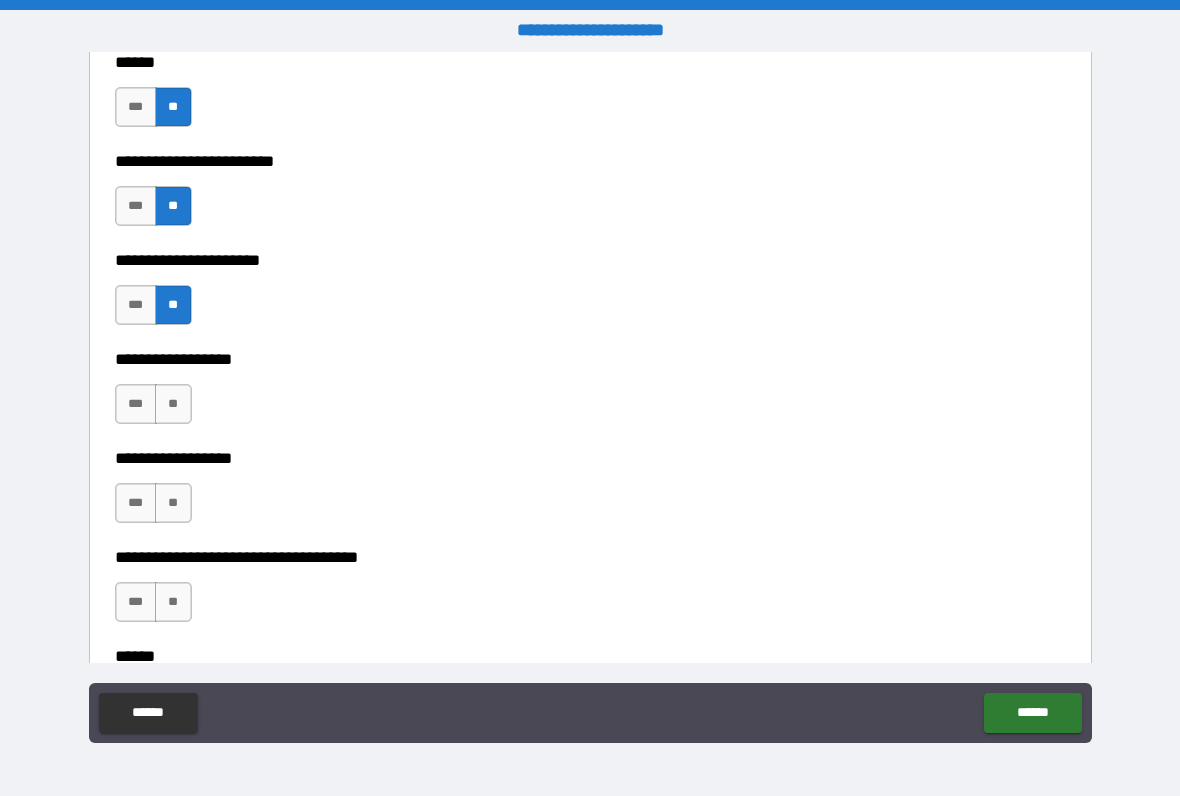 scroll, scrollTop: 1688, scrollLeft: 0, axis: vertical 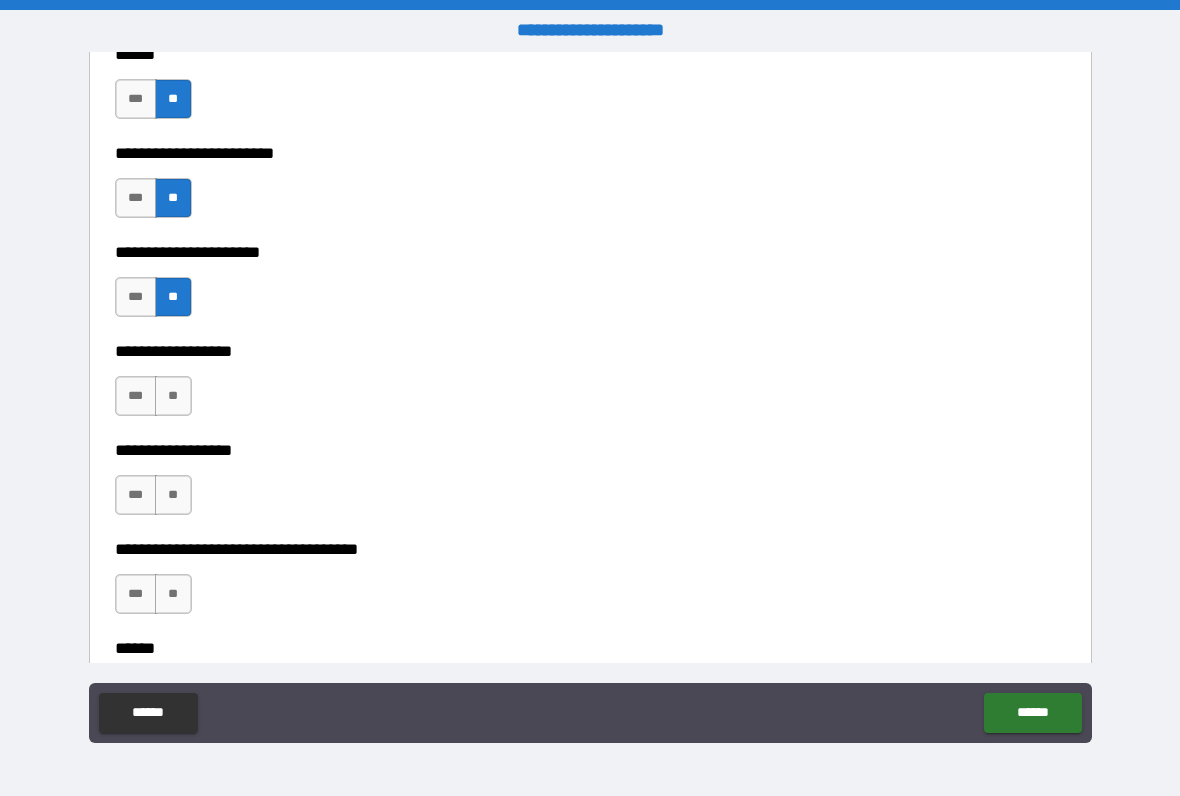 click on "**" at bounding box center (173, 396) 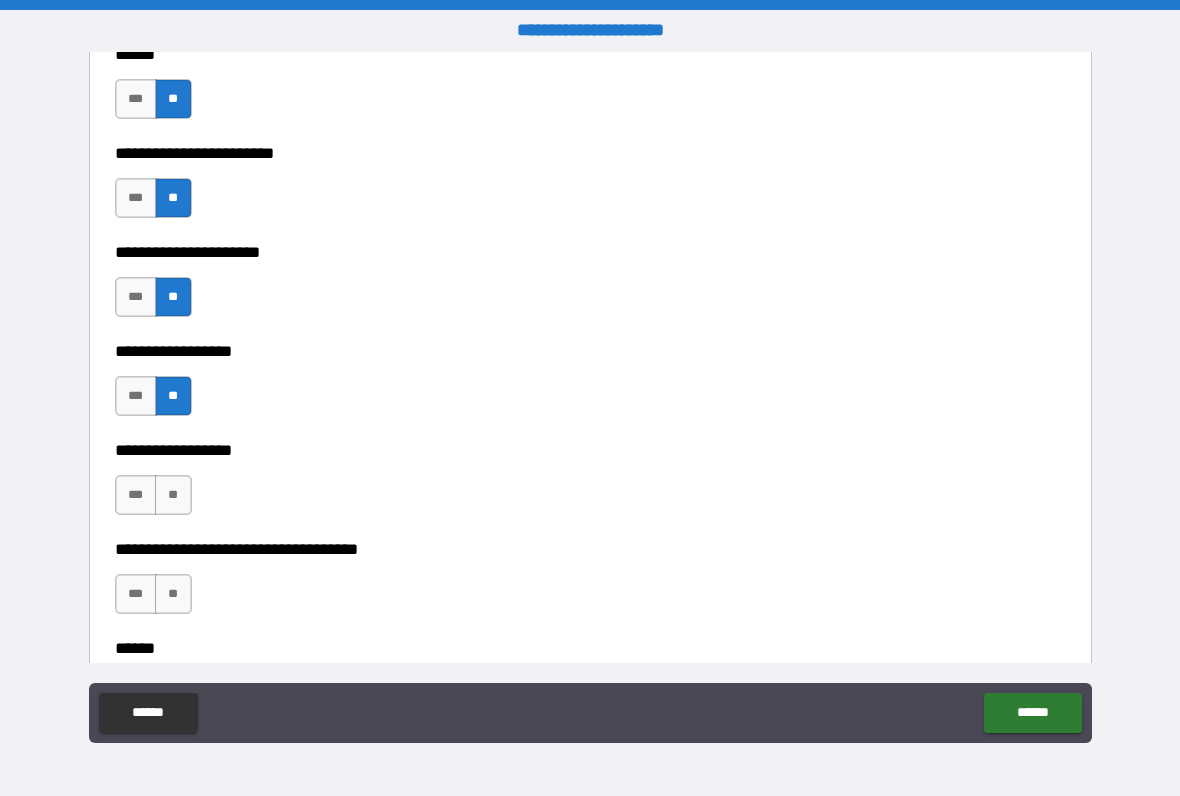 click on "**" at bounding box center [173, 495] 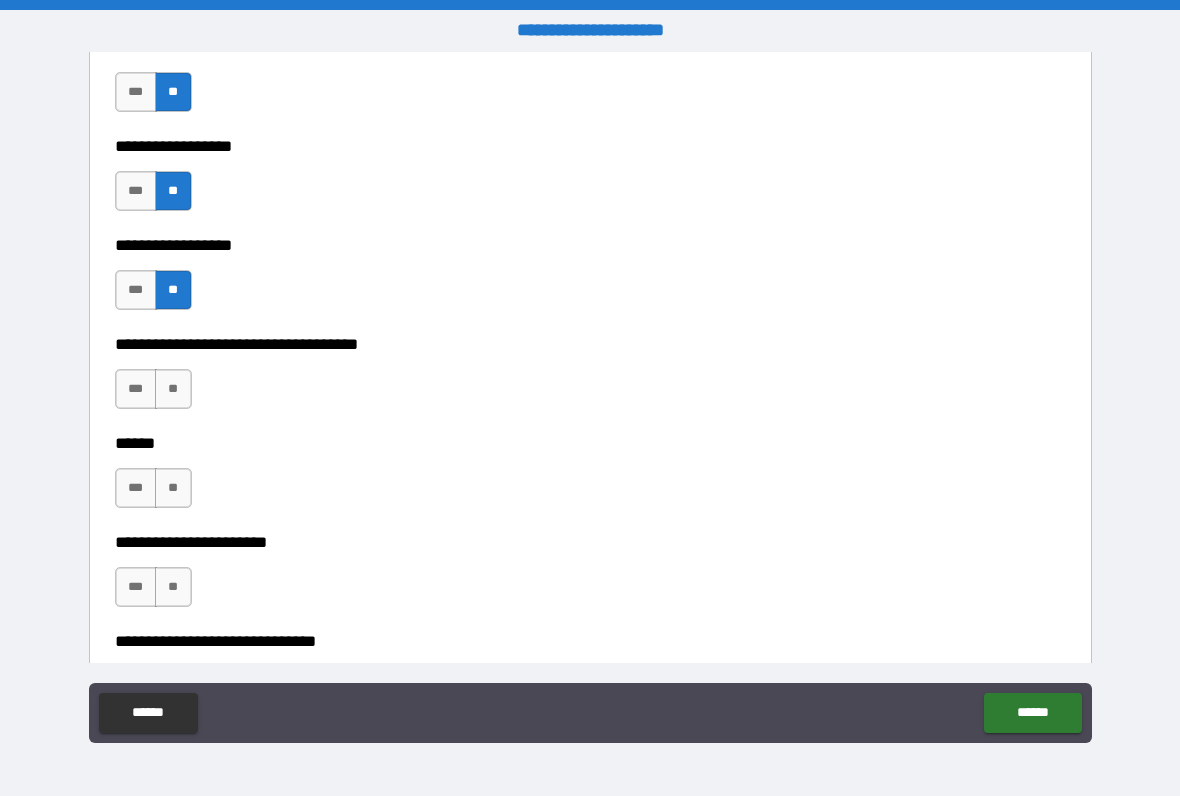 scroll, scrollTop: 1895, scrollLeft: 0, axis: vertical 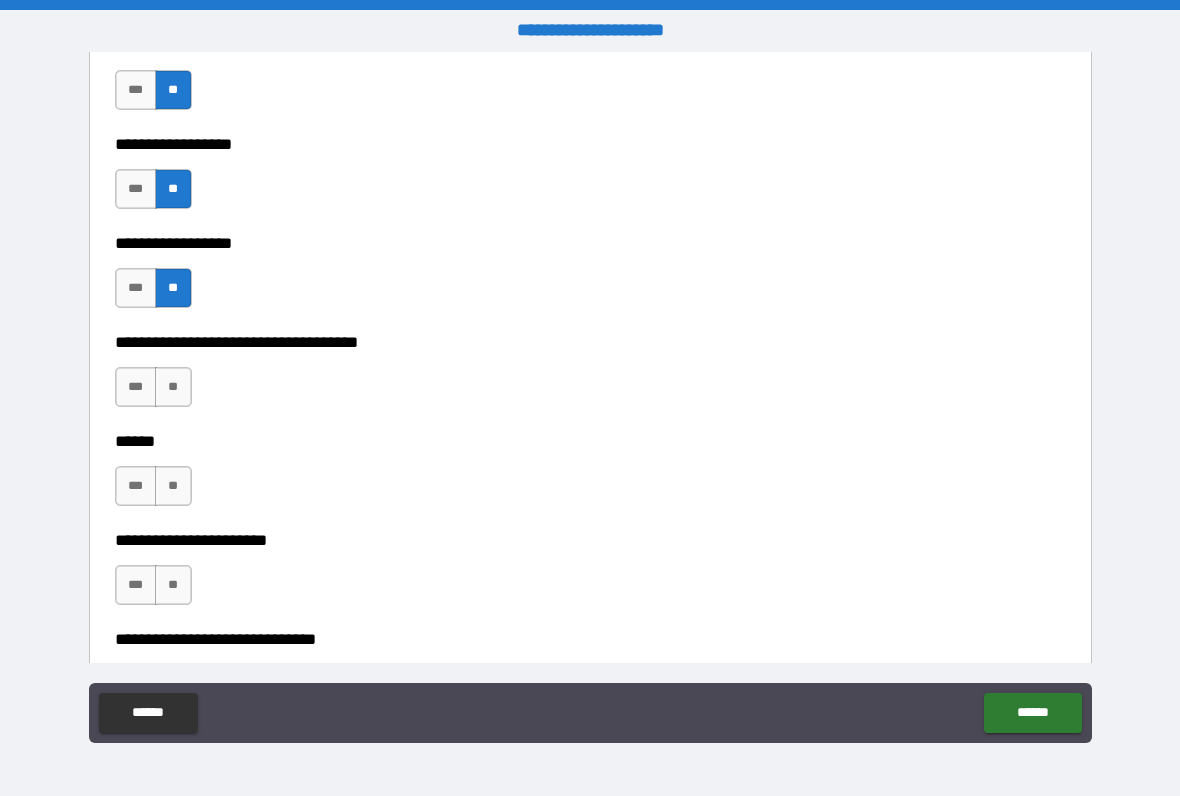 click on "***" at bounding box center [136, 387] 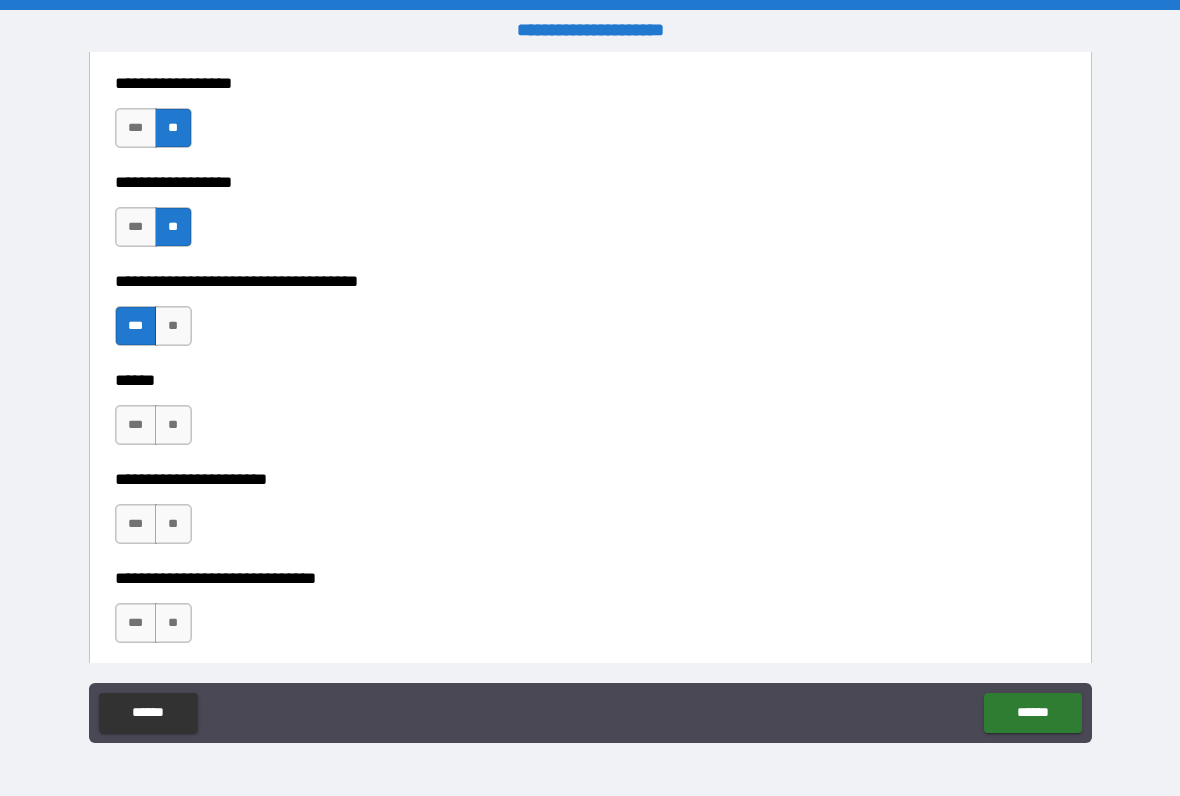 scroll, scrollTop: 1979, scrollLeft: 0, axis: vertical 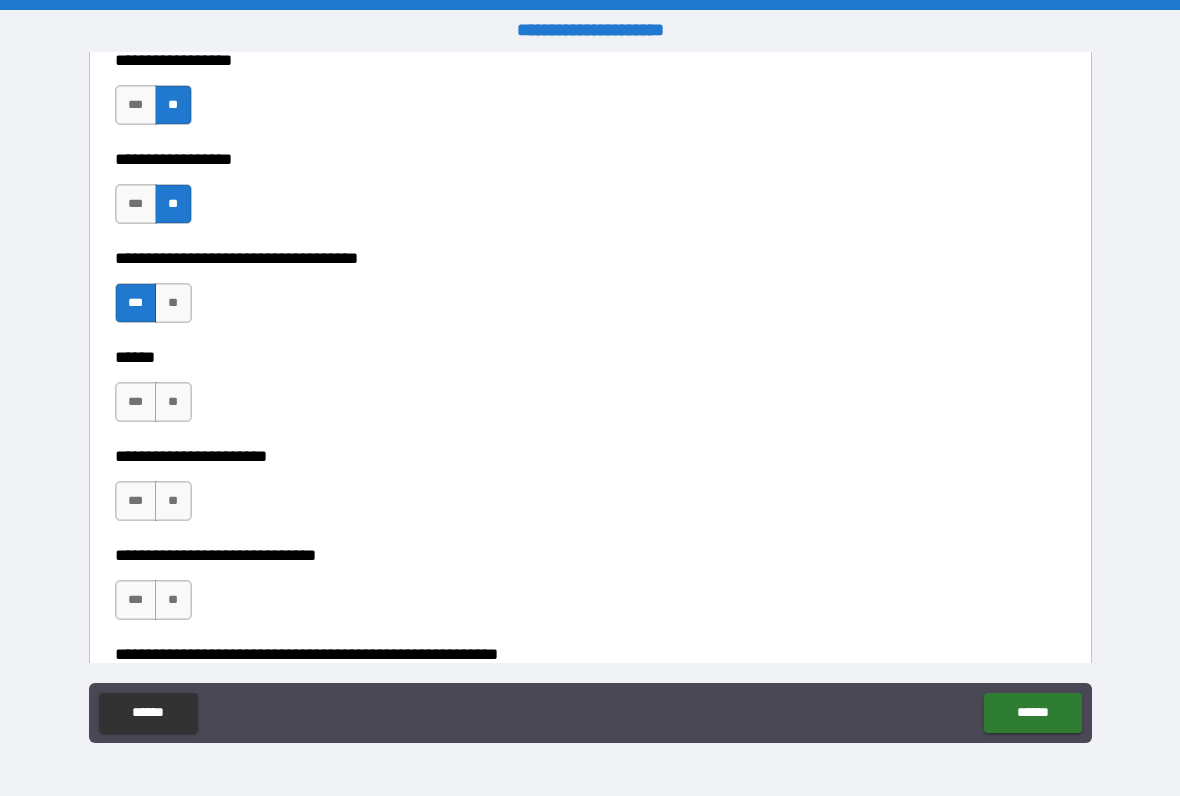 click on "**" at bounding box center [173, 402] 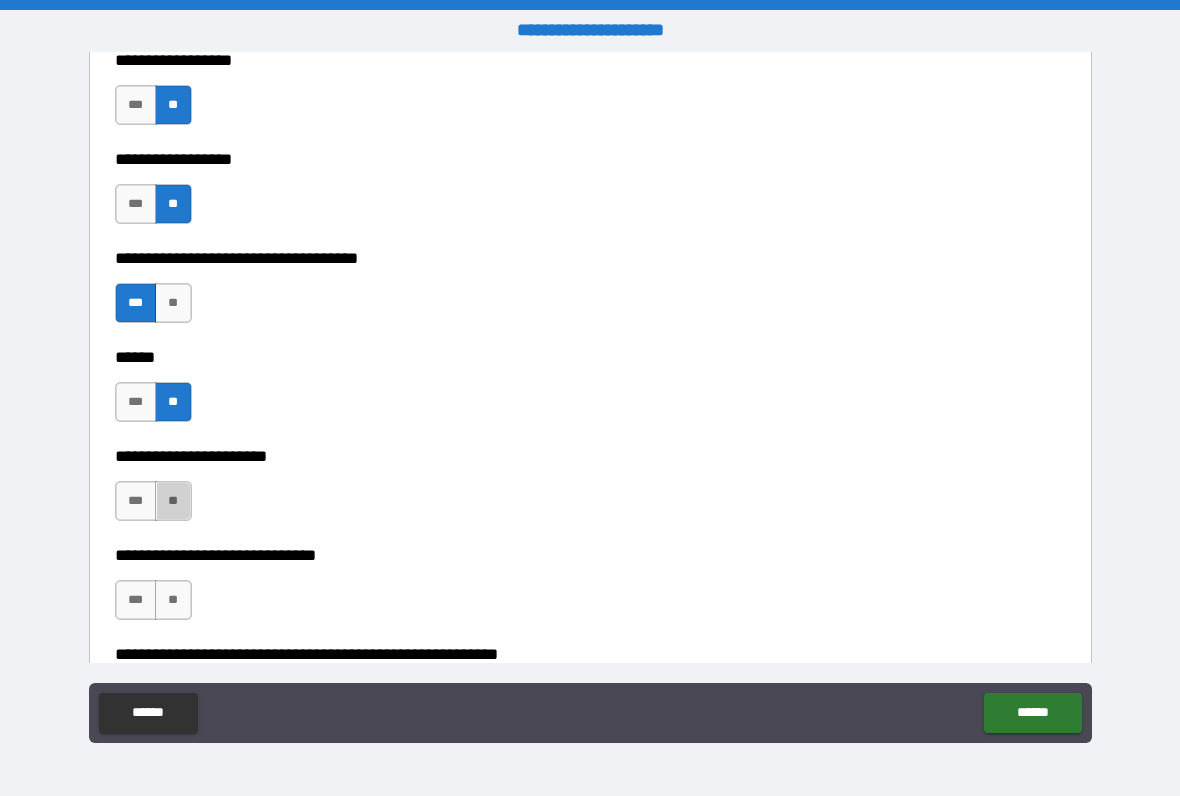 click on "**" at bounding box center (173, 501) 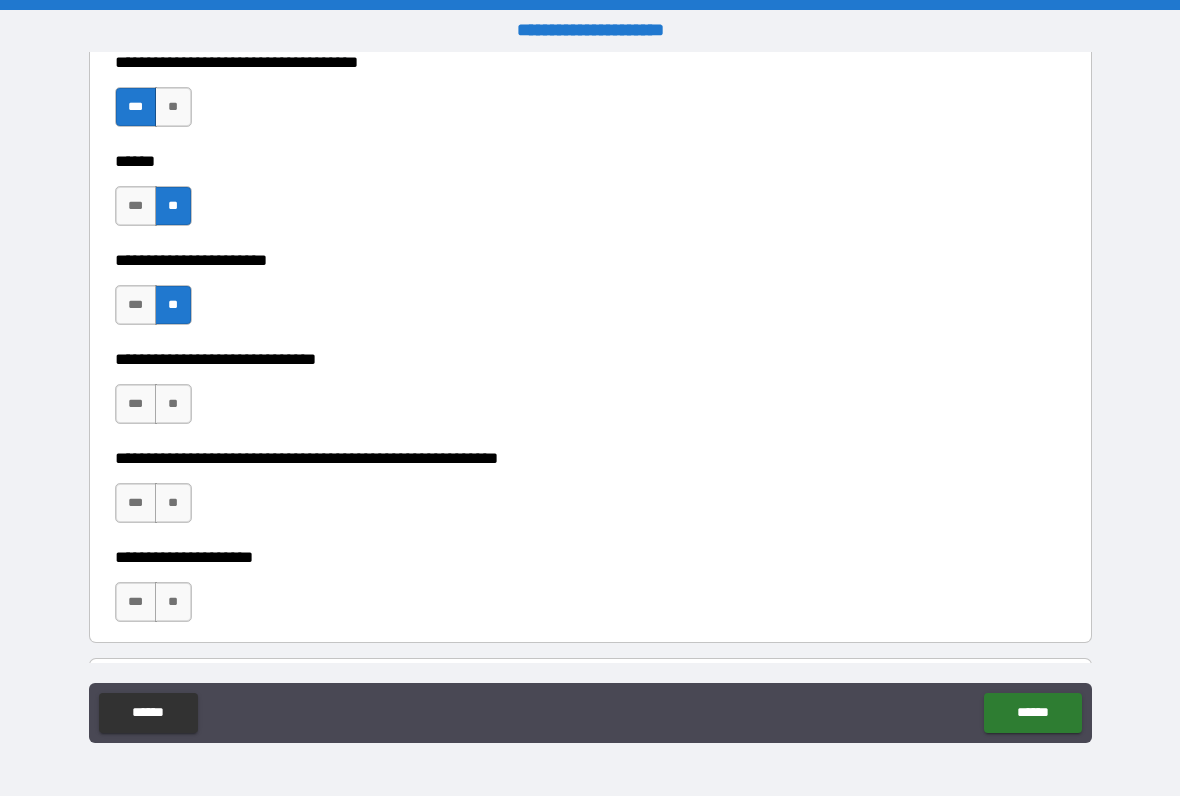 scroll, scrollTop: 2177, scrollLeft: 0, axis: vertical 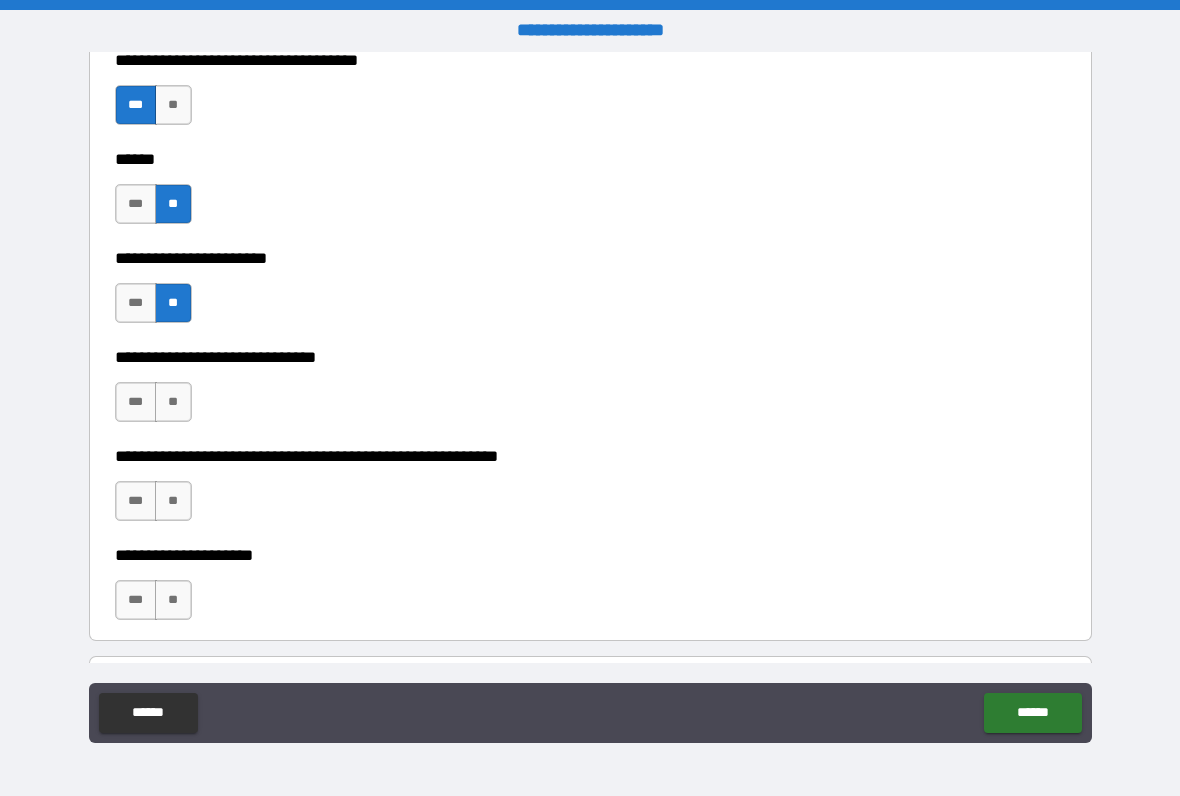 click on "**" at bounding box center (173, 402) 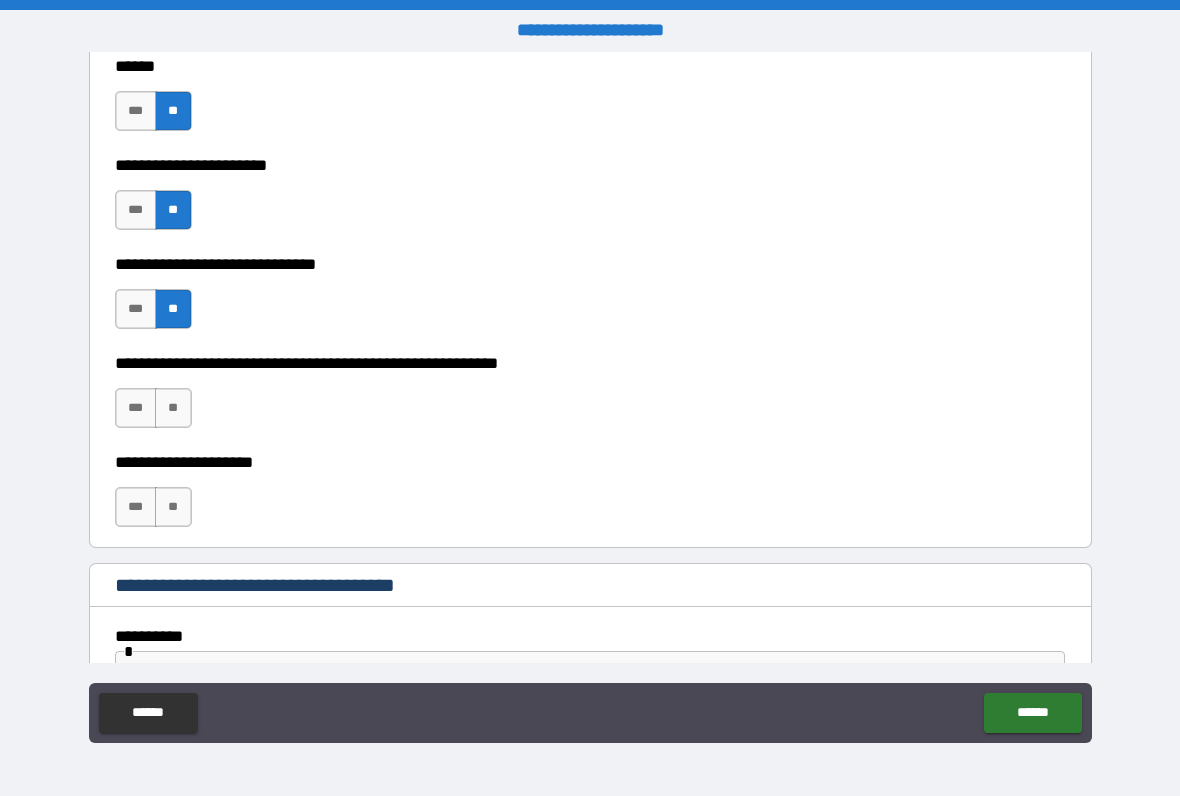 scroll, scrollTop: 2271, scrollLeft: 0, axis: vertical 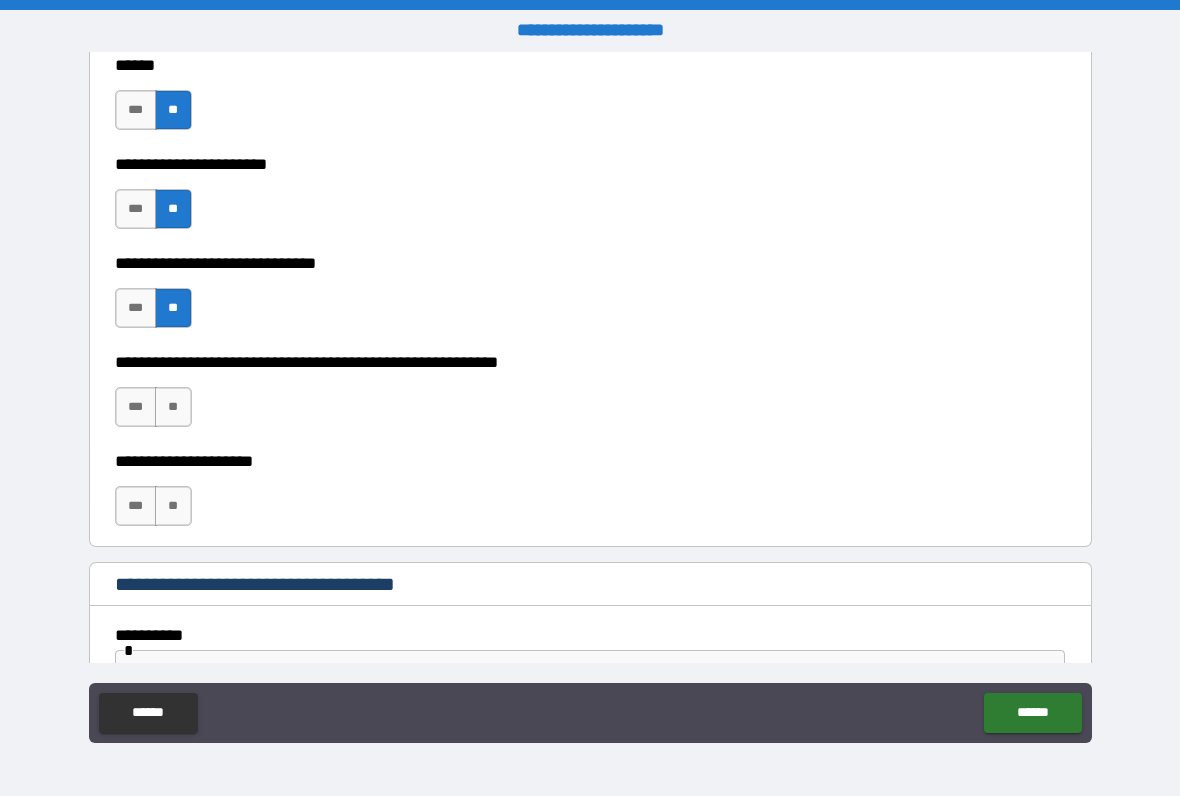 click on "**" at bounding box center (173, 407) 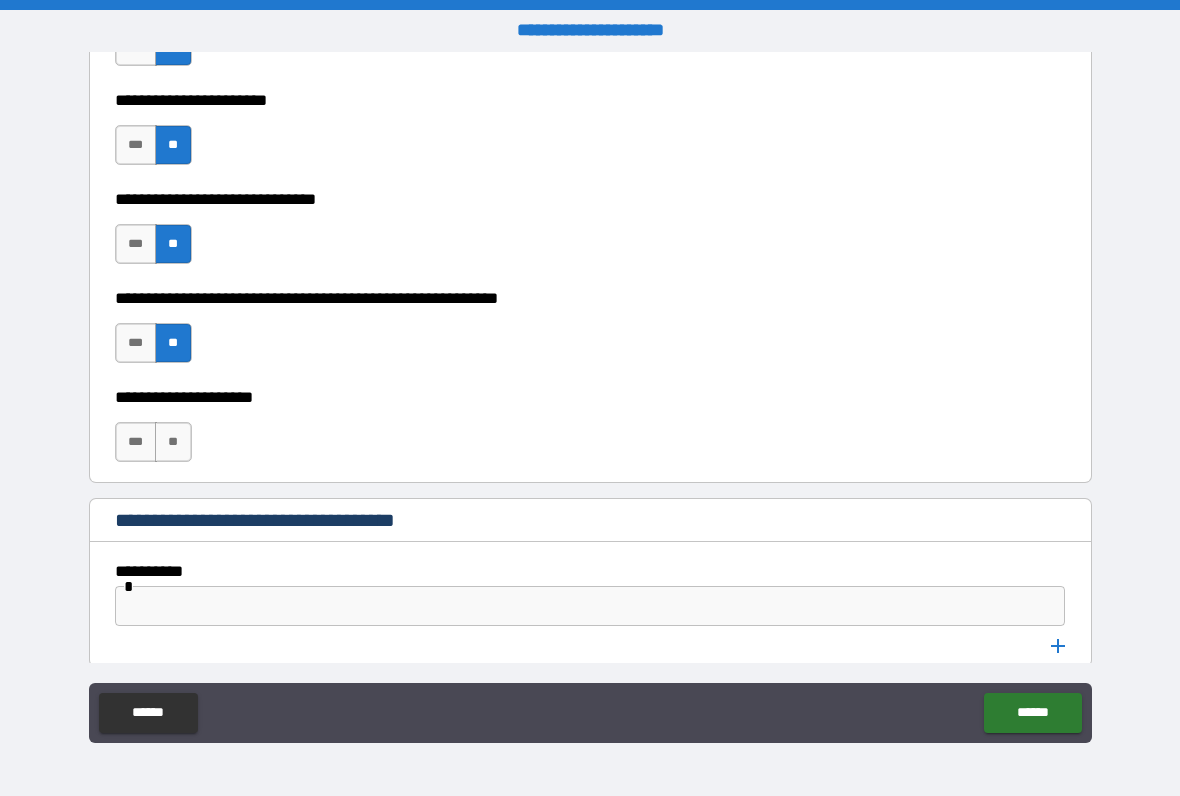 scroll, scrollTop: 2350, scrollLeft: 0, axis: vertical 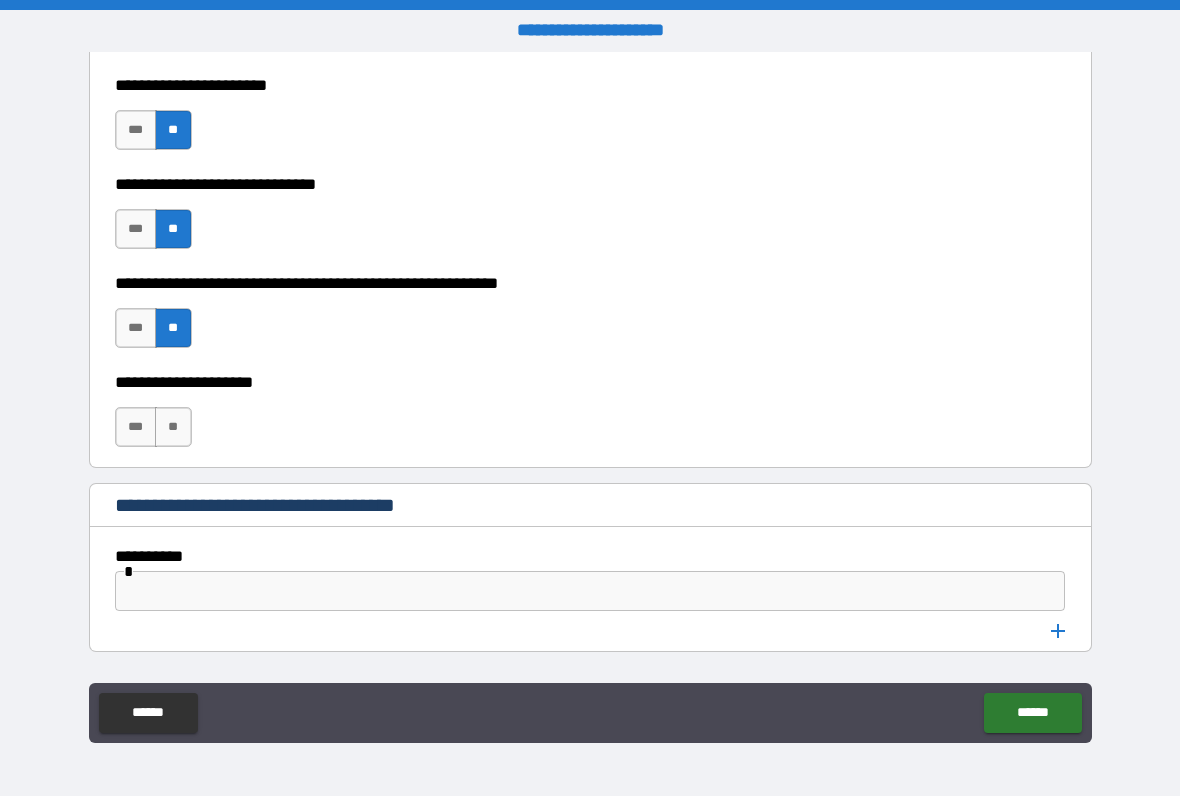 click on "**" at bounding box center [173, 427] 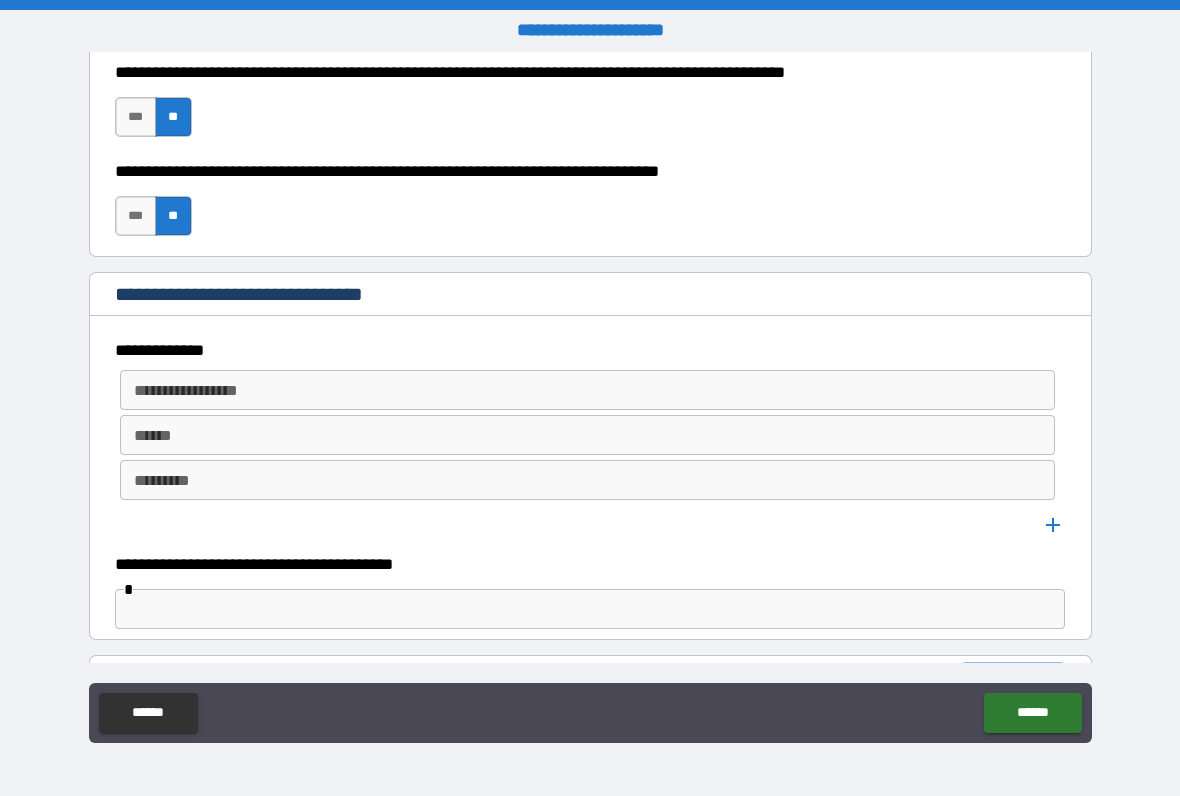 scroll, scrollTop: 622, scrollLeft: 0, axis: vertical 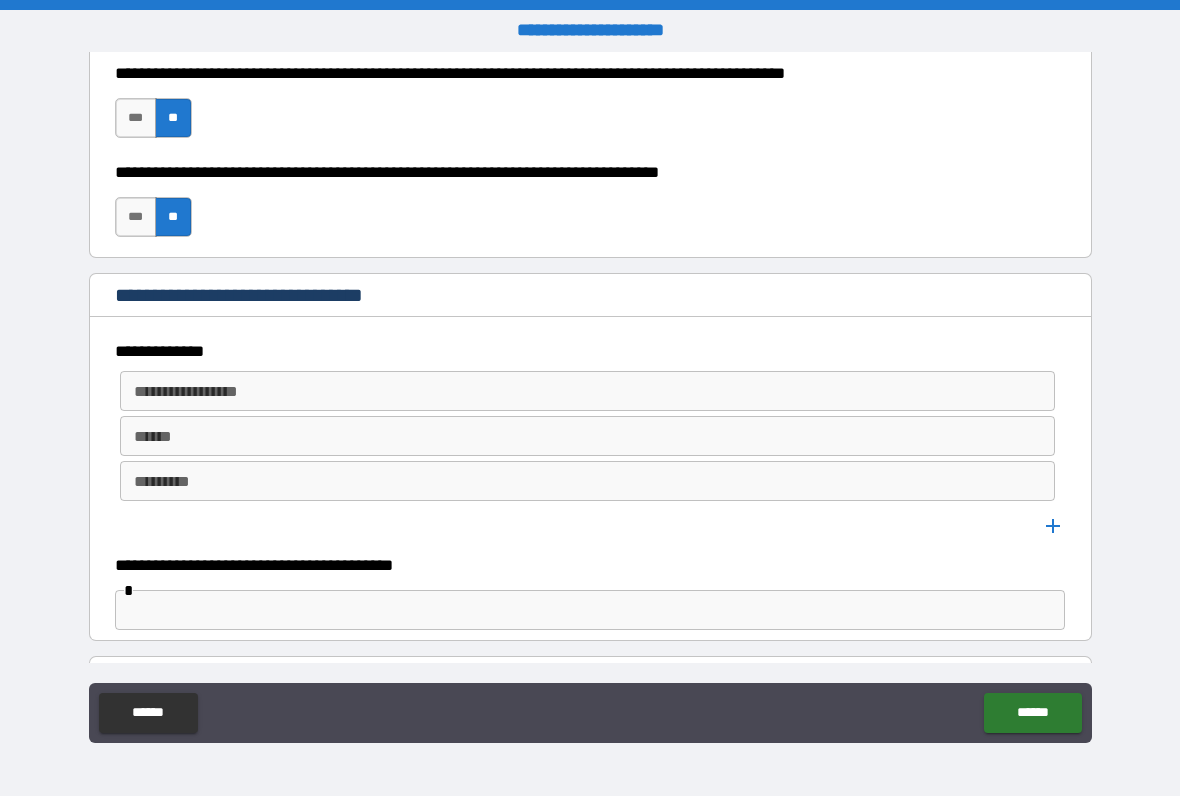 click on "**********" at bounding box center (586, 391) 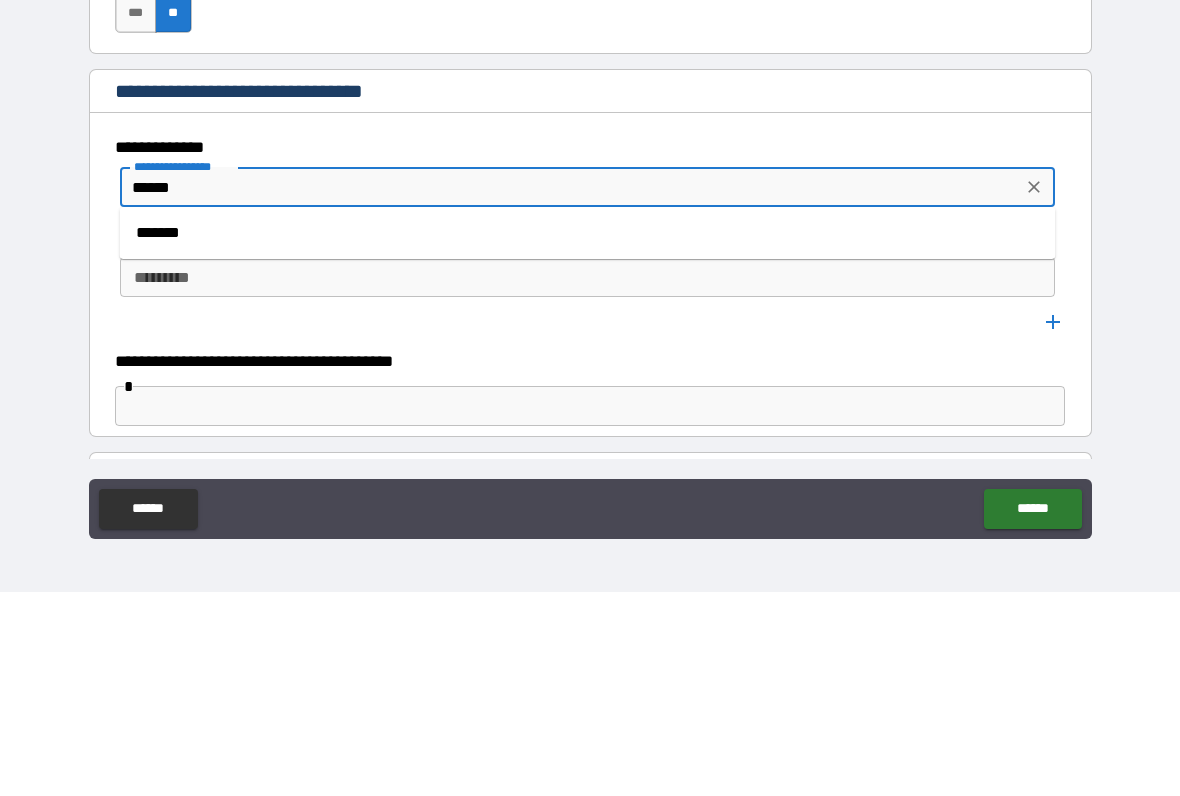 click on "*******" at bounding box center (588, 437) 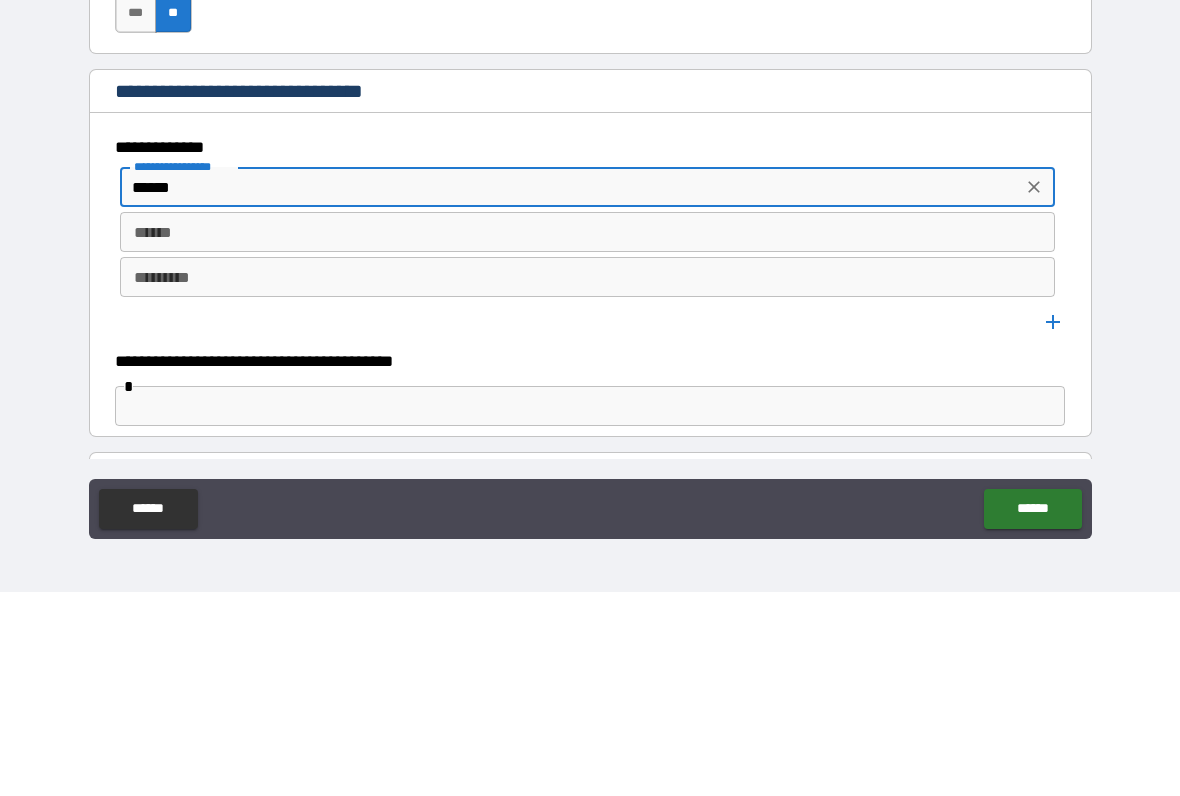 type on "*******" 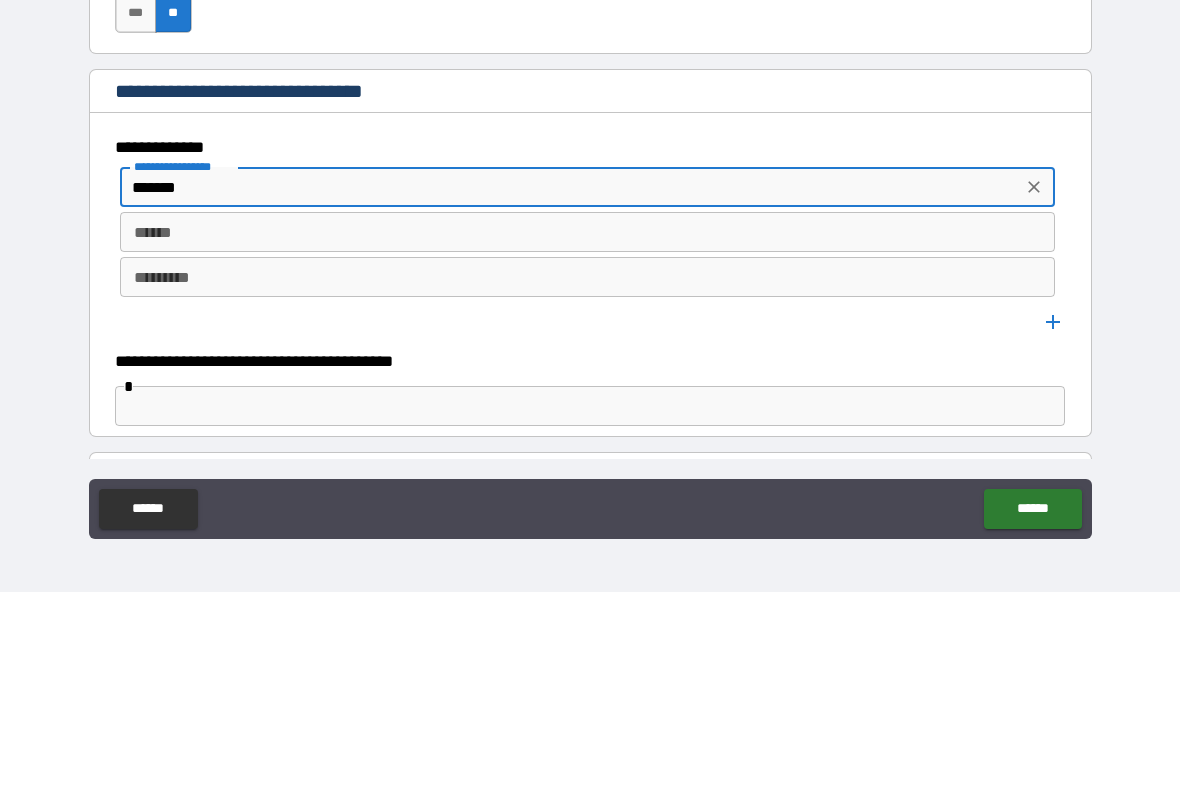 click on "******" at bounding box center [588, 436] 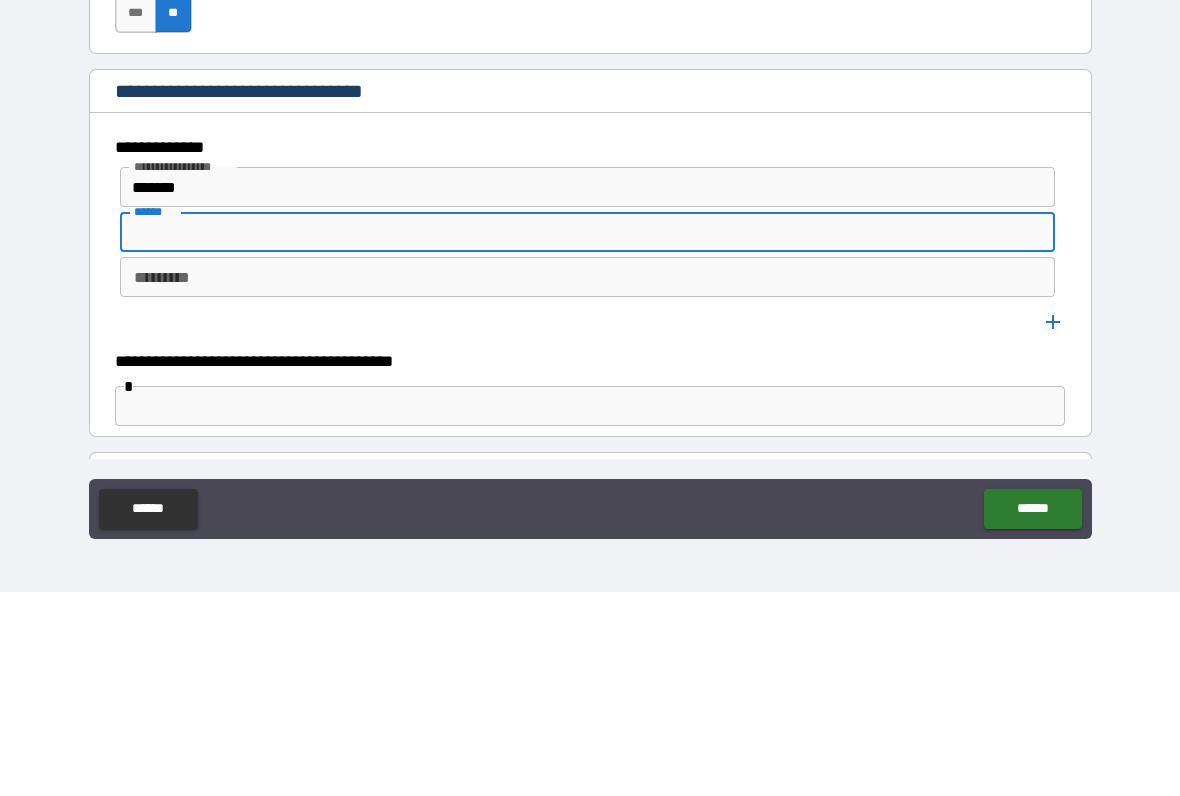 type on "*" 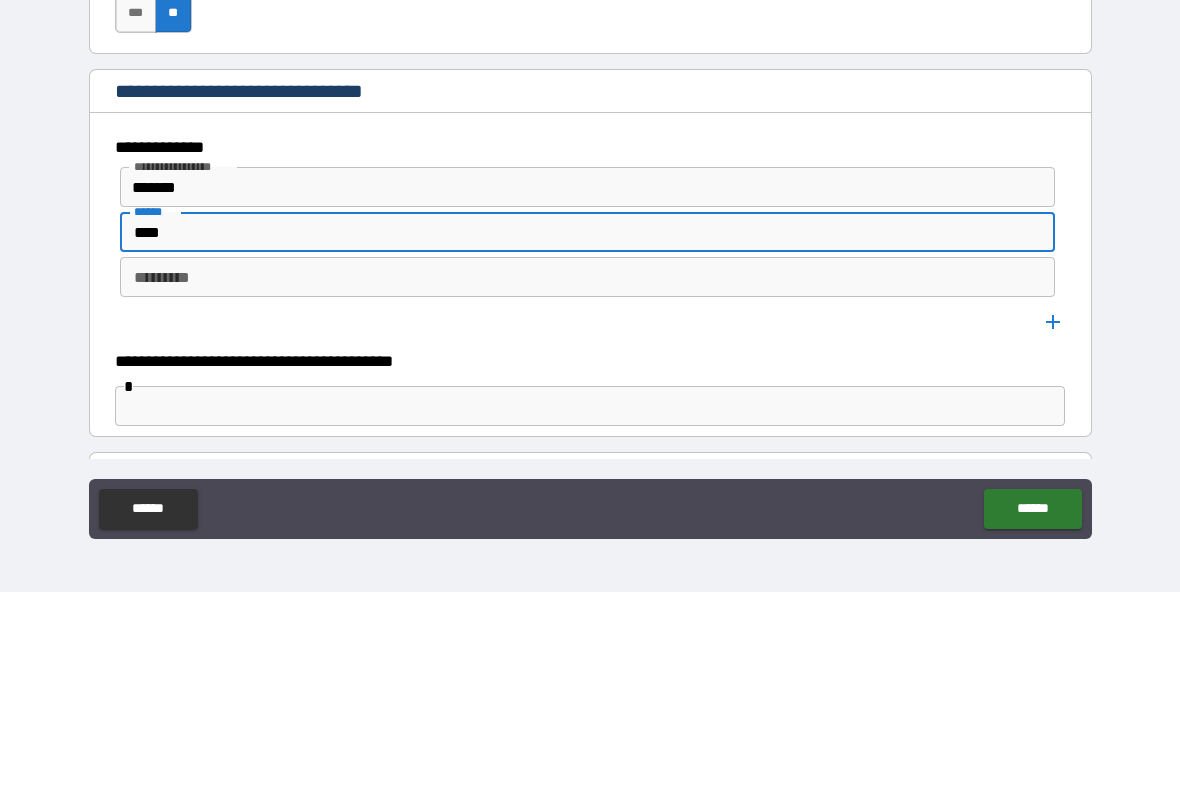 type on "****" 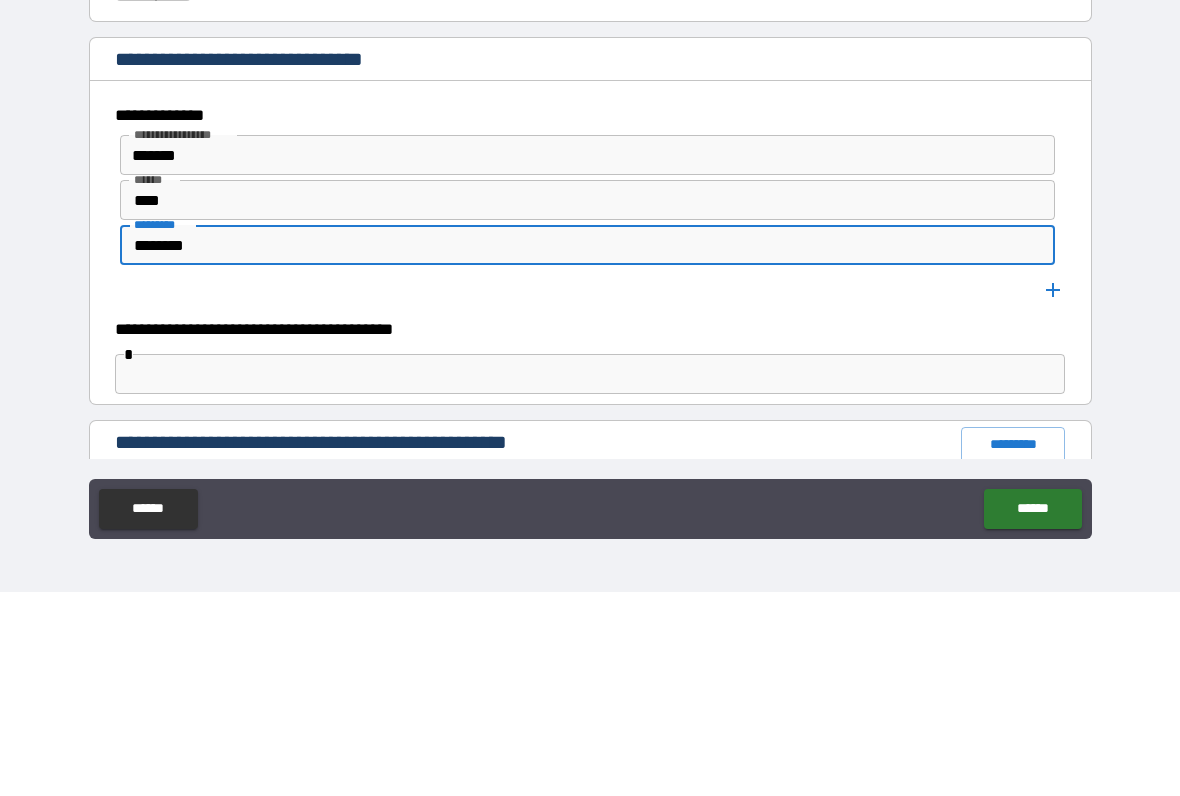 scroll, scrollTop: 657, scrollLeft: 0, axis: vertical 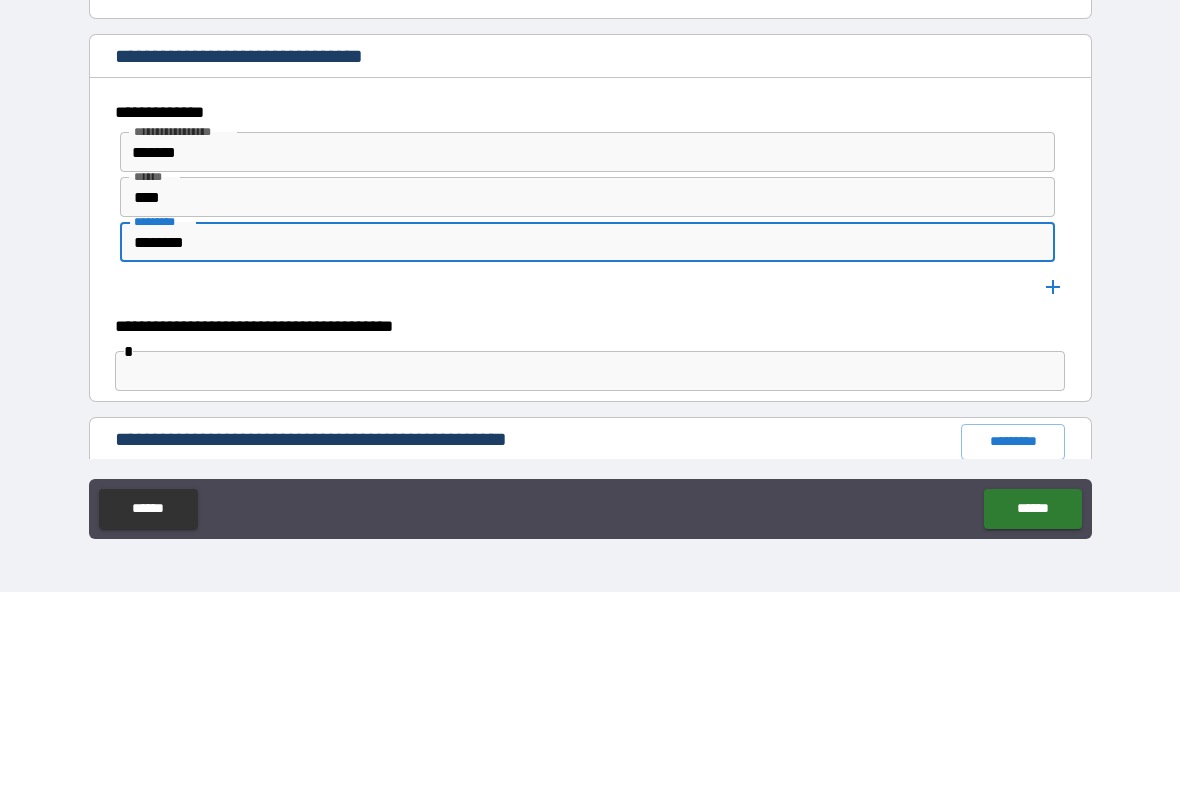 type on "********" 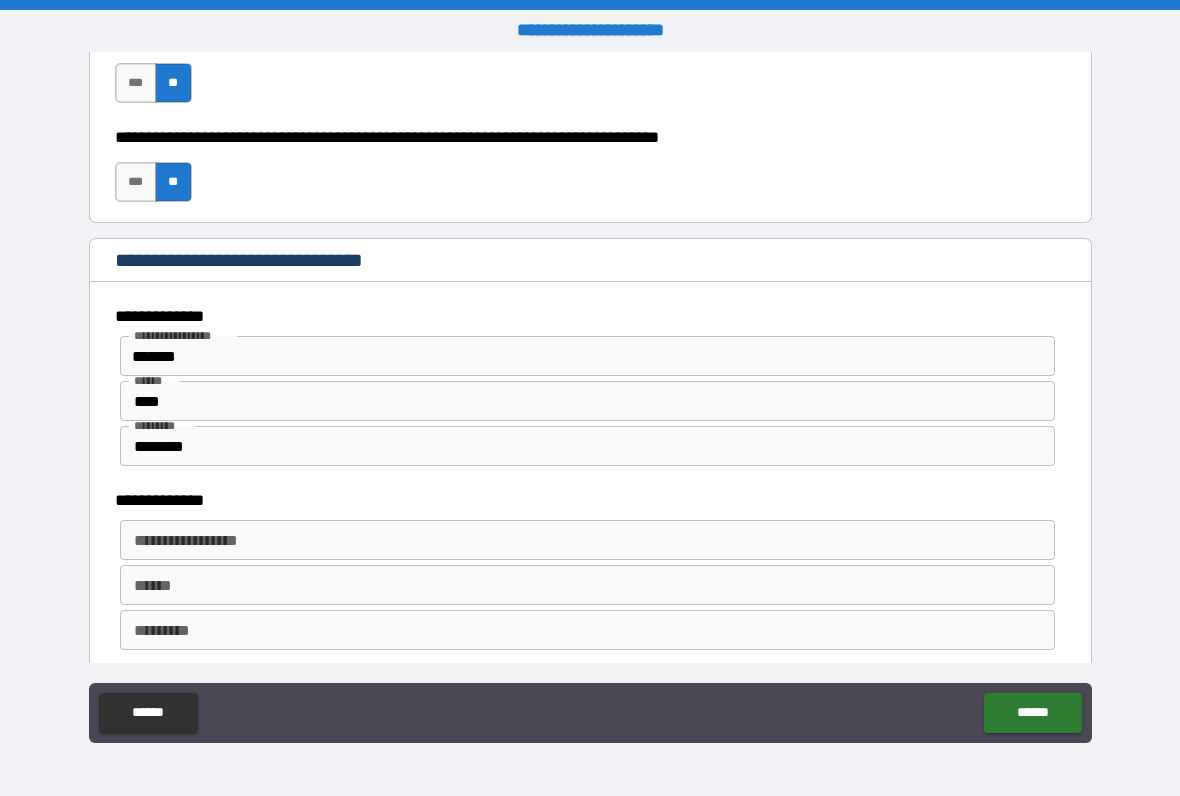 click on "**********" at bounding box center (586, 540) 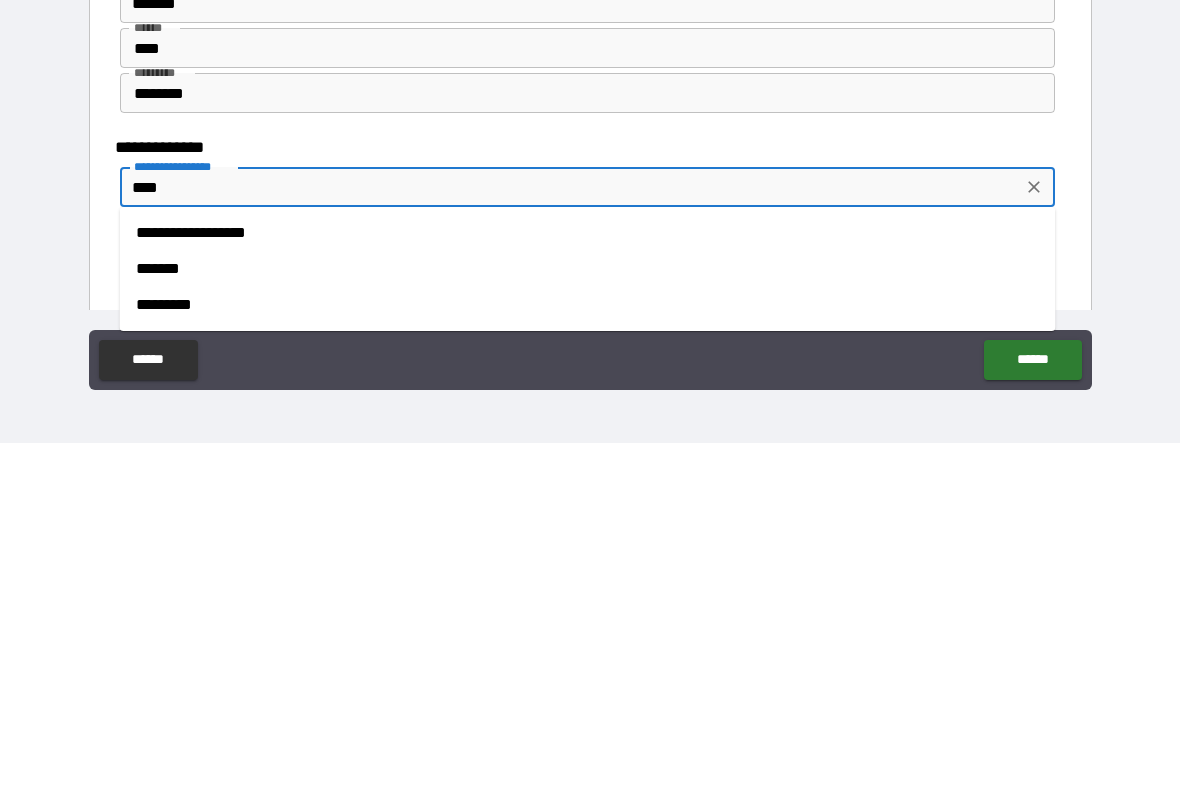 click on "**********" at bounding box center [588, 586] 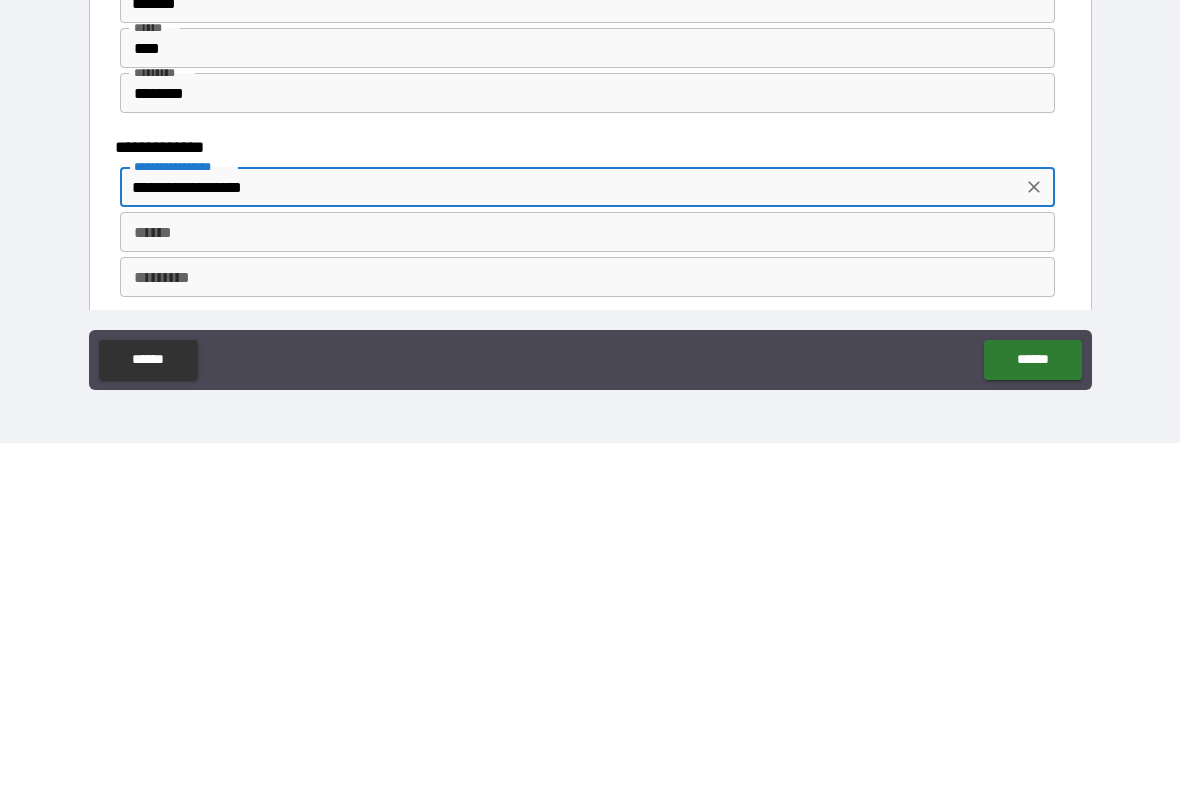 click on "******" at bounding box center [588, 585] 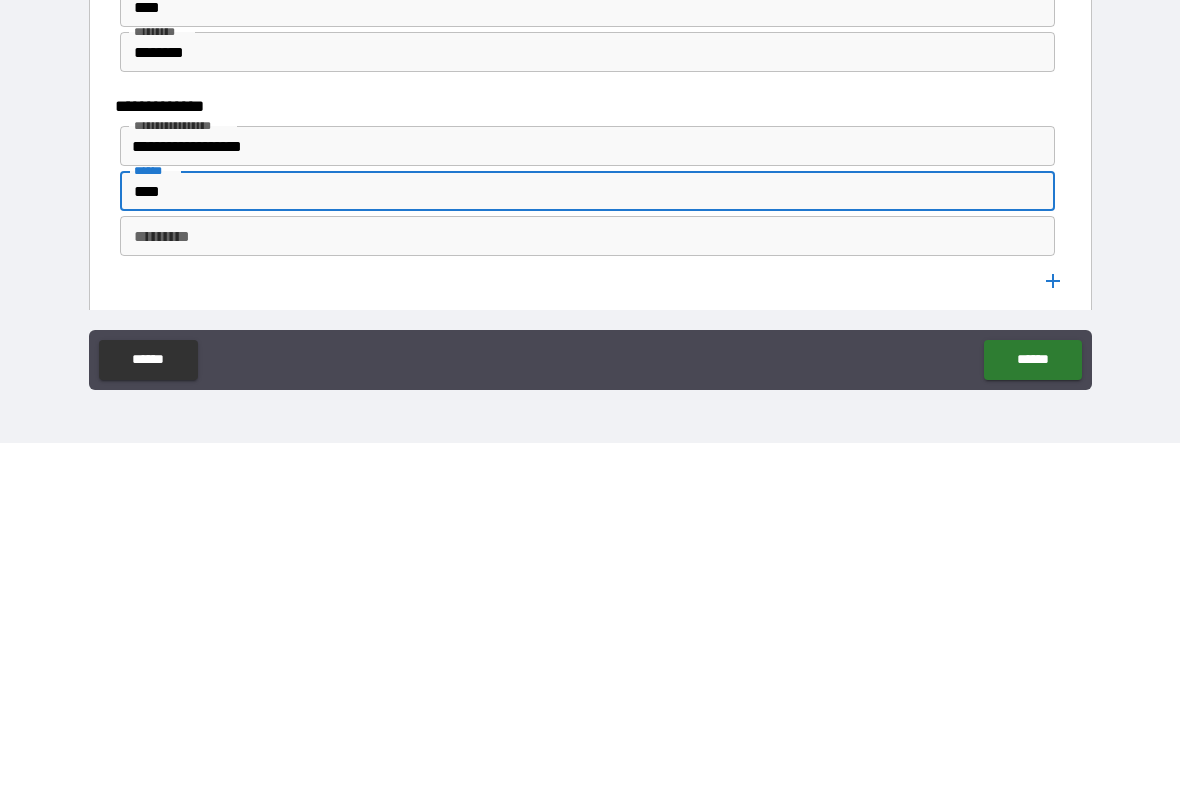 scroll, scrollTop: 700, scrollLeft: 0, axis: vertical 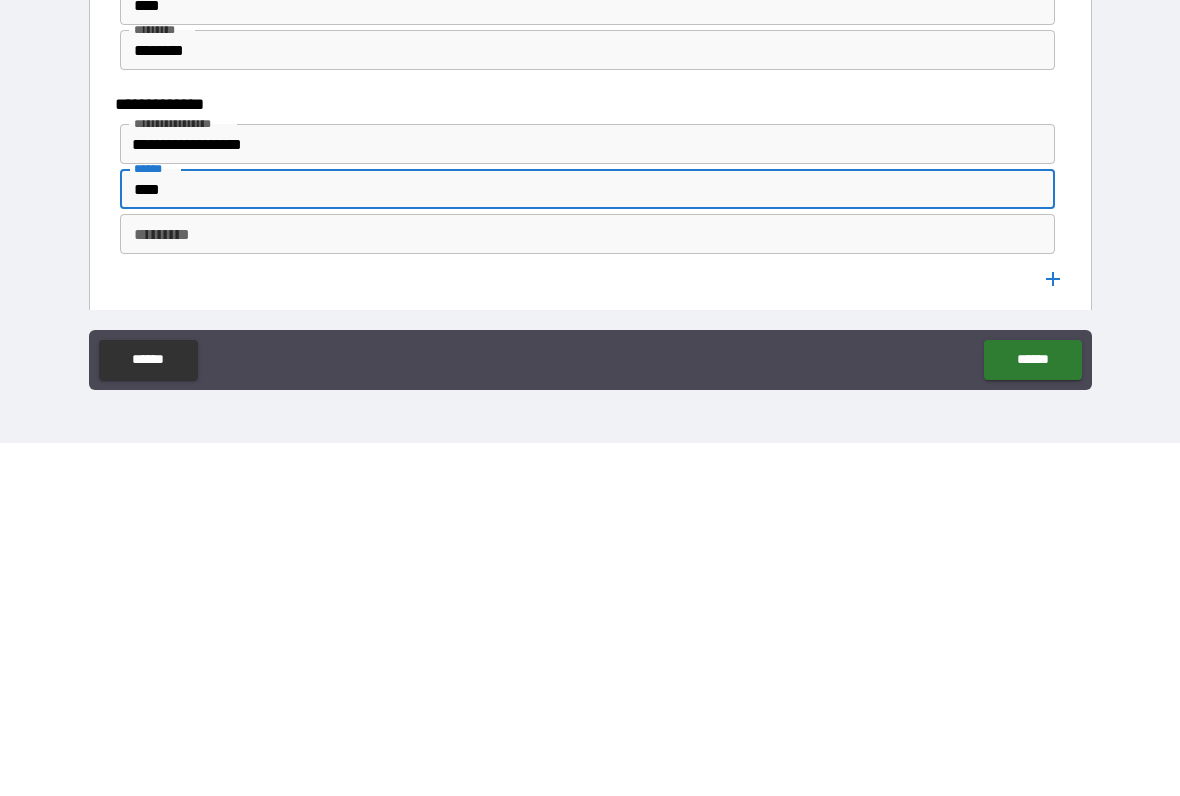 type on "****" 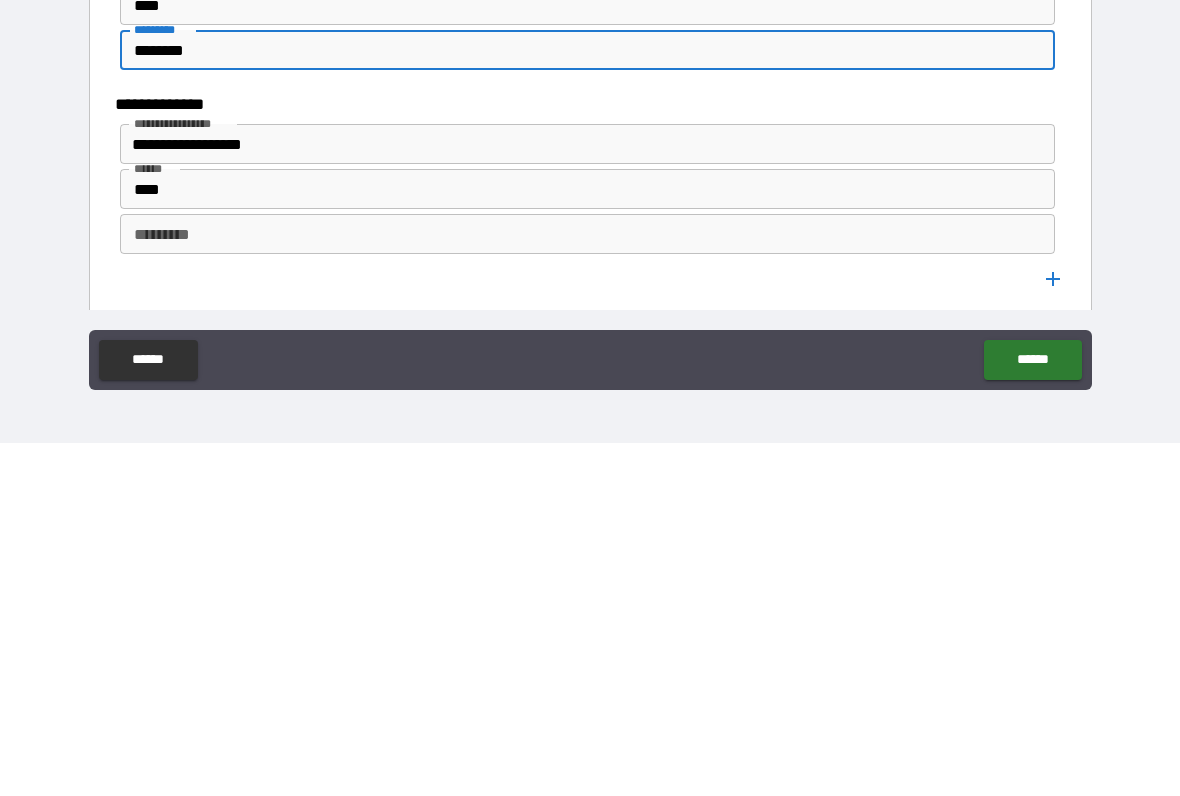 click on "********" at bounding box center (588, 403) 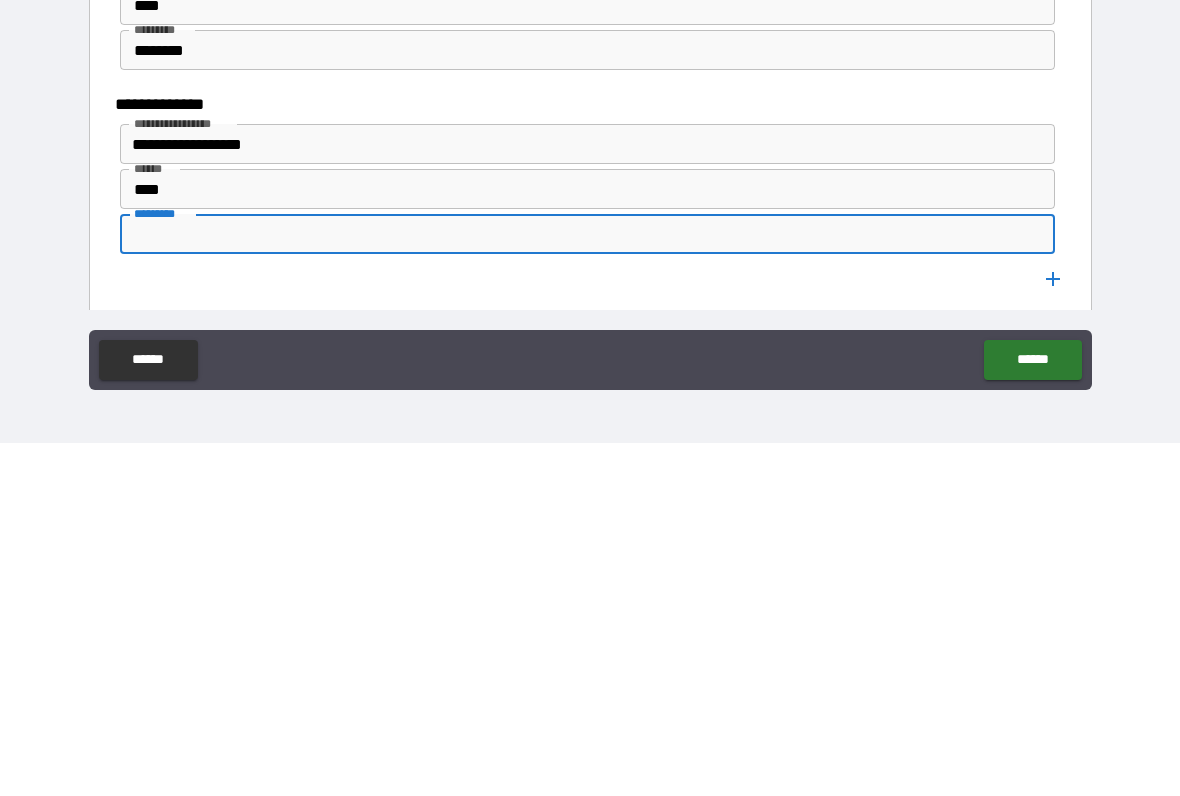 click on "*********" at bounding box center [588, 587] 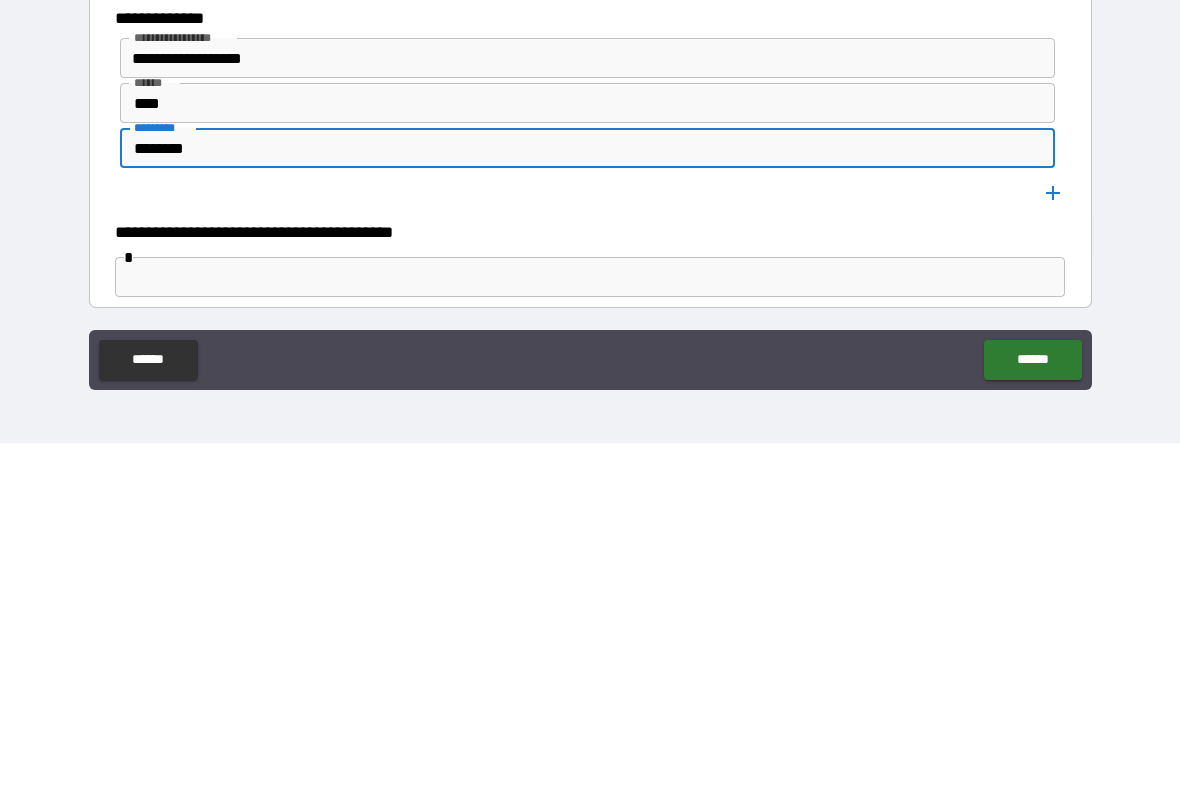 scroll, scrollTop: 790, scrollLeft: 0, axis: vertical 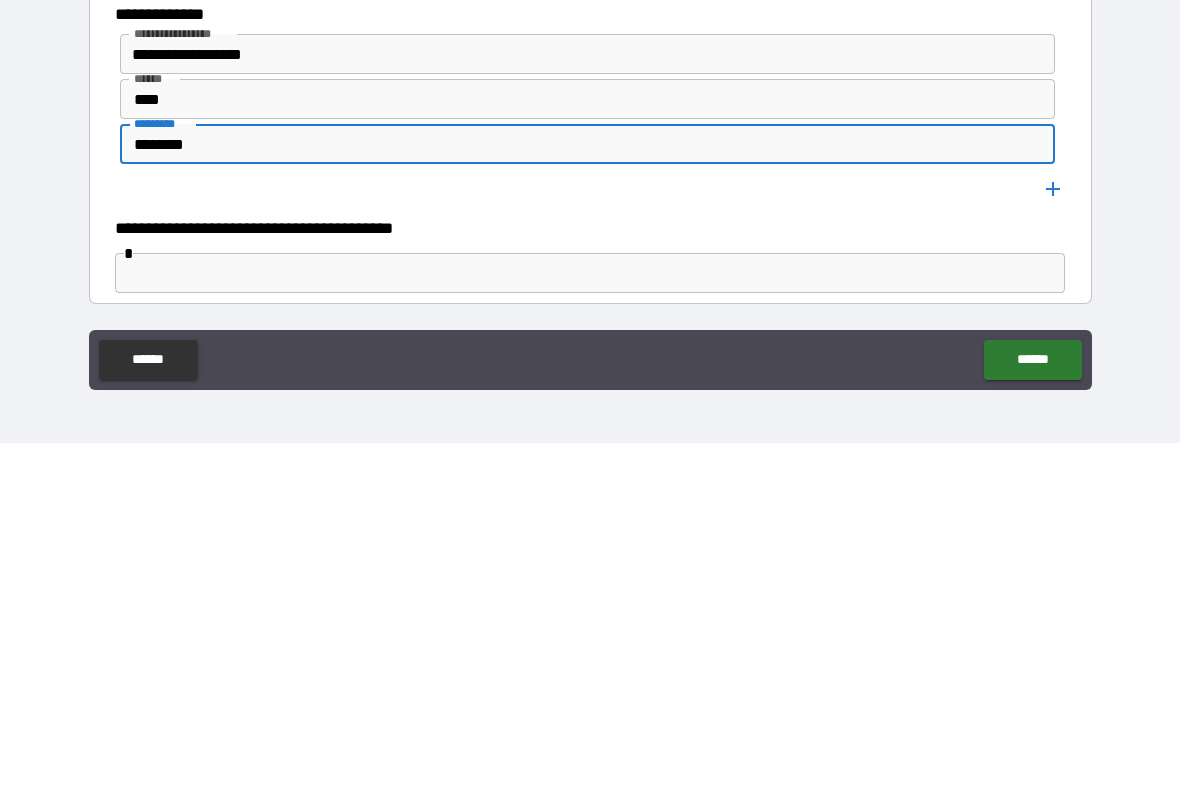 type on "********" 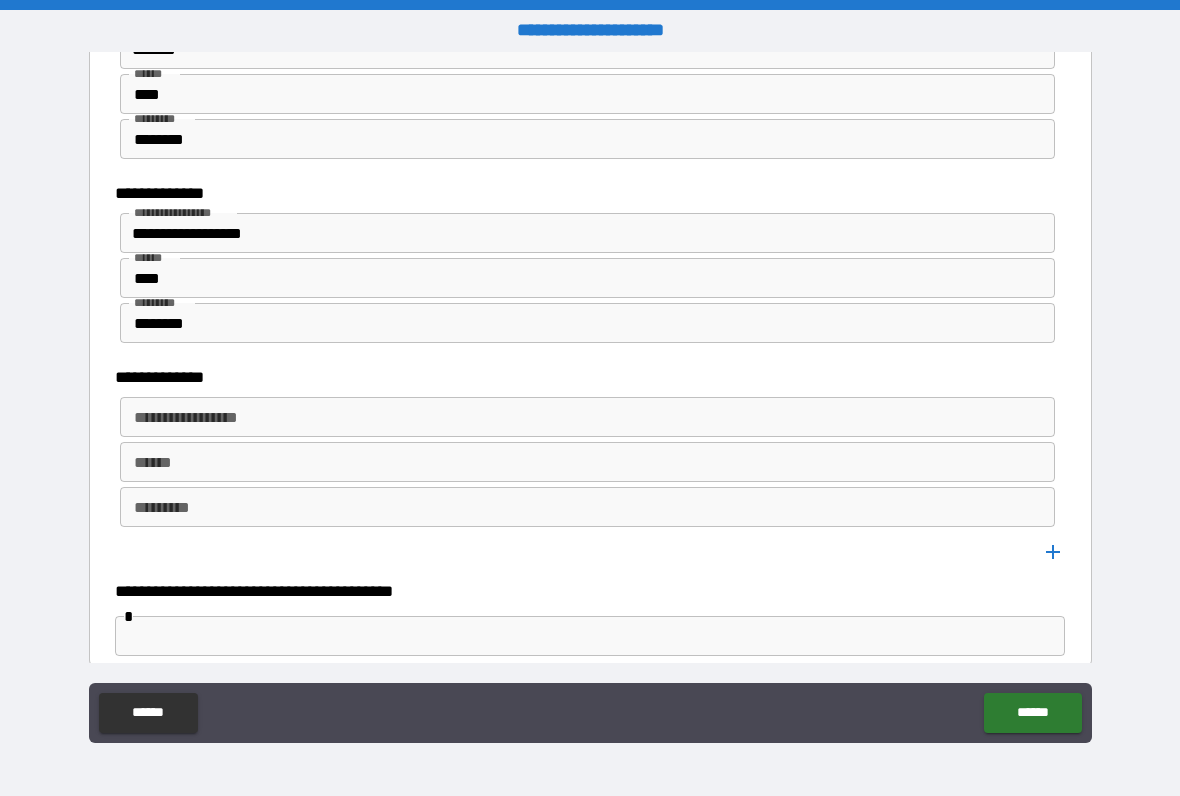 scroll, scrollTop: 966, scrollLeft: 0, axis: vertical 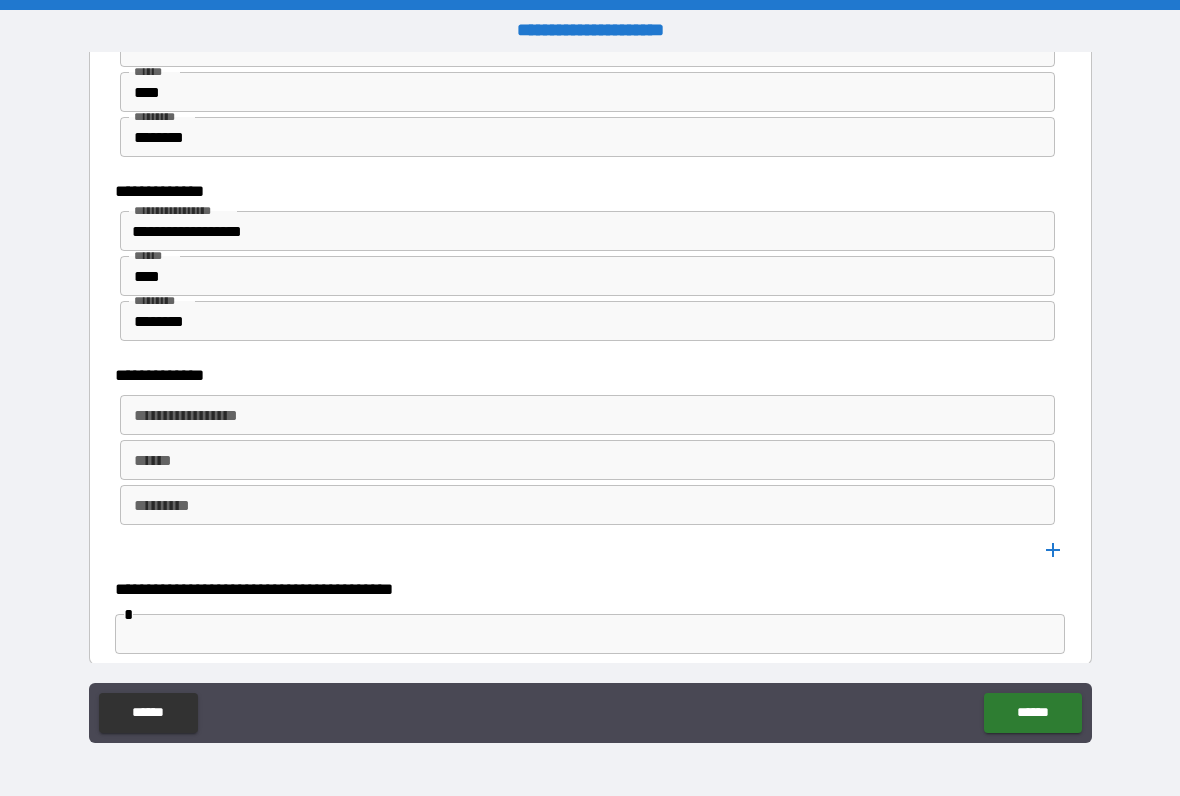 click on "**********" at bounding box center [586, 415] 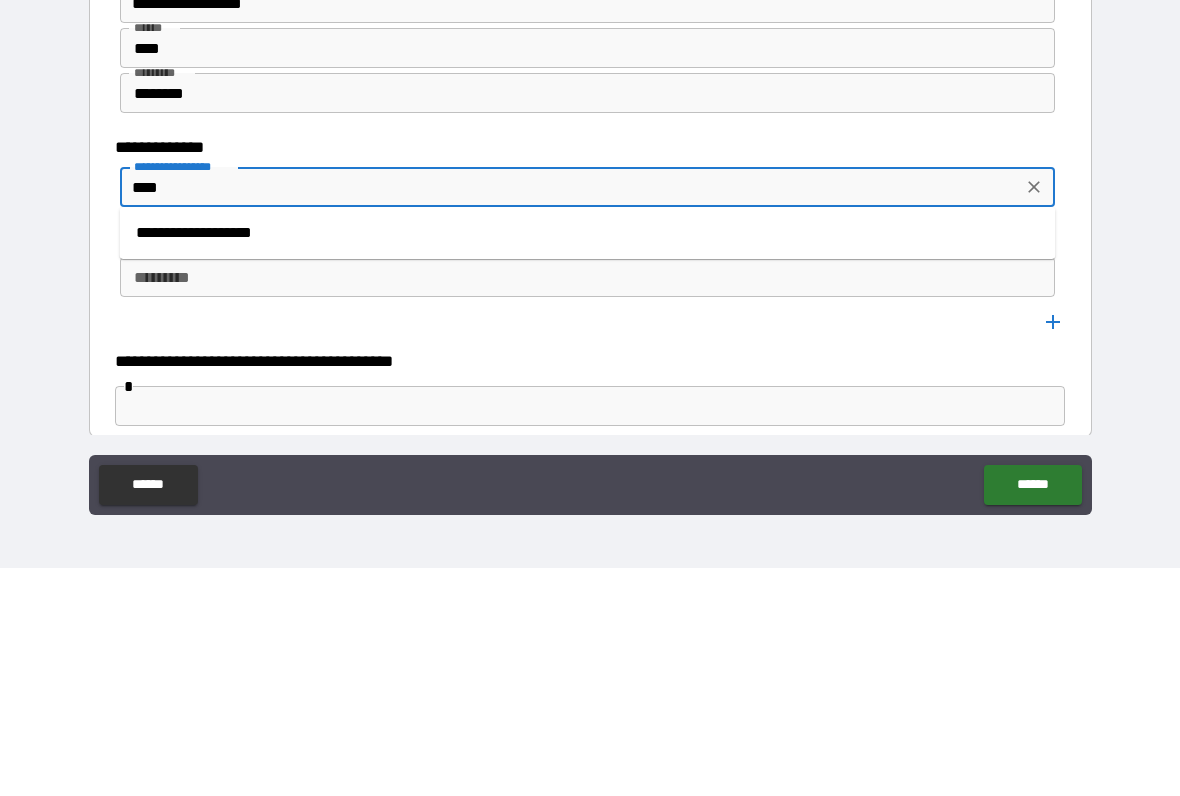 click on "**********" at bounding box center (588, 461) 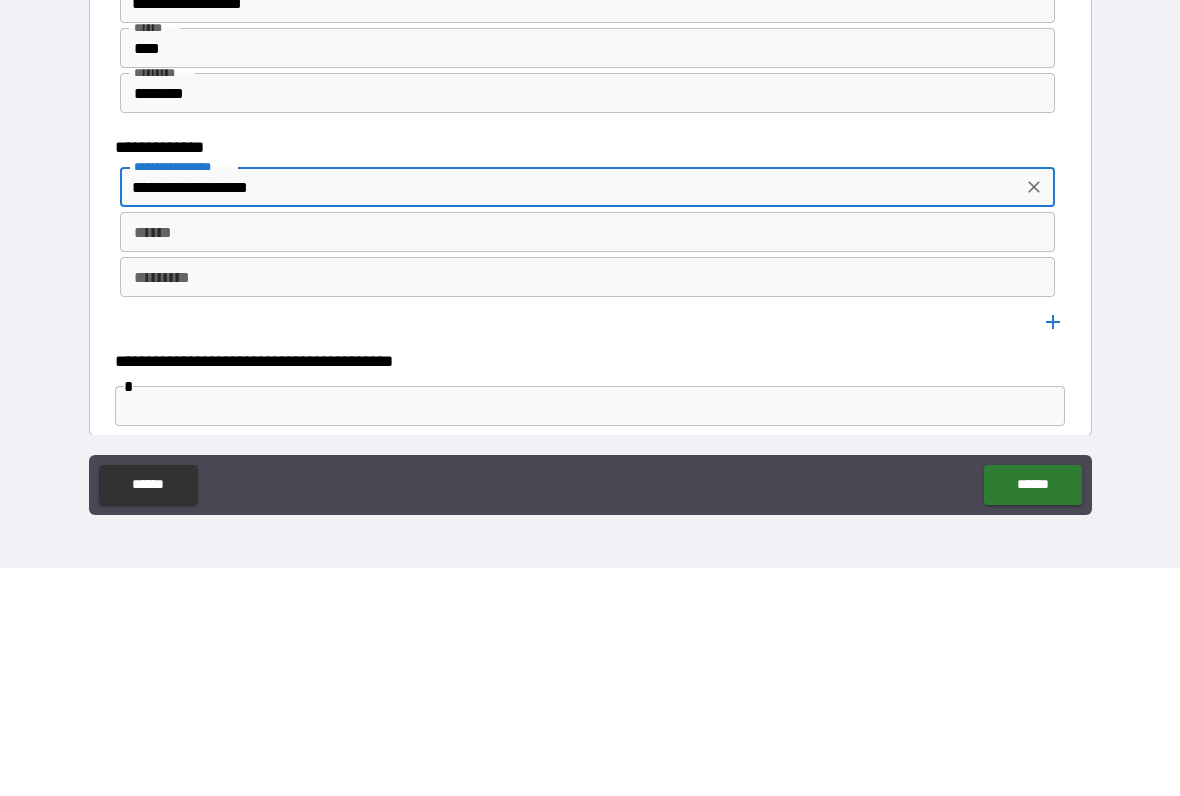 click on "******" at bounding box center [588, 460] 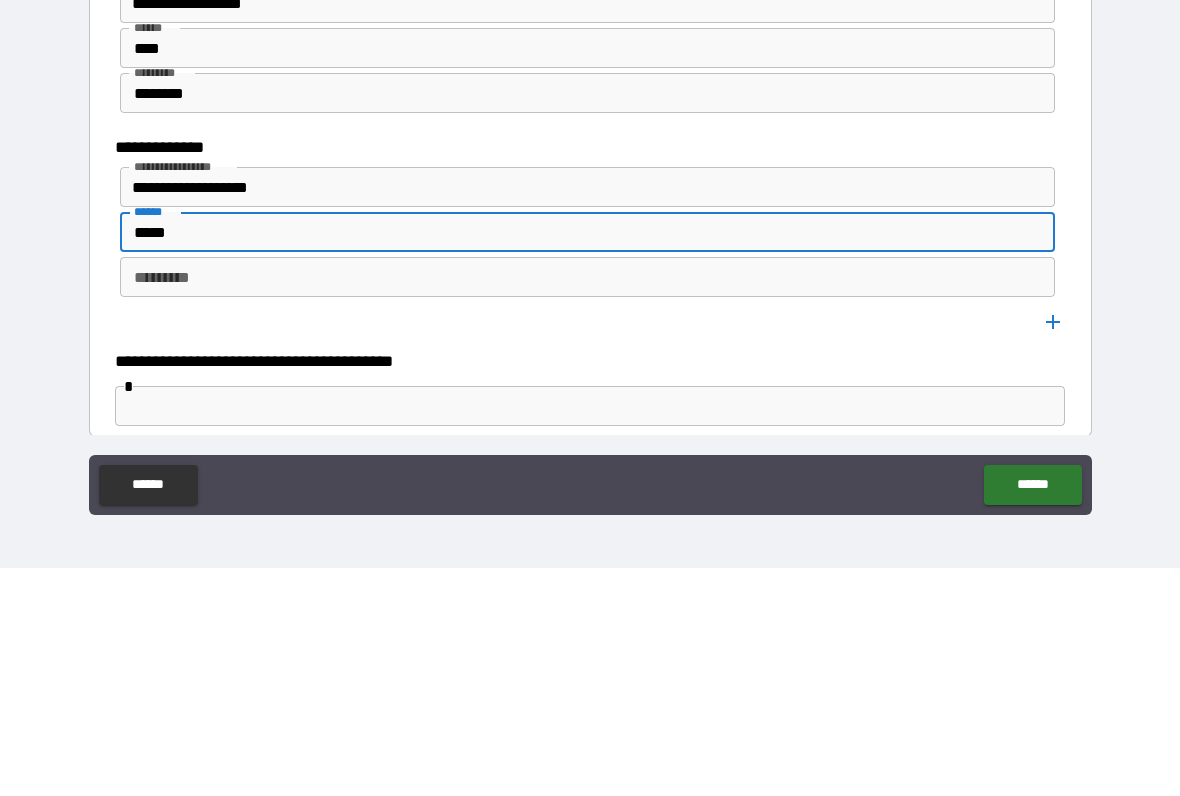 type on "*****" 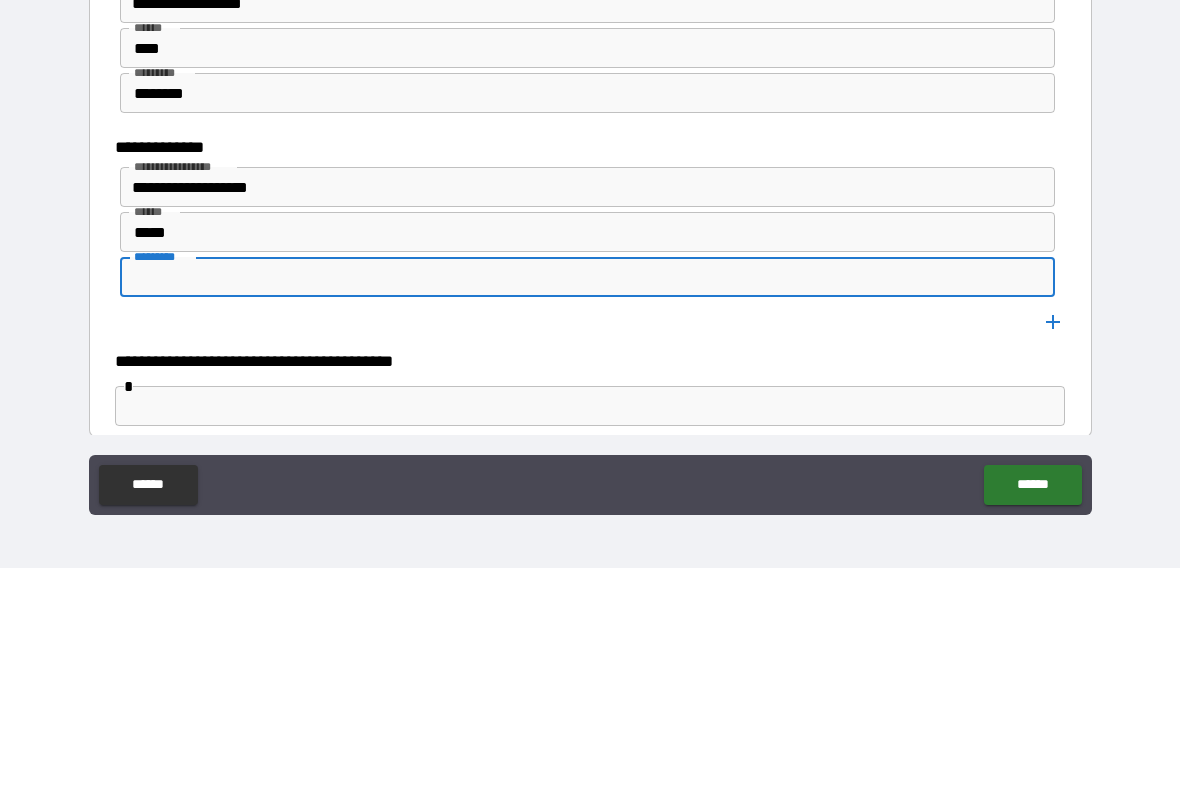 click on "********" at bounding box center (588, 321) 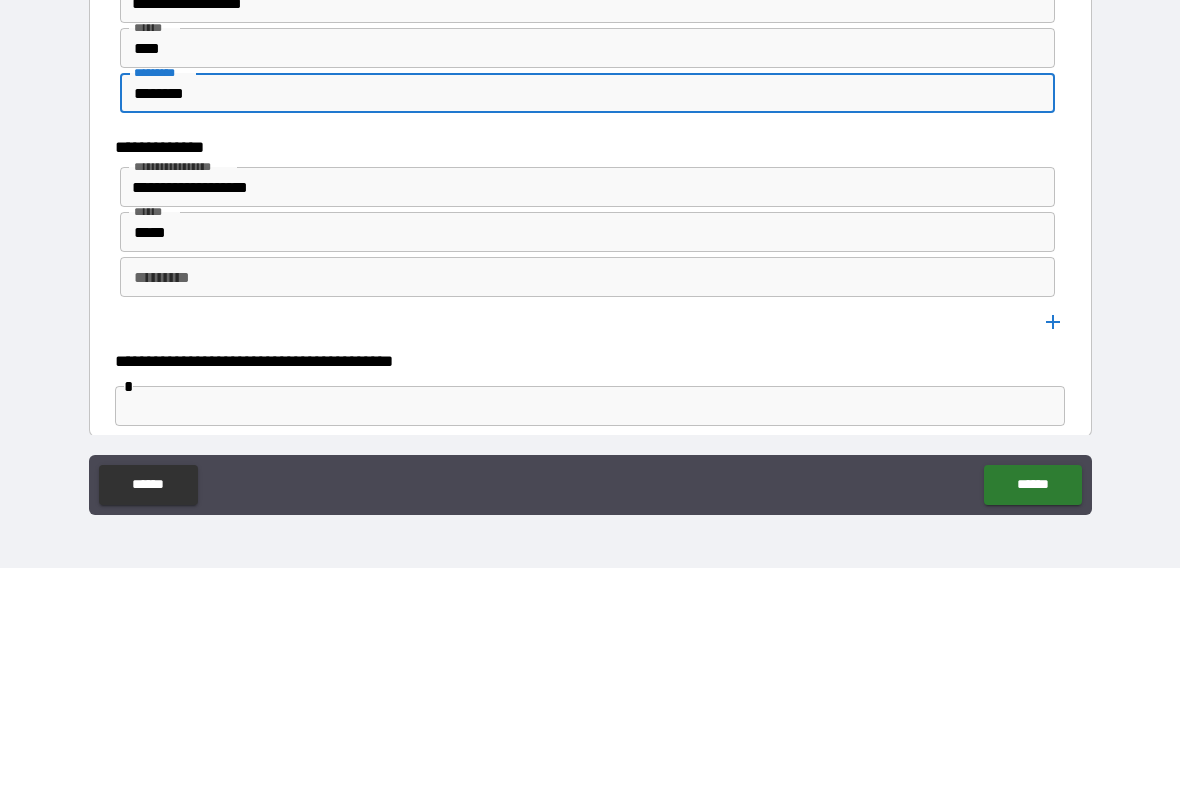 click on "********" at bounding box center (588, 321) 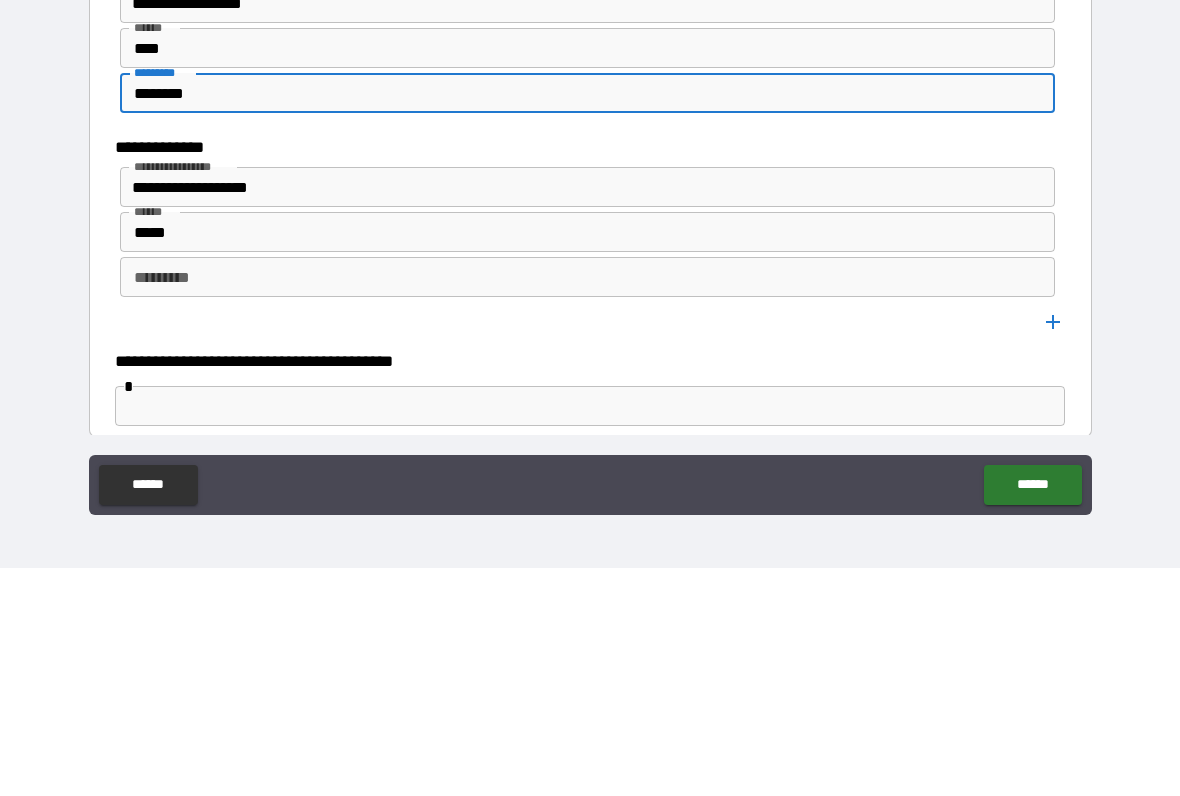 click on "*********" at bounding box center [588, 505] 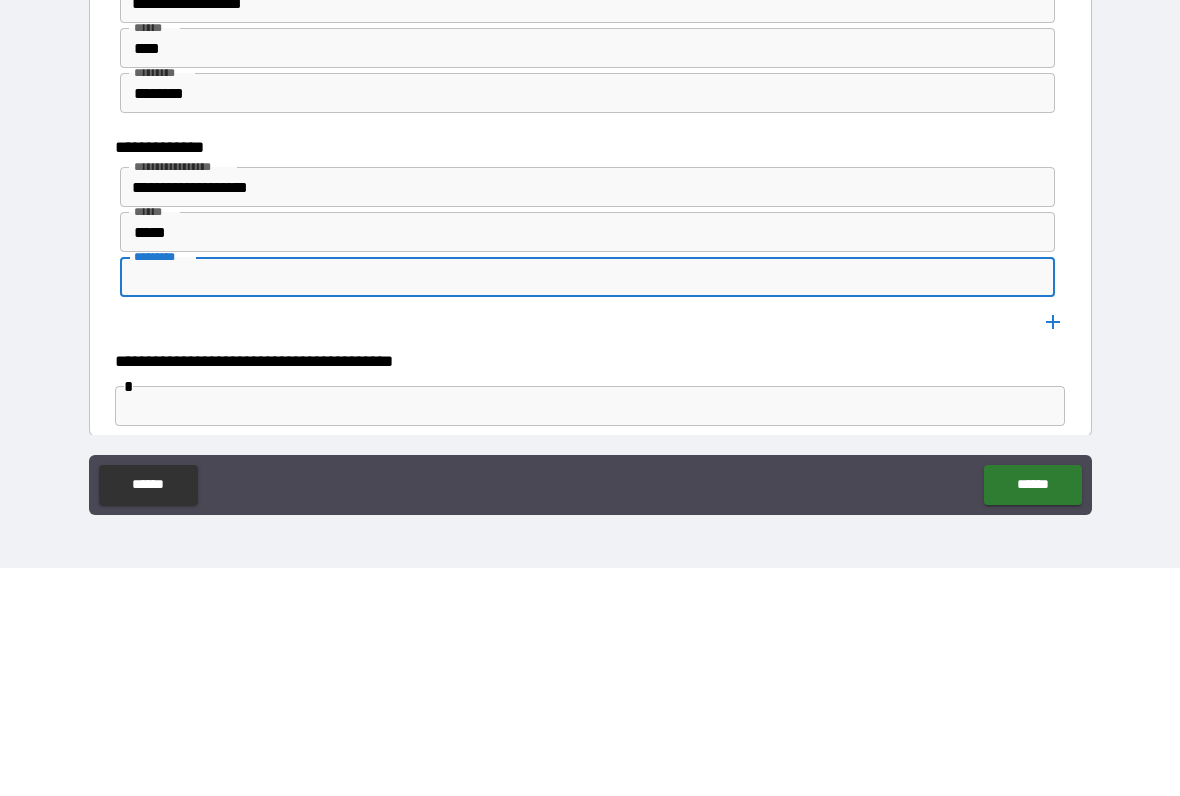 click on "*********" at bounding box center [588, 505] 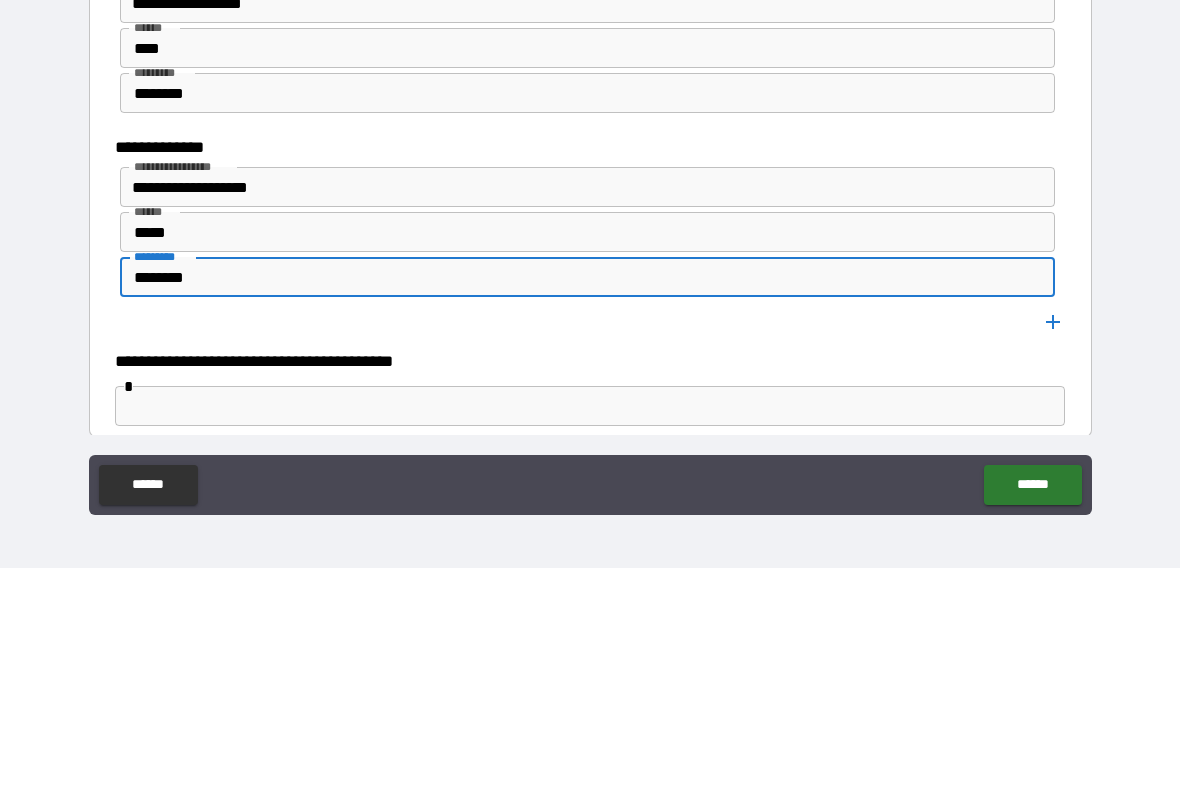 click on "********" at bounding box center (588, 505) 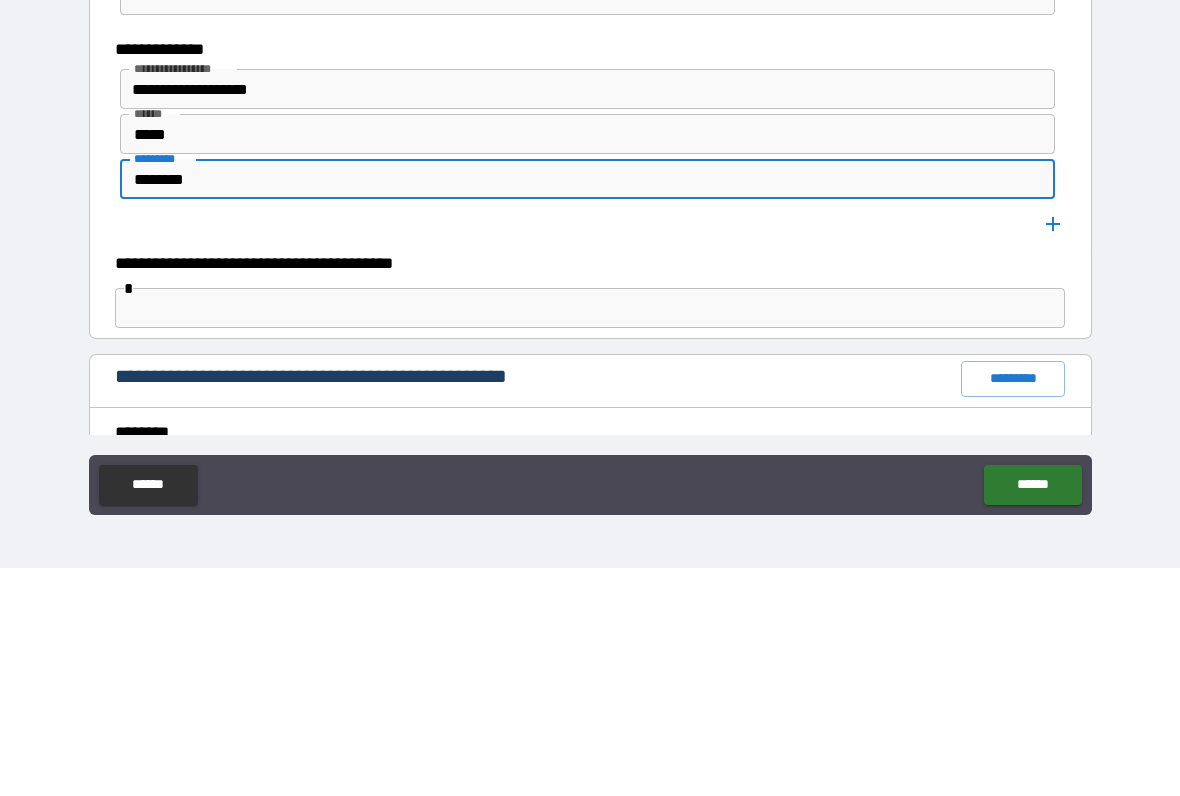 scroll, scrollTop: 1069, scrollLeft: 0, axis: vertical 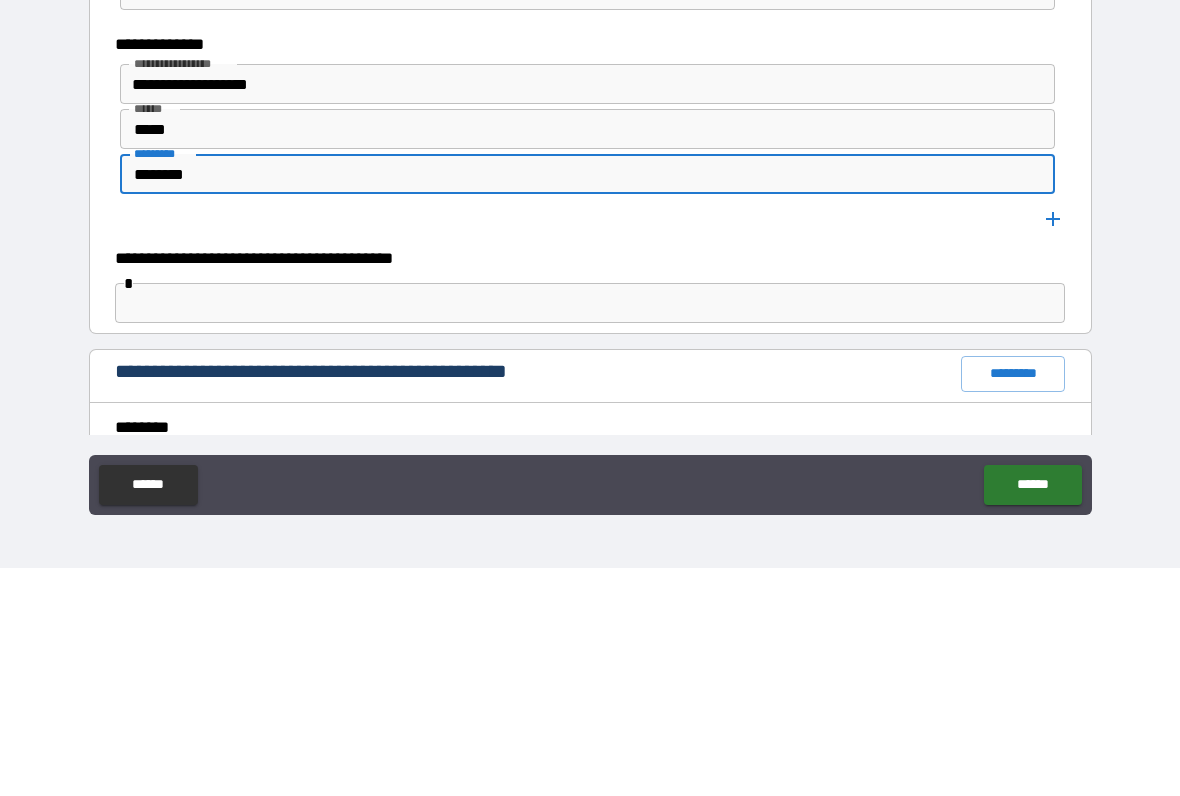 type on "********" 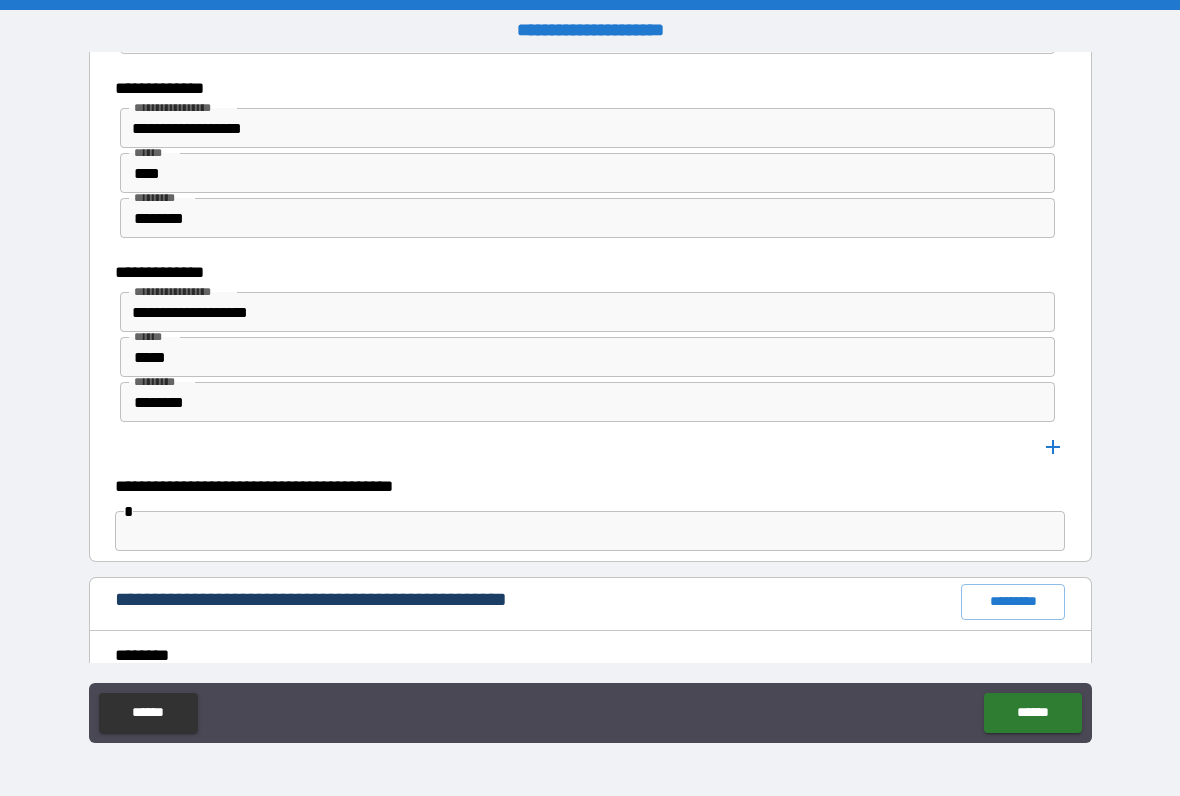 click 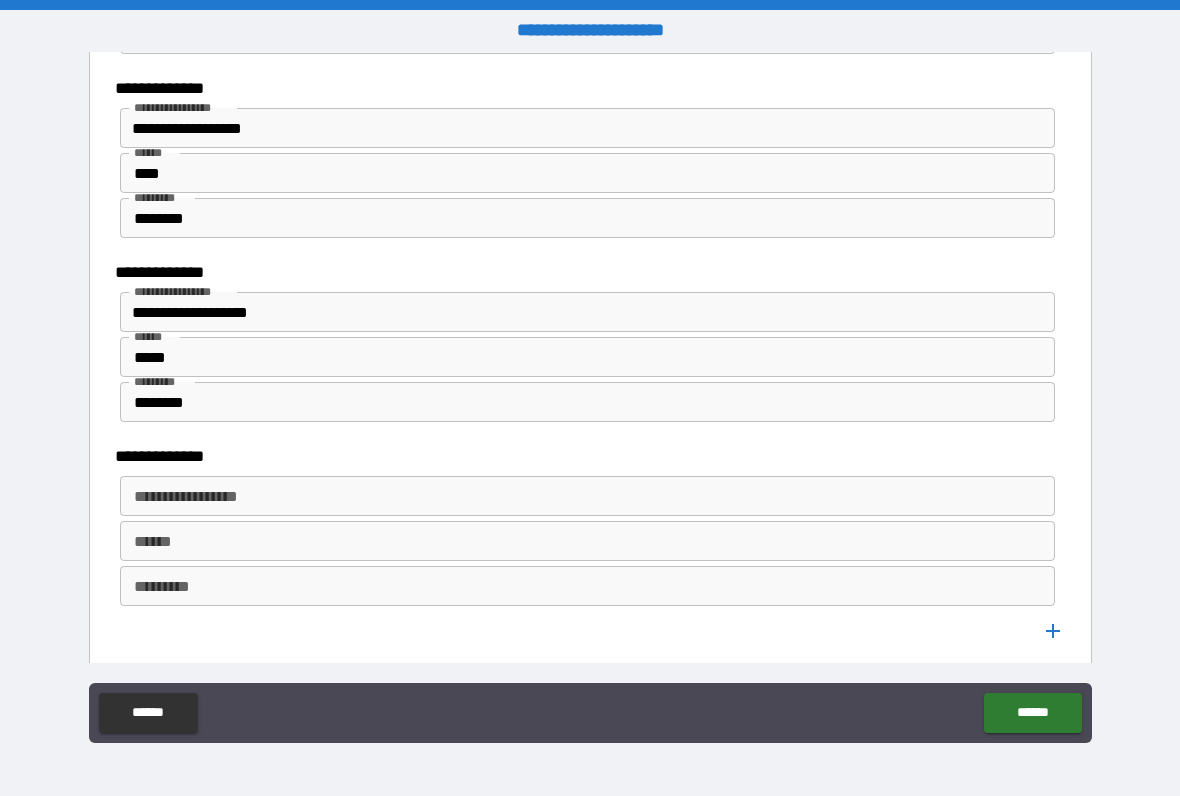 click on "**********" at bounding box center (586, 496) 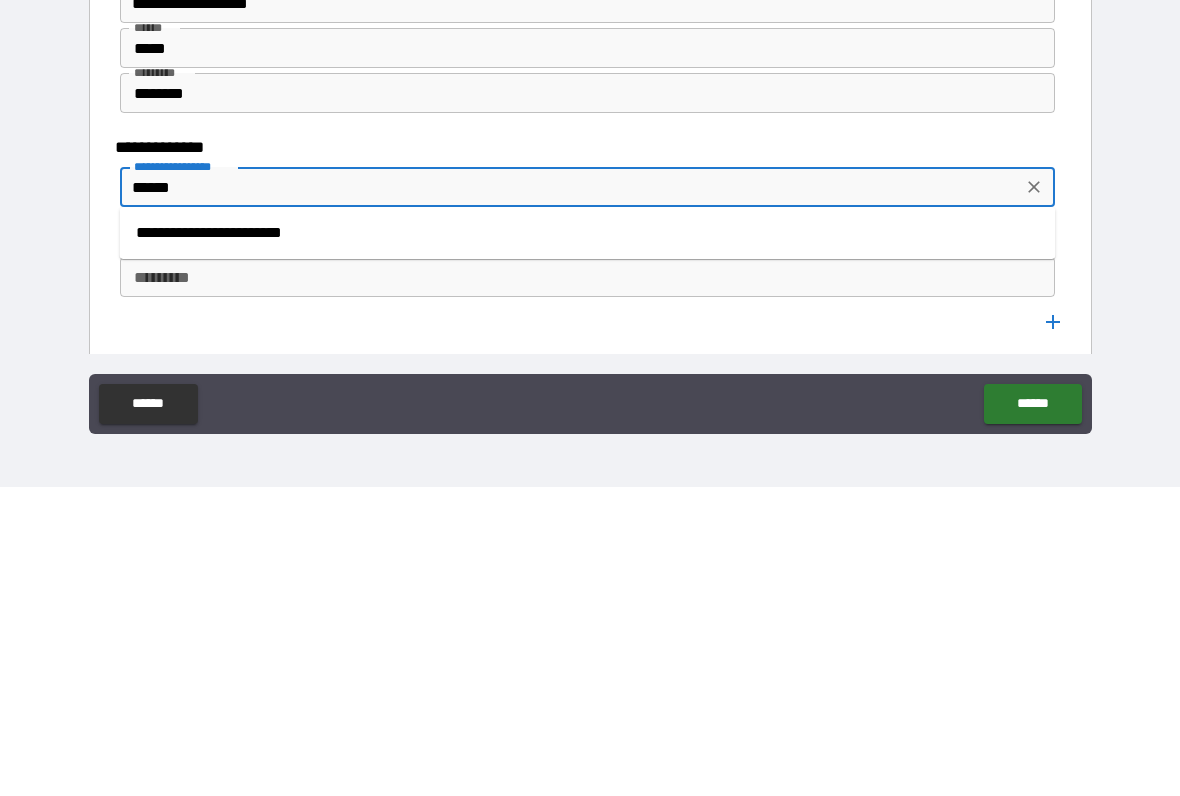 click on "**********" at bounding box center [588, 542] 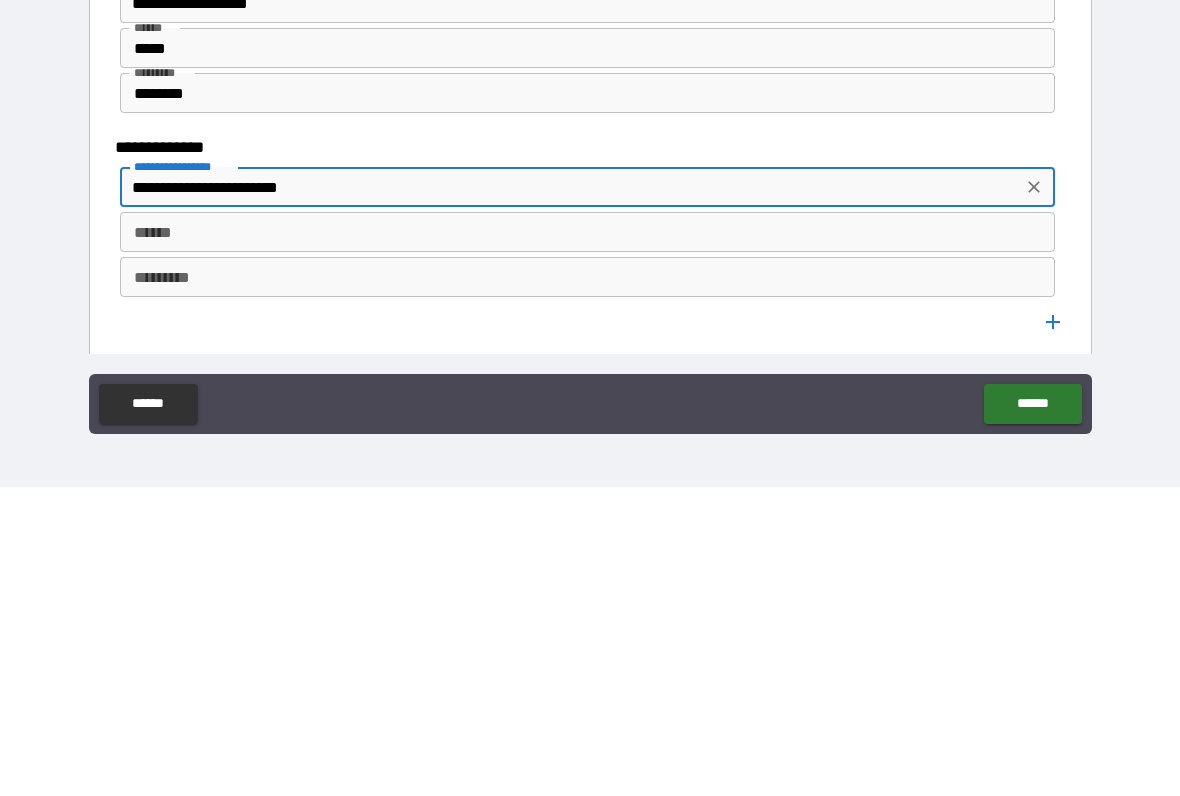 click on "******" at bounding box center (588, 541) 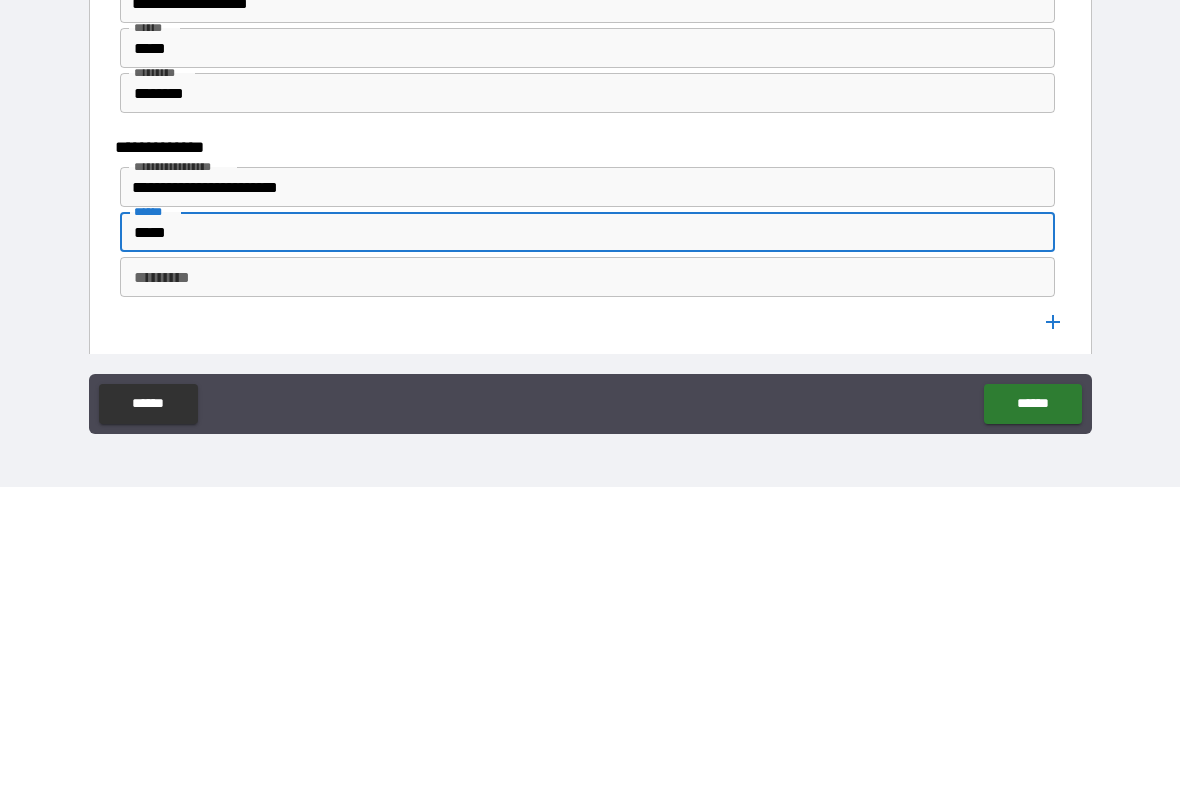 type on "*****" 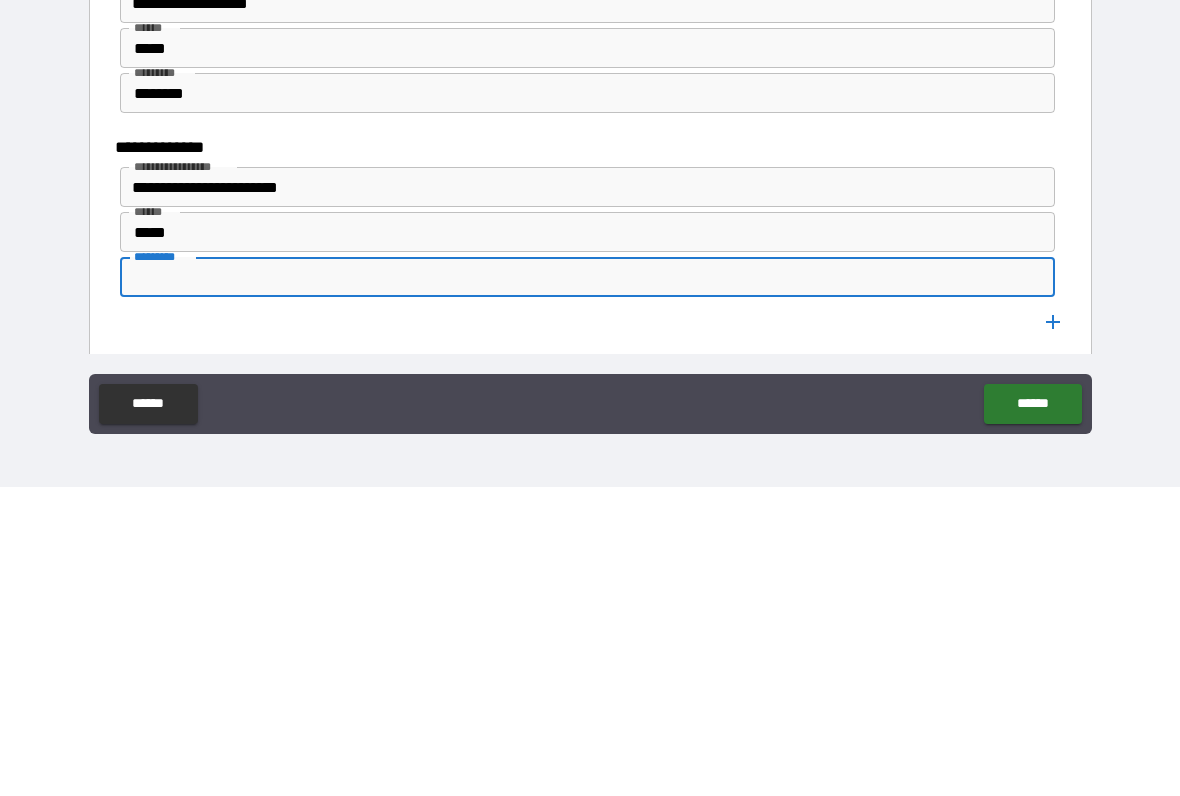 click on "********" at bounding box center (588, 402) 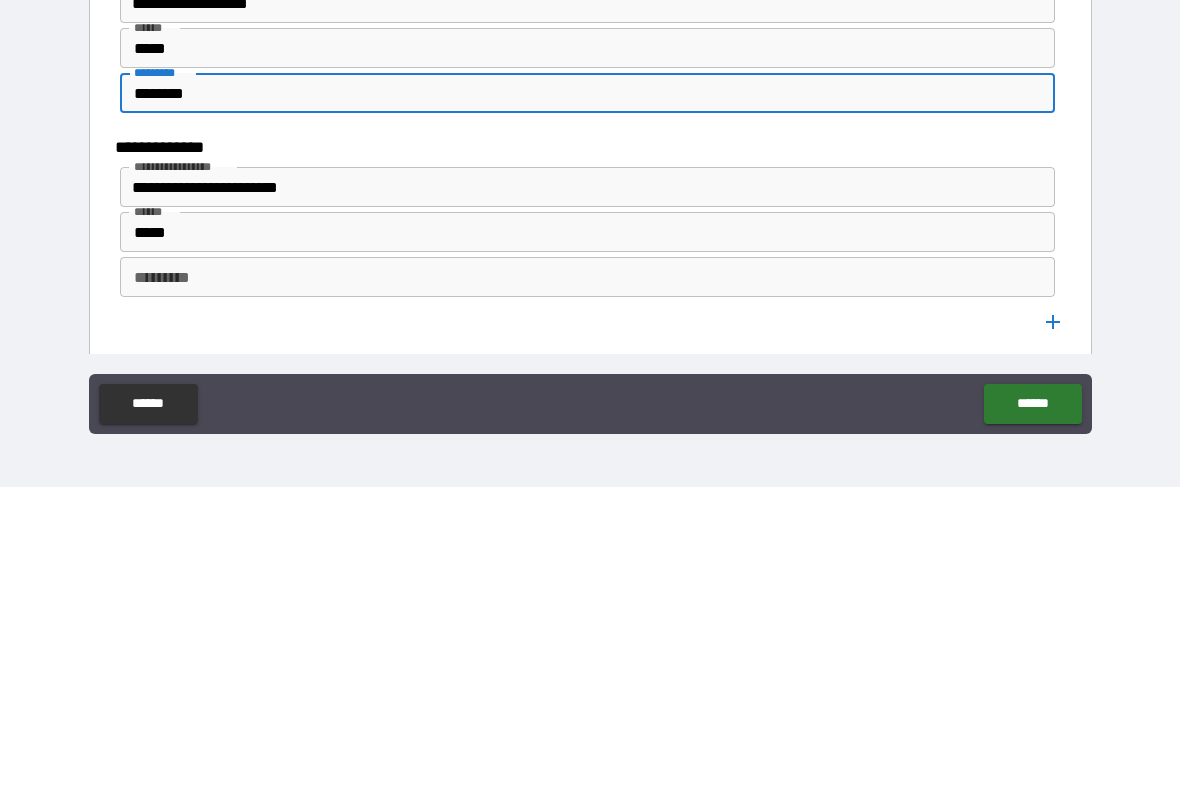 click on "********" at bounding box center (588, 402) 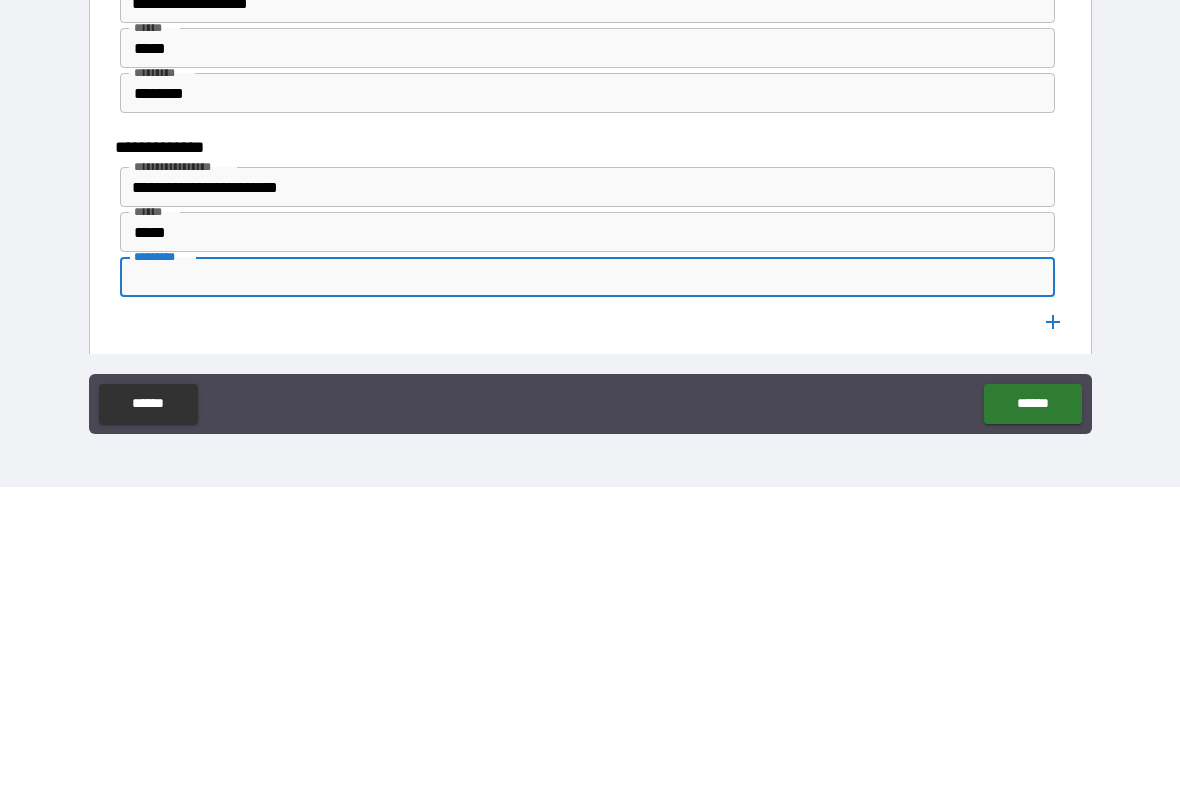 click on "*********" at bounding box center (588, 586) 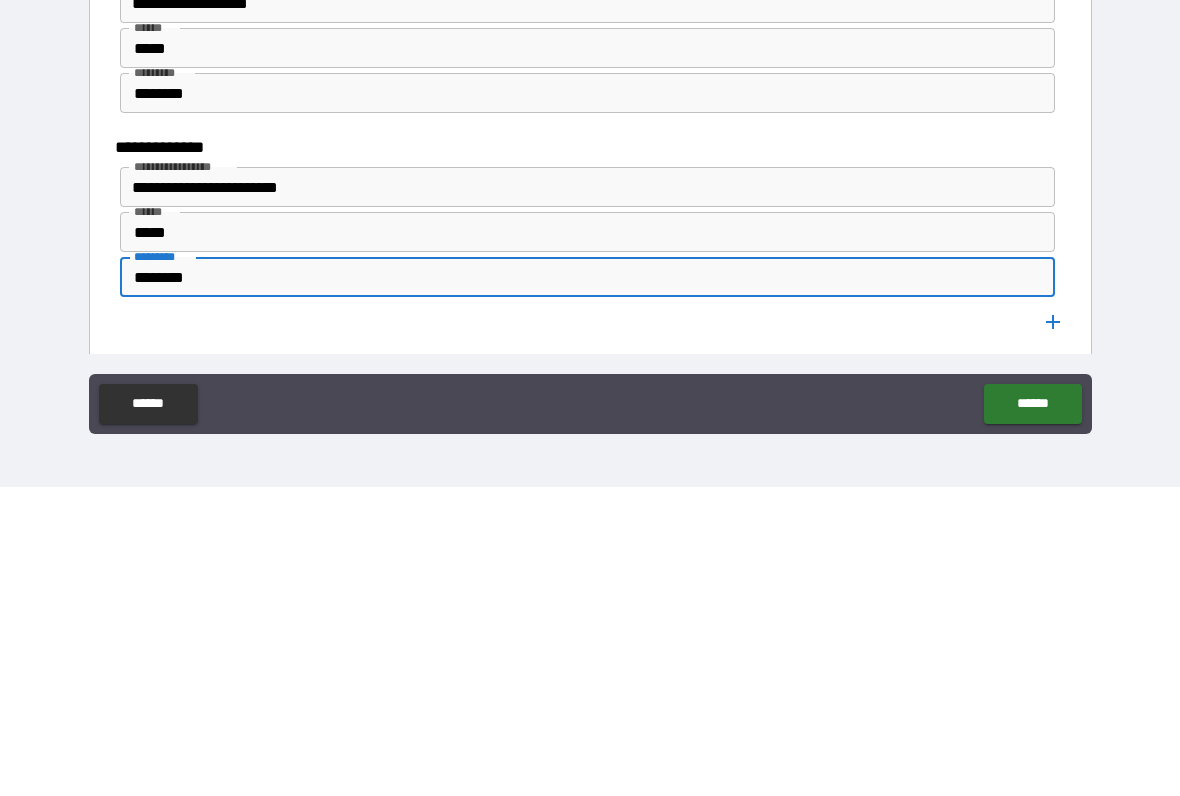 type on "********" 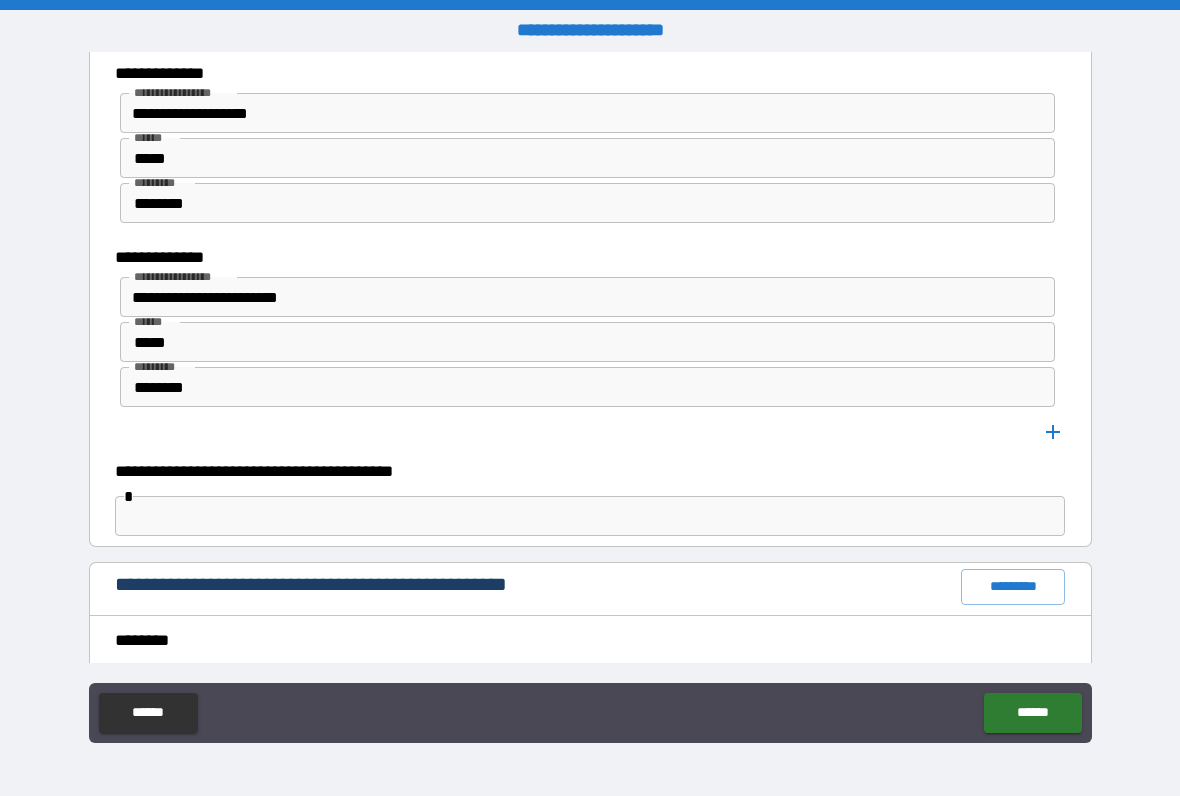 scroll, scrollTop: 1269, scrollLeft: 0, axis: vertical 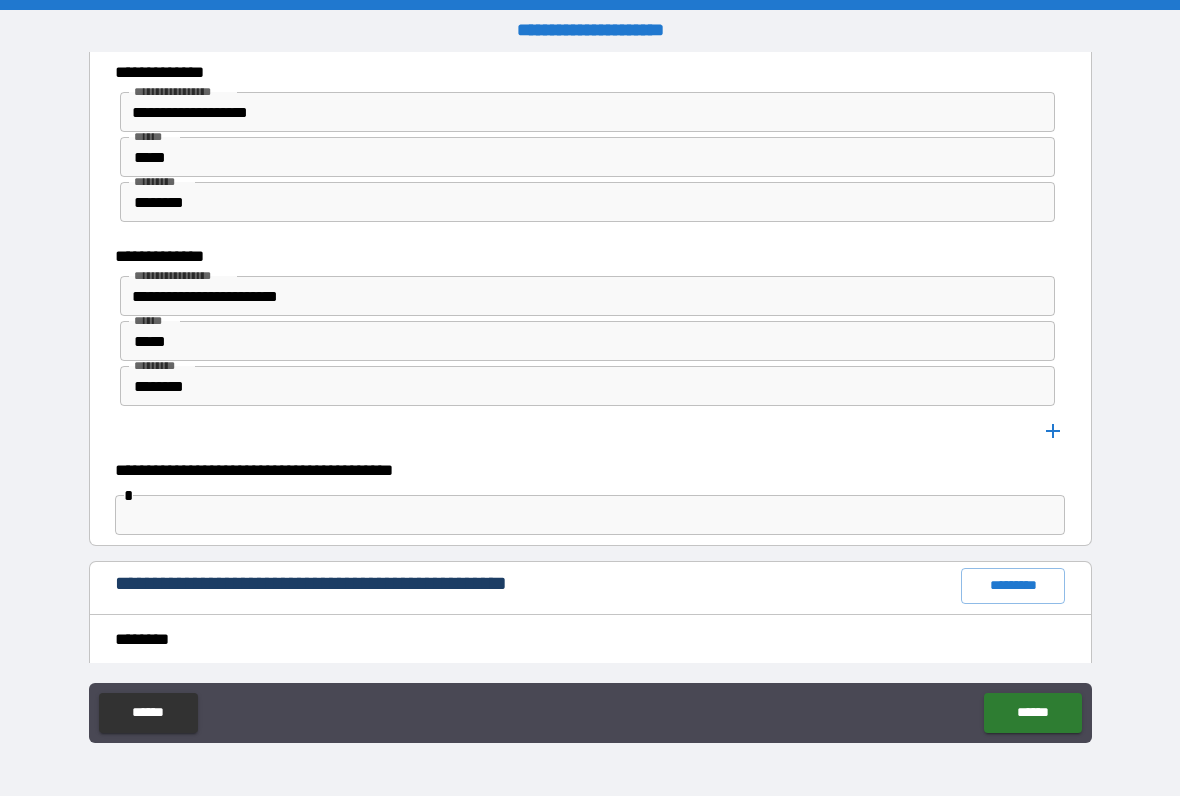 click 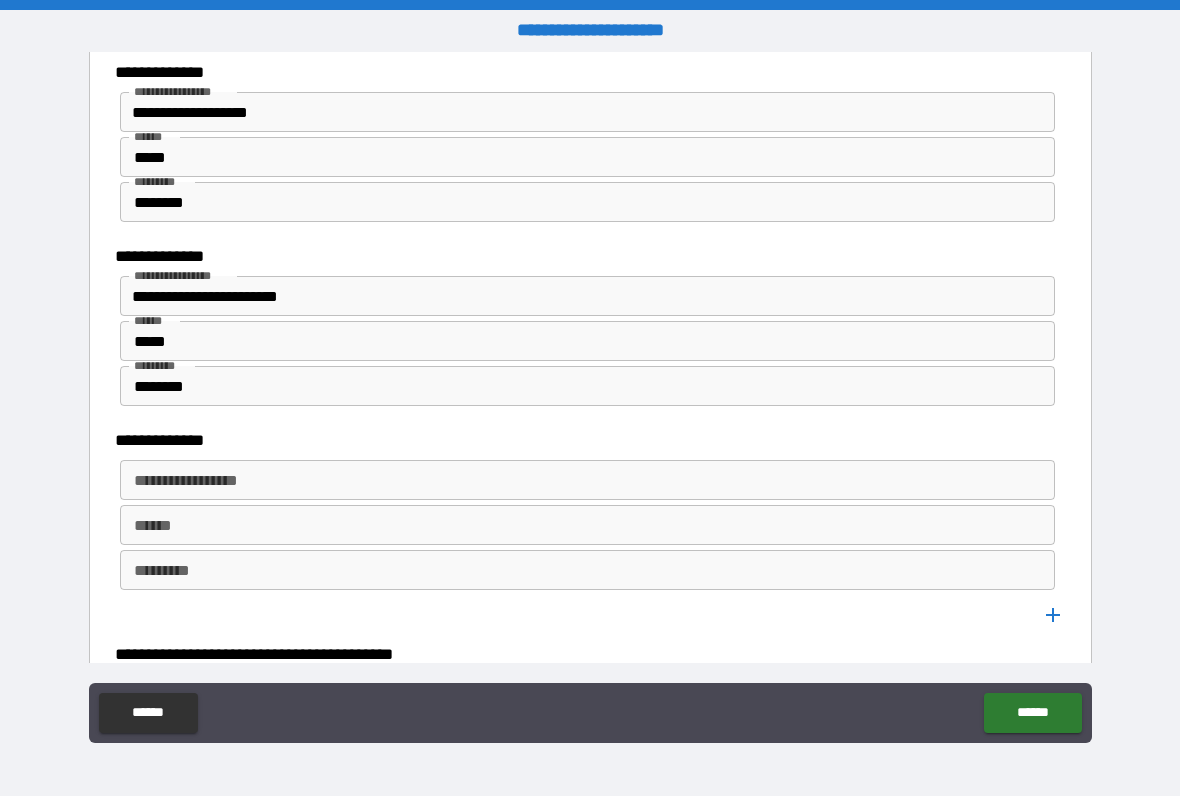 click on "**********" at bounding box center [586, 480] 